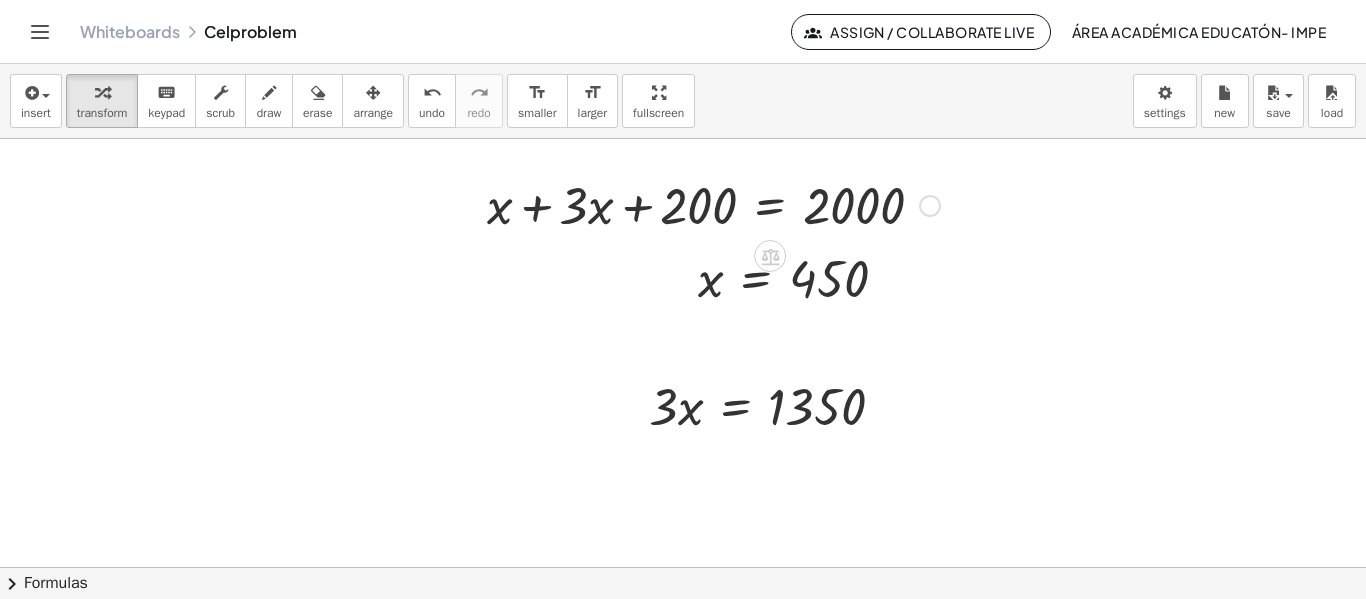 scroll, scrollTop: 0, scrollLeft: 0, axis: both 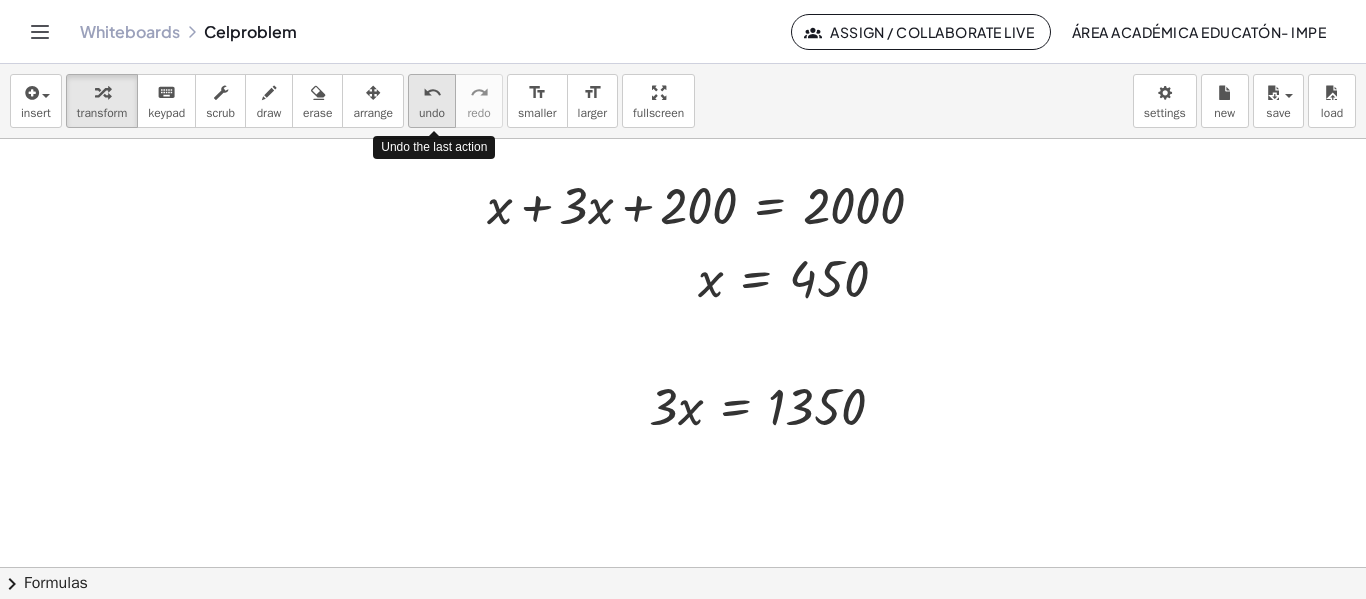 click on "undo" at bounding box center [432, 113] 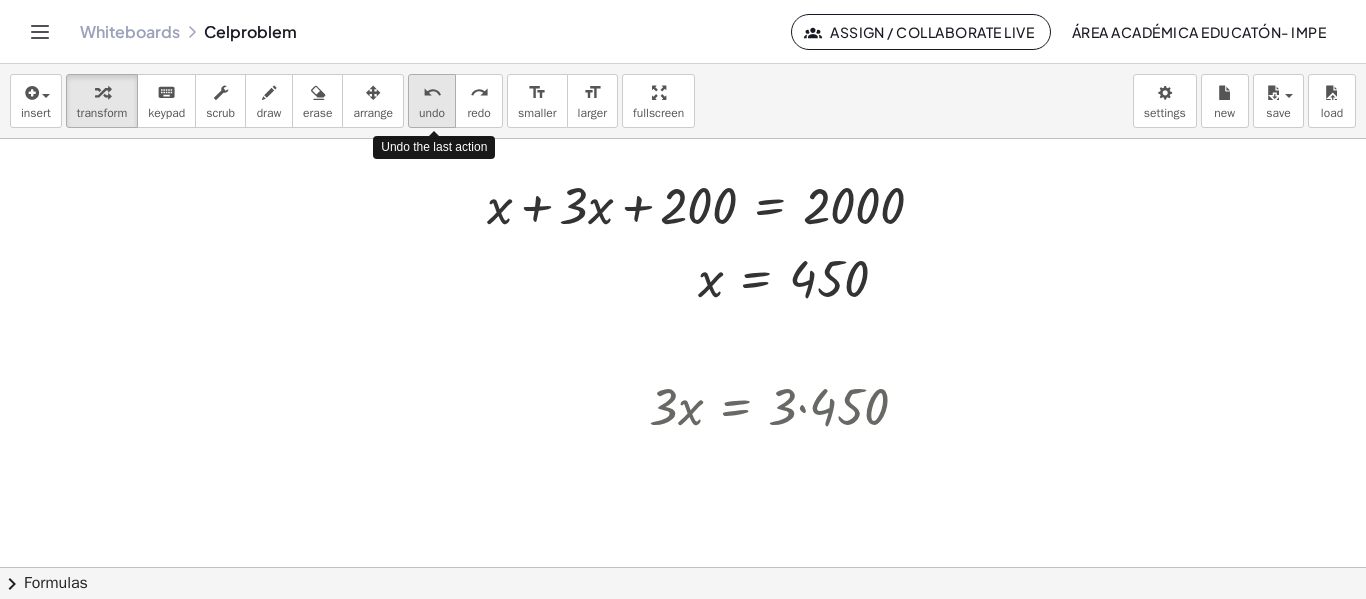 click on "undo" at bounding box center (432, 113) 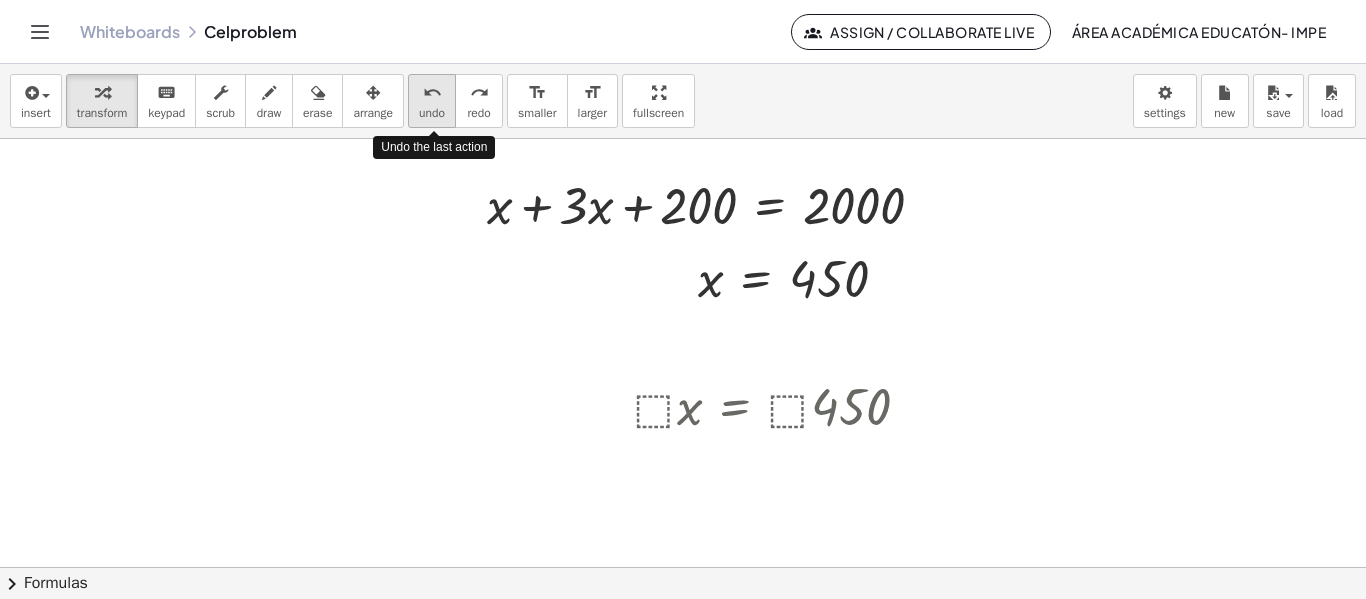 click on "undo" at bounding box center (432, 113) 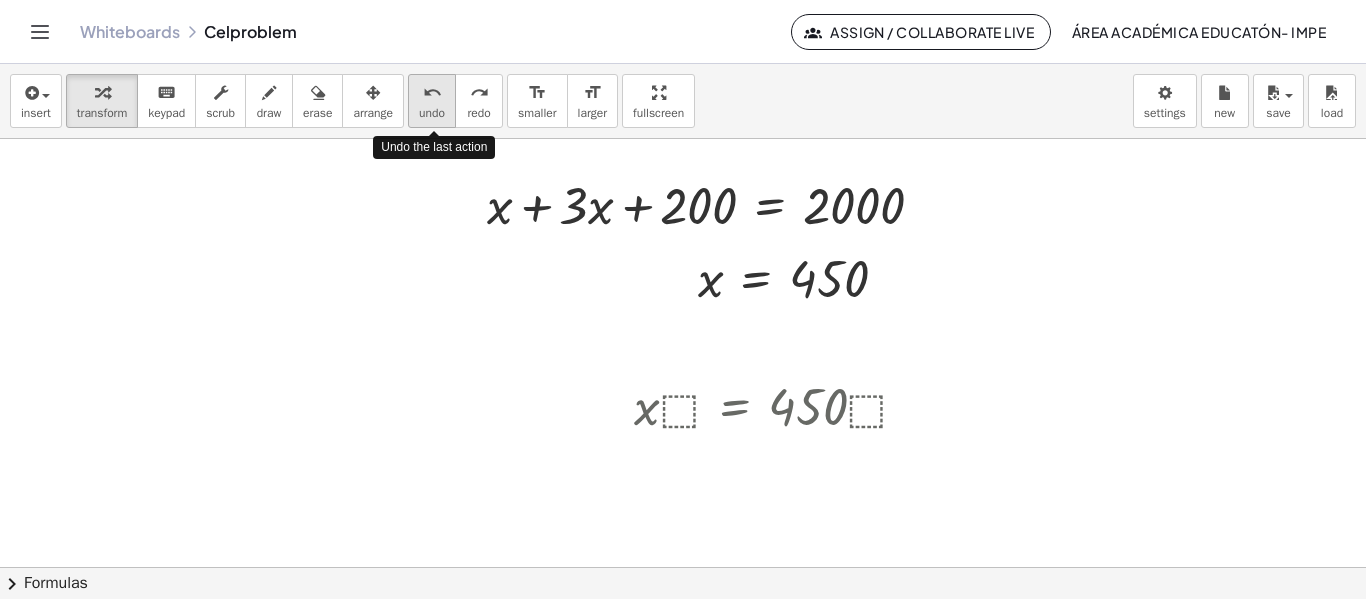 click on "undo" at bounding box center (432, 113) 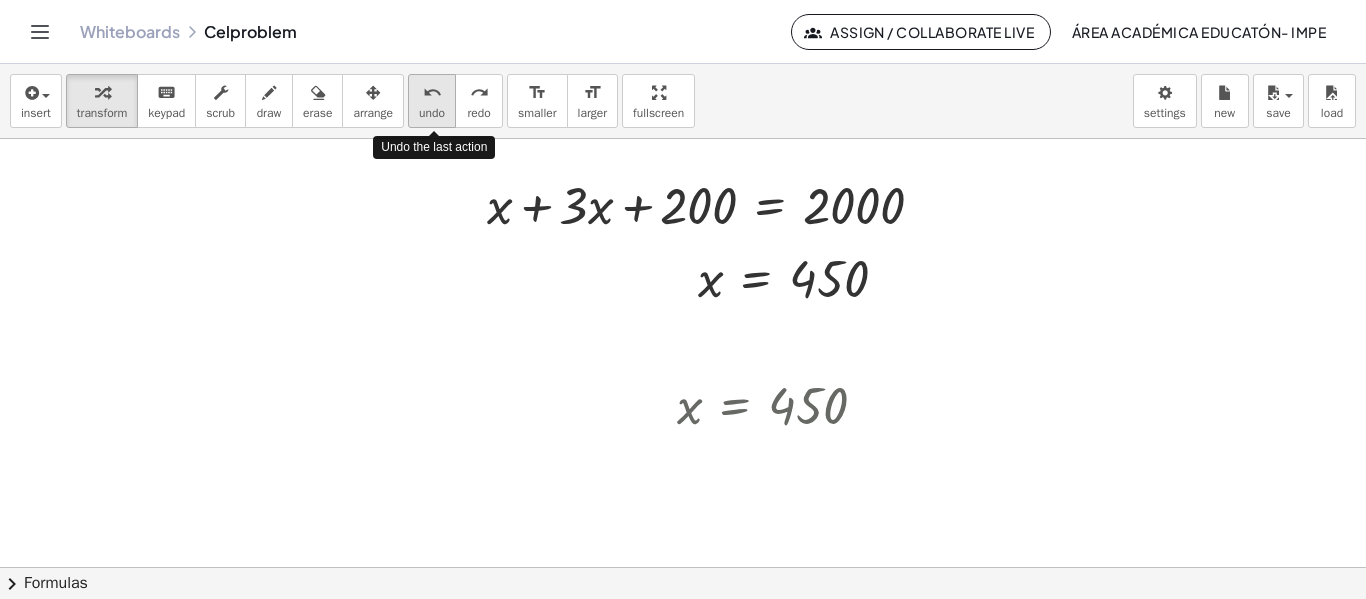 click on "undo" at bounding box center (432, 113) 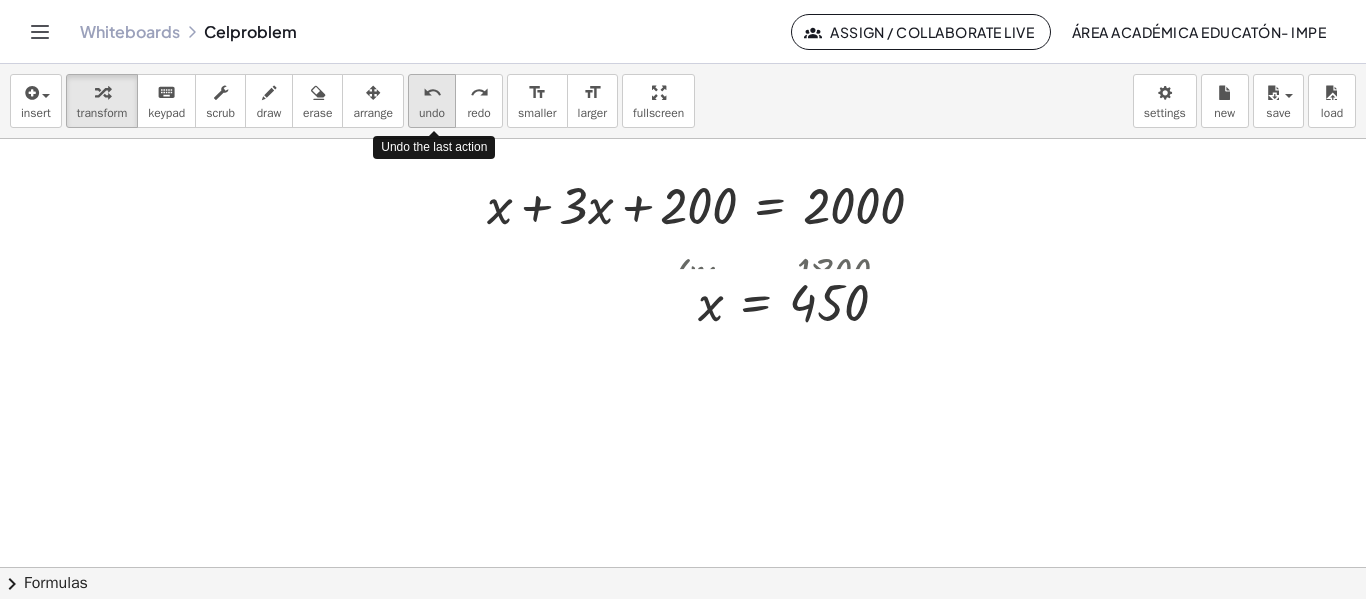 click on "undo" at bounding box center [432, 113] 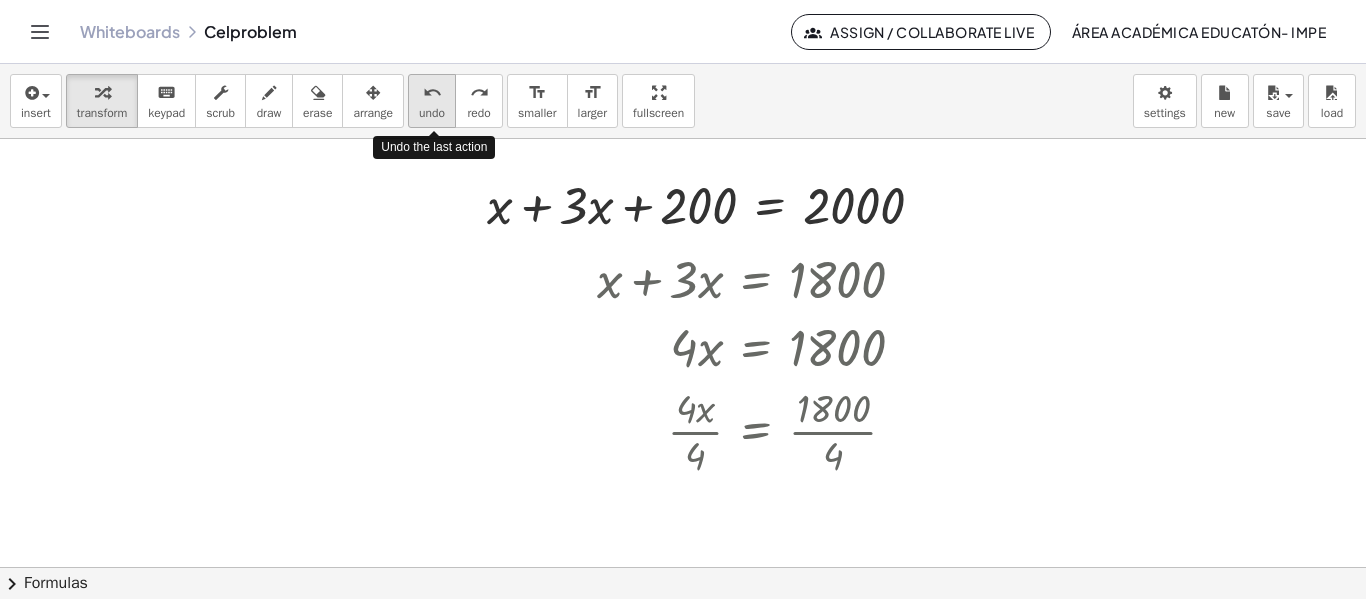 click on "undo" at bounding box center [432, 113] 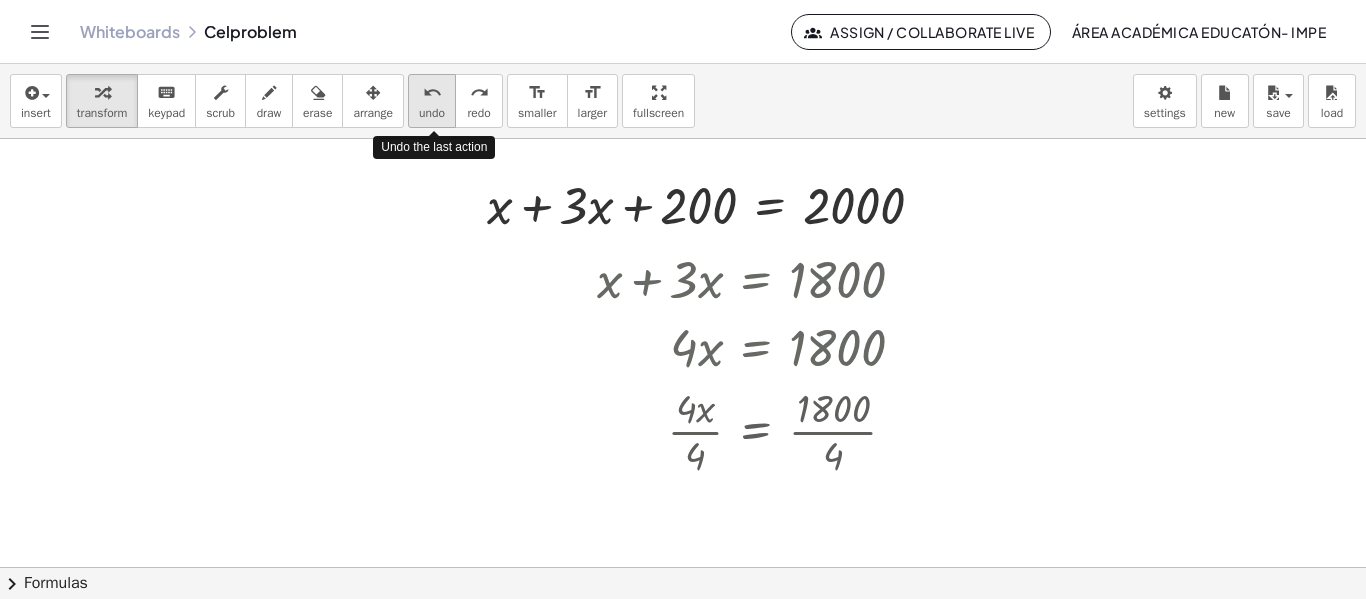 click on "undo" at bounding box center (432, 113) 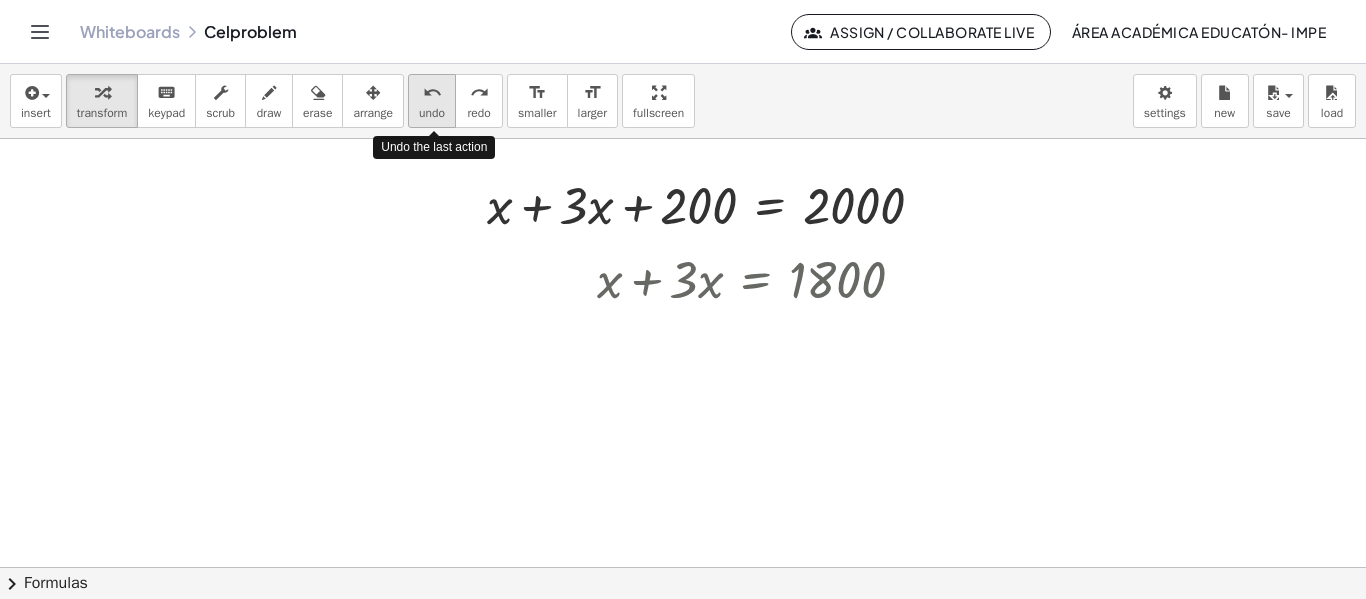 click on "undo" at bounding box center (432, 113) 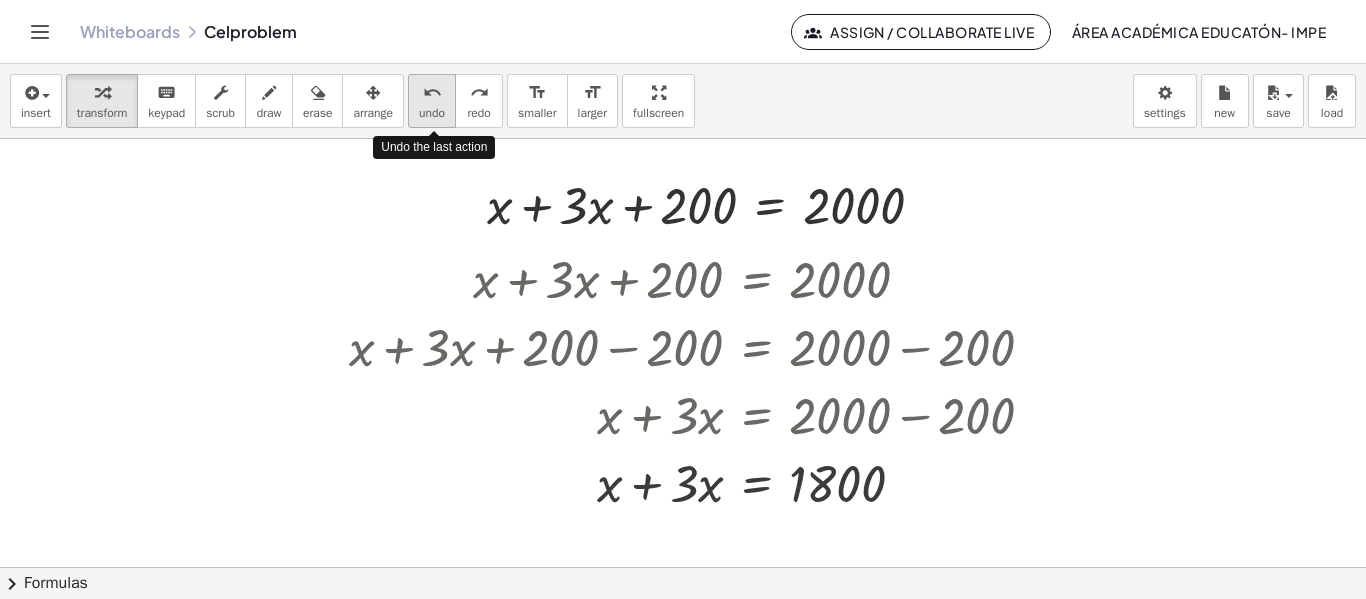 click on "undo" at bounding box center [432, 113] 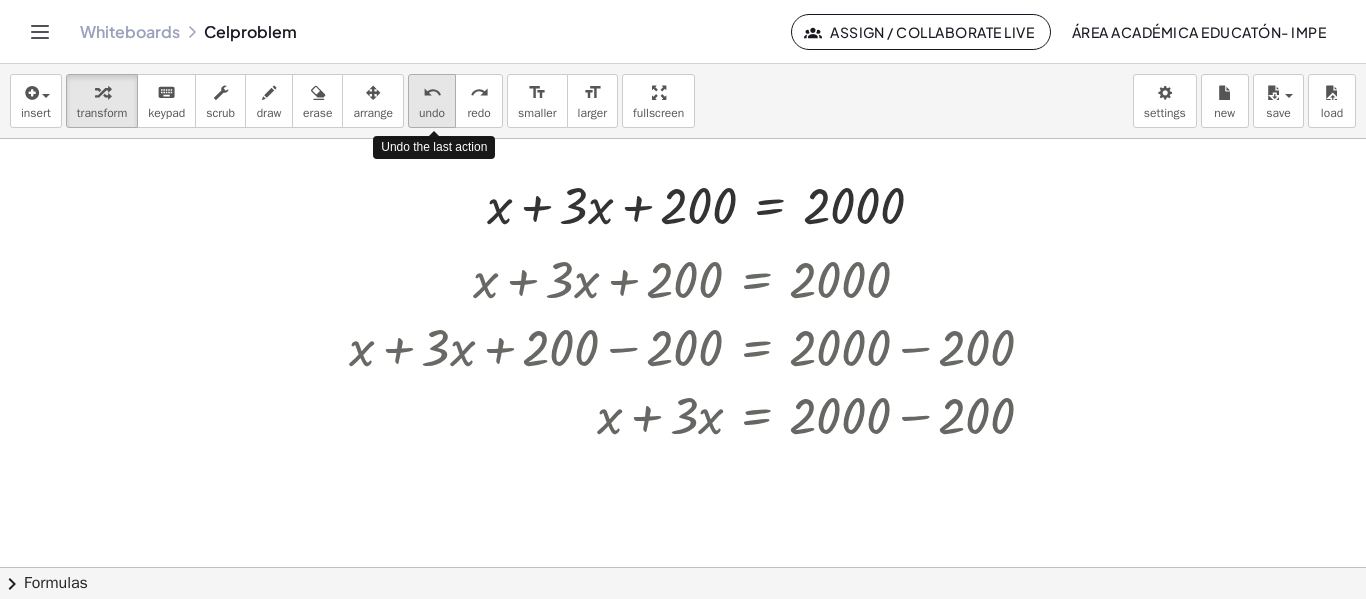 click on "undo" at bounding box center (432, 113) 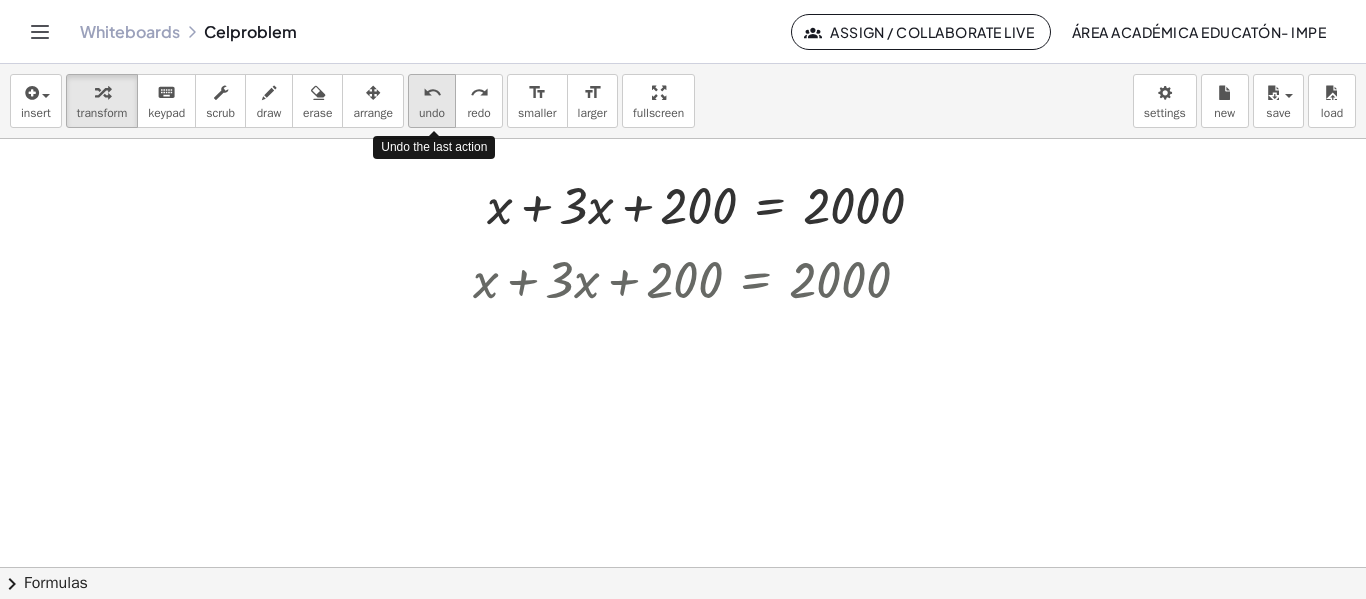 click on "undo" at bounding box center [432, 113] 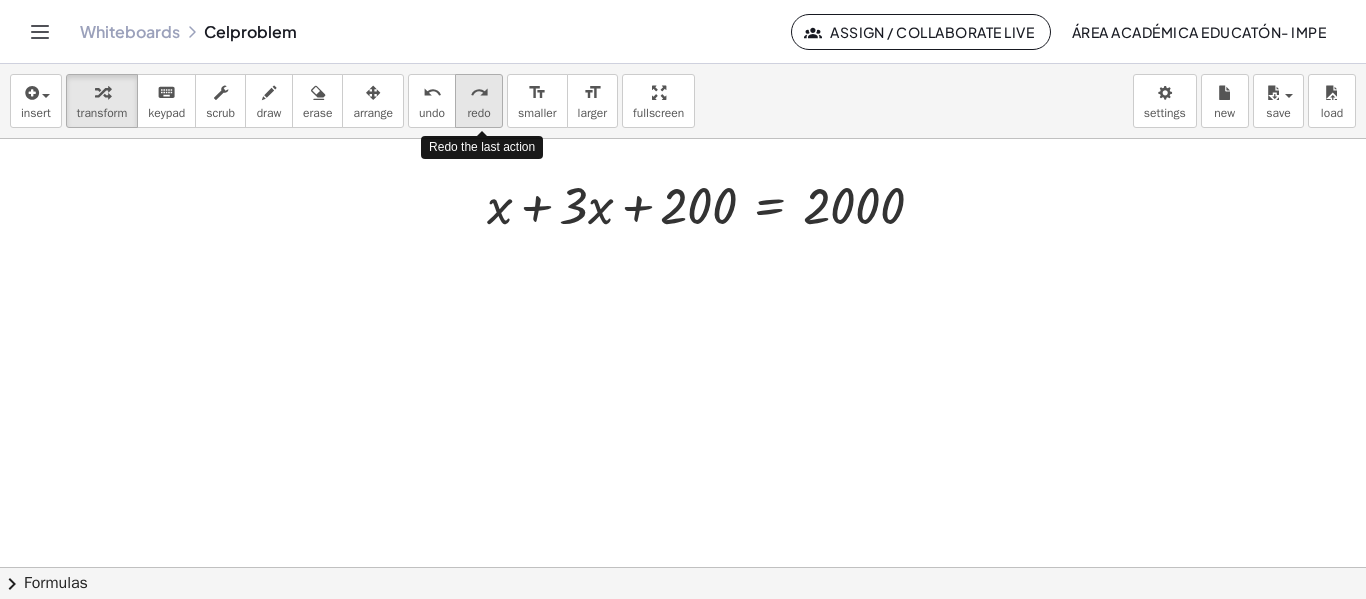 click on "redo" at bounding box center (479, 92) 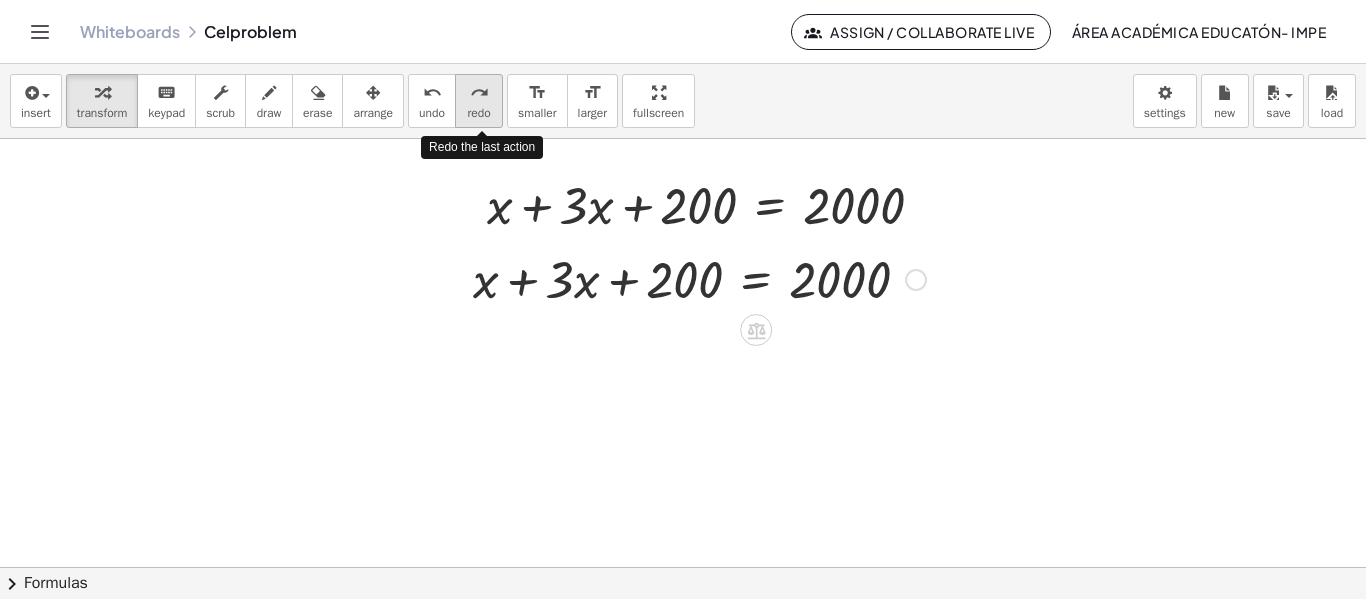 click on "redo" at bounding box center [479, 92] 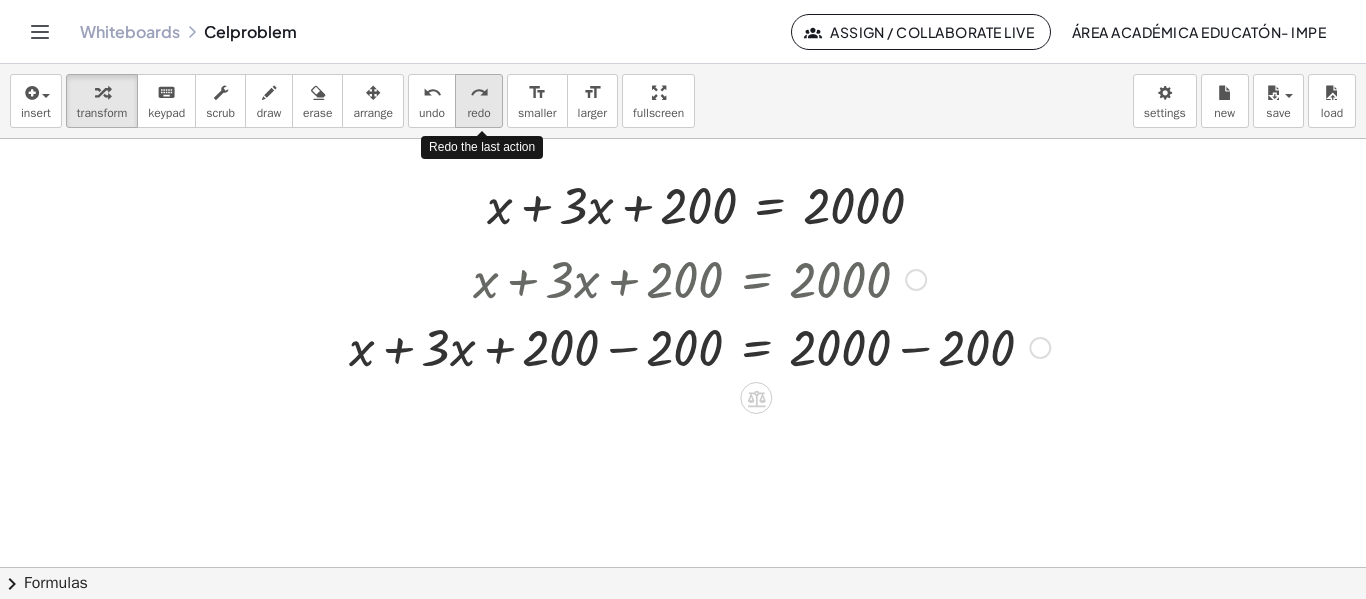 click on "redo" at bounding box center [479, 92] 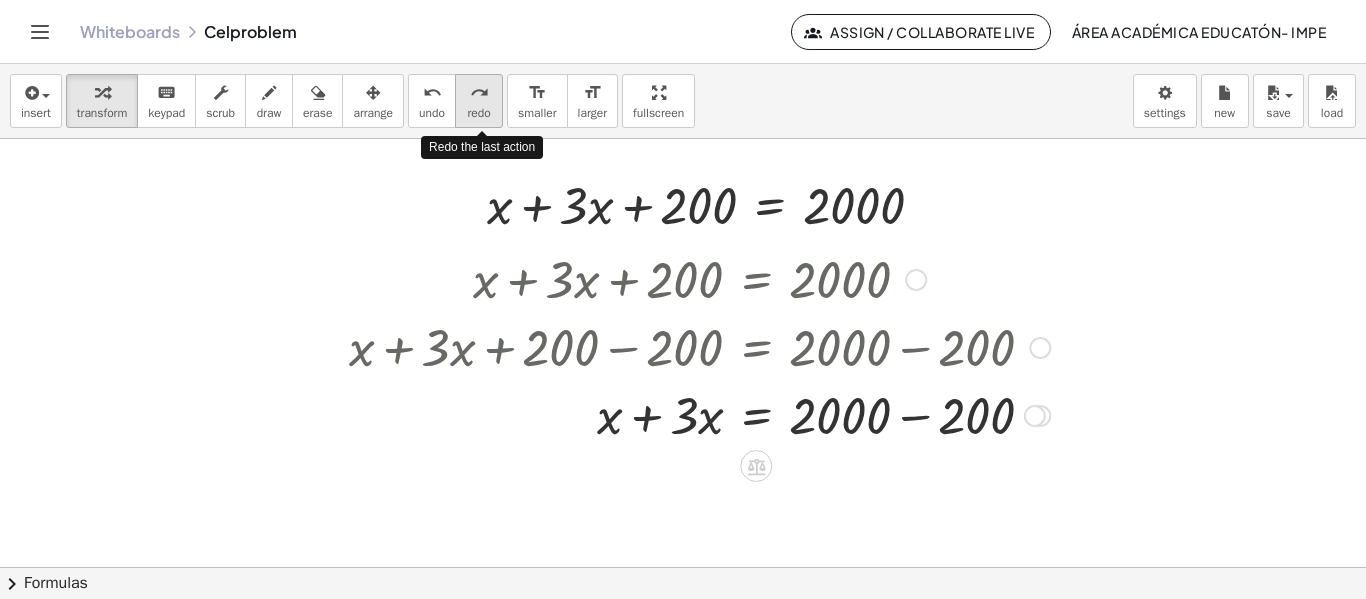 click on "redo" at bounding box center [479, 92] 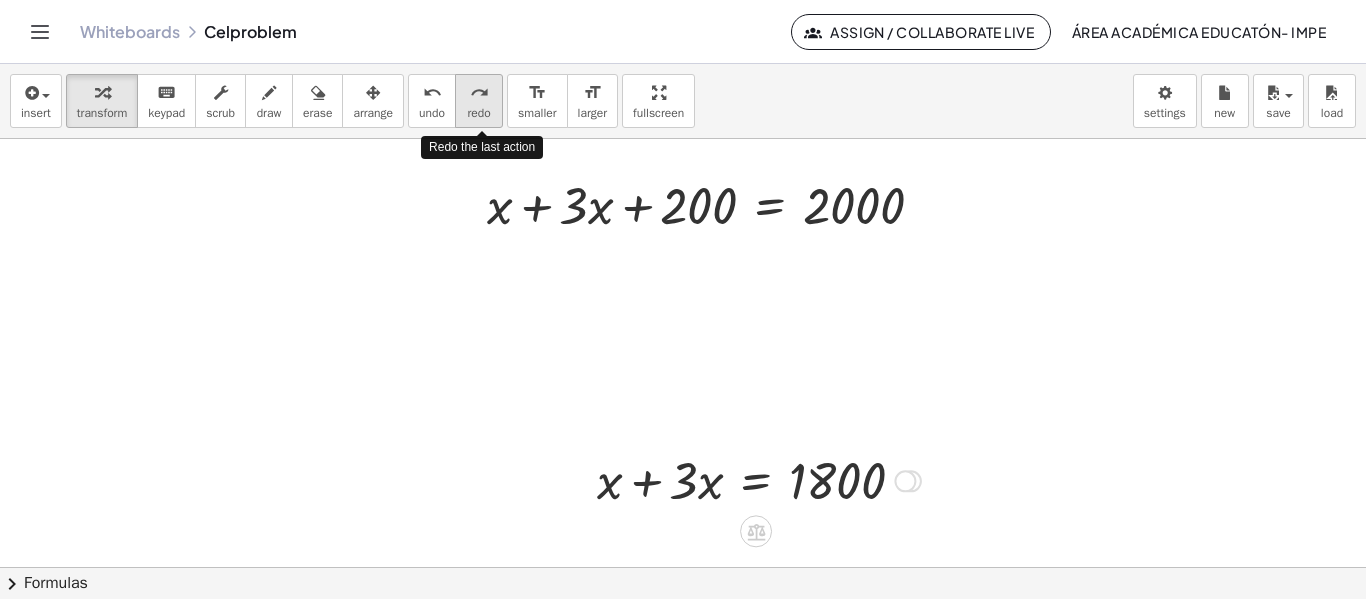 click on "redo" at bounding box center [479, 92] 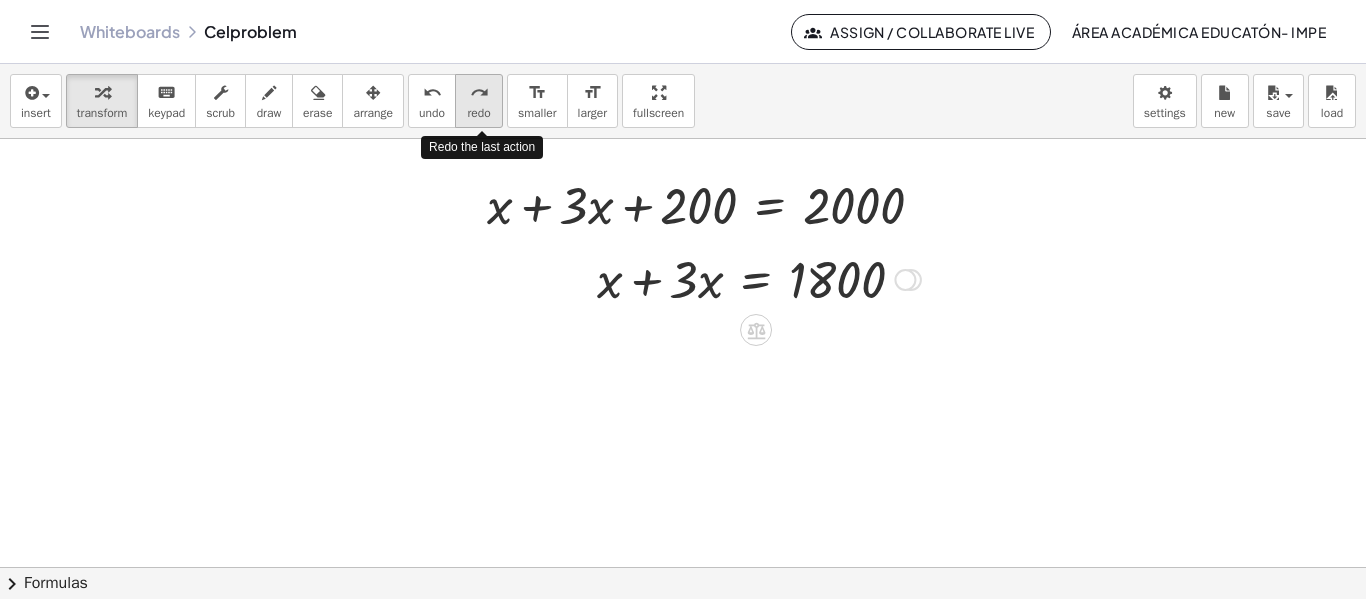 click on "redo" at bounding box center [479, 92] 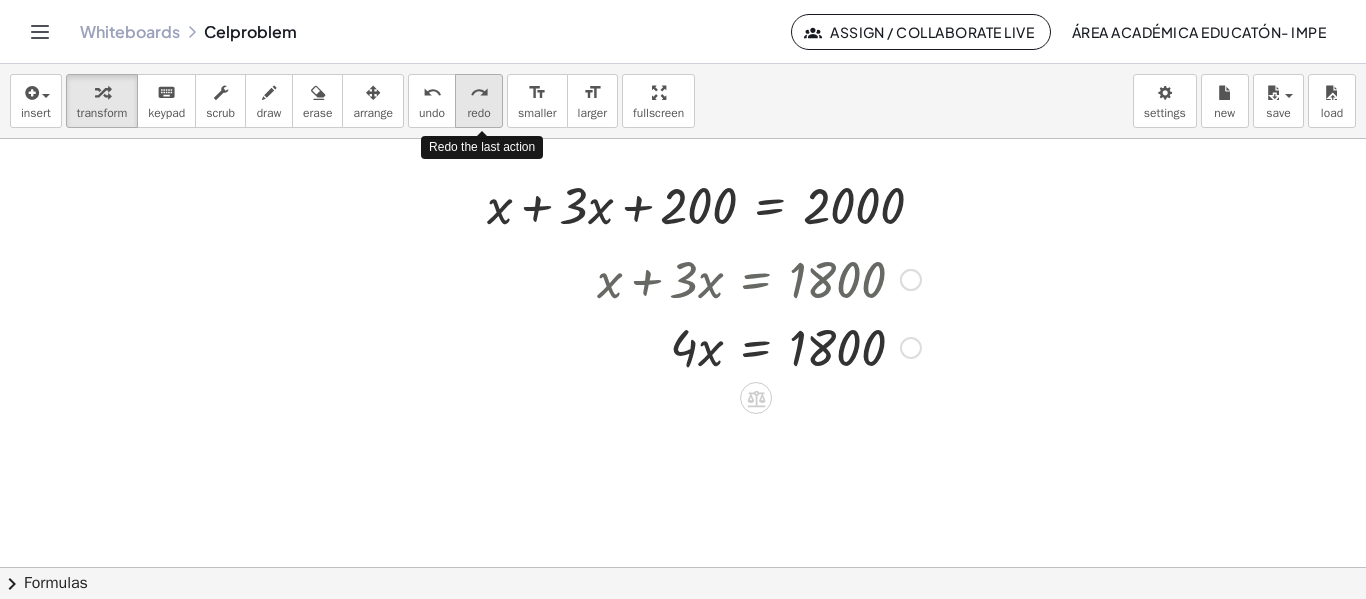 click on "redo" at bounding box center [479, 92] 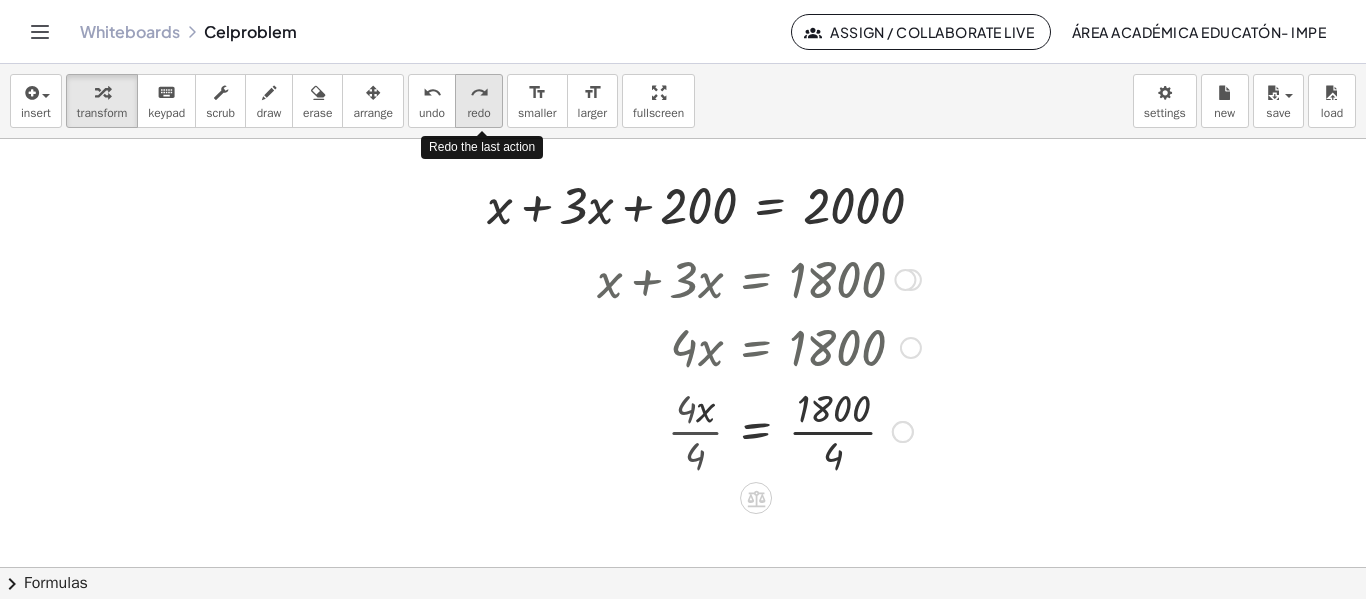 click on "redo" at bounding box center (479, 92) 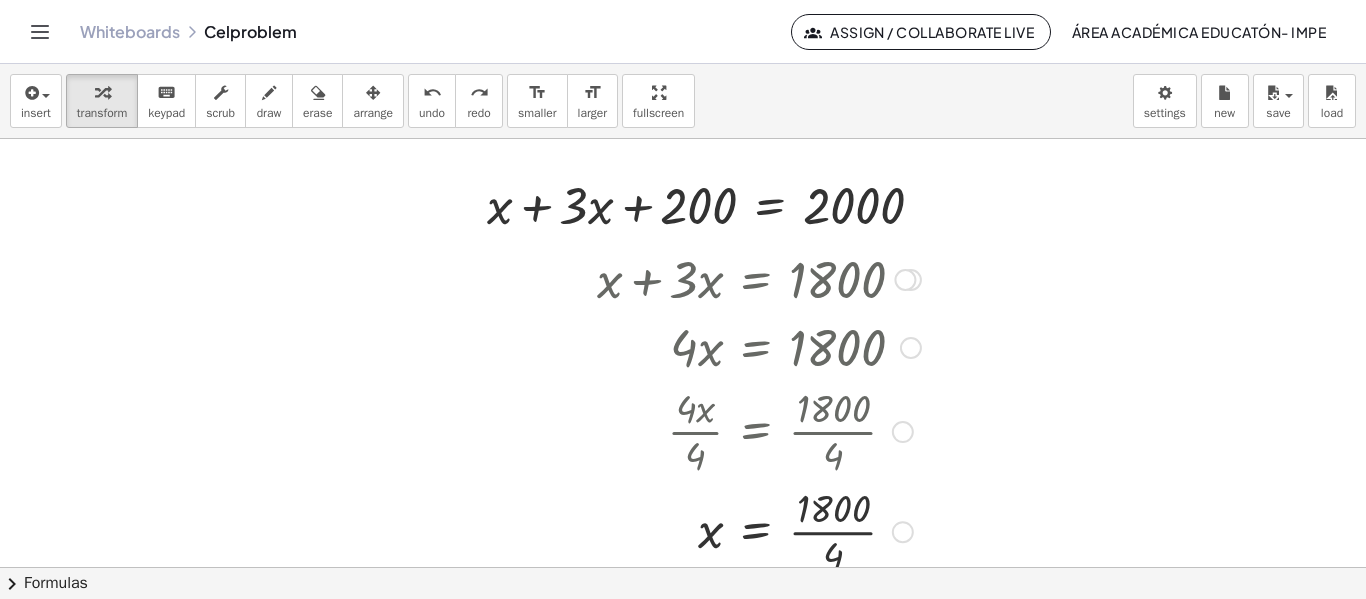 click on "insert select one: Math Expression Function Text Youtube Video Graphing Geometry Geometry 3D transform keyboard keypad scrub draw erase arrange undo undo redo redo format_size smaller format_size larger fullscreen load   save Saved! × new settings" at bounding box center [683, 101] 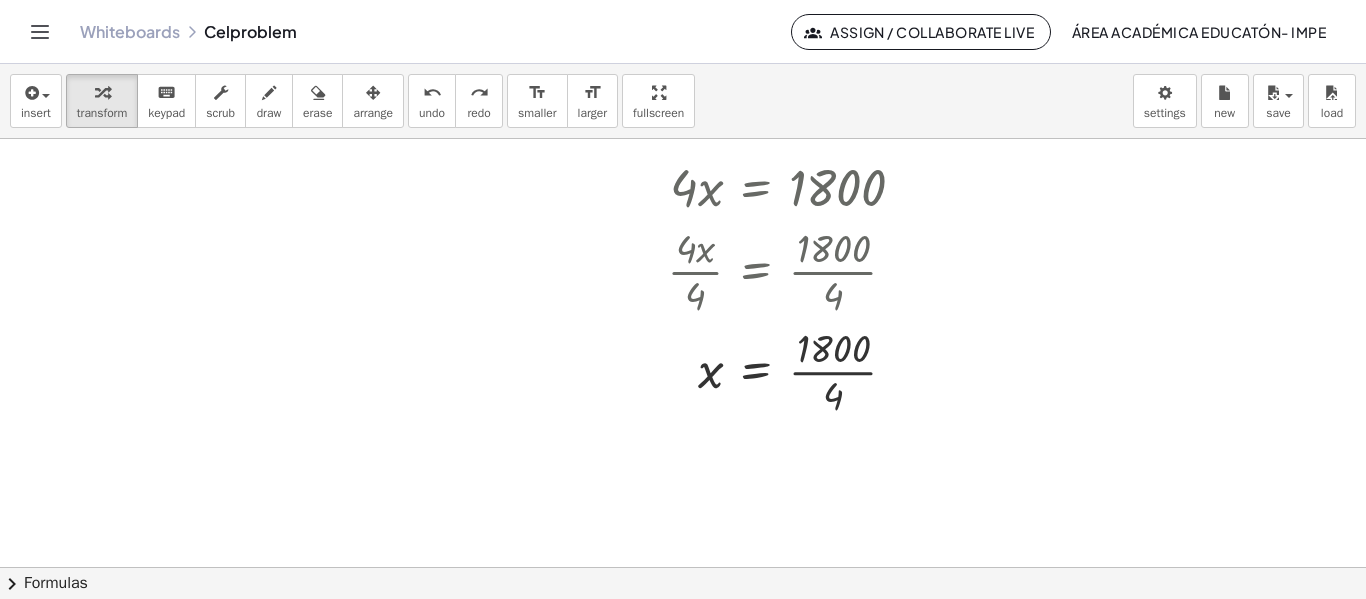 scroll, scrollTop: 161, scrollLeft: 0, axis: vertical 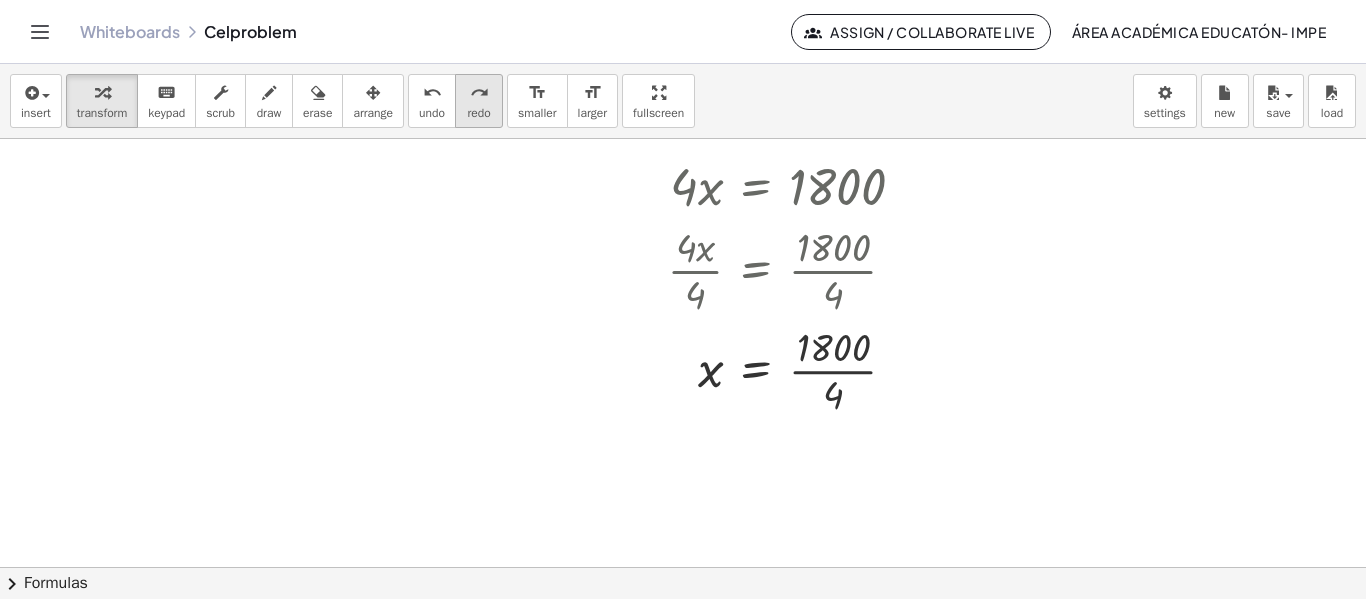 click on "redo" at bounding box center [479, 93] 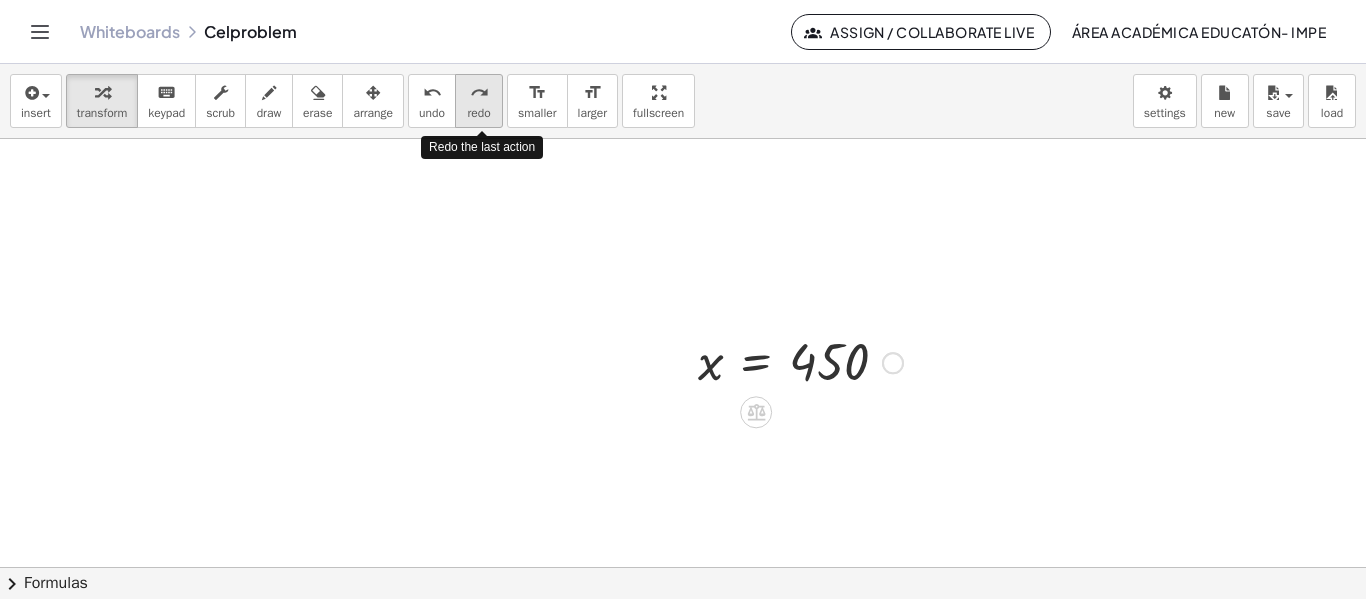 click on "redo" at bounding box center [478, 113] 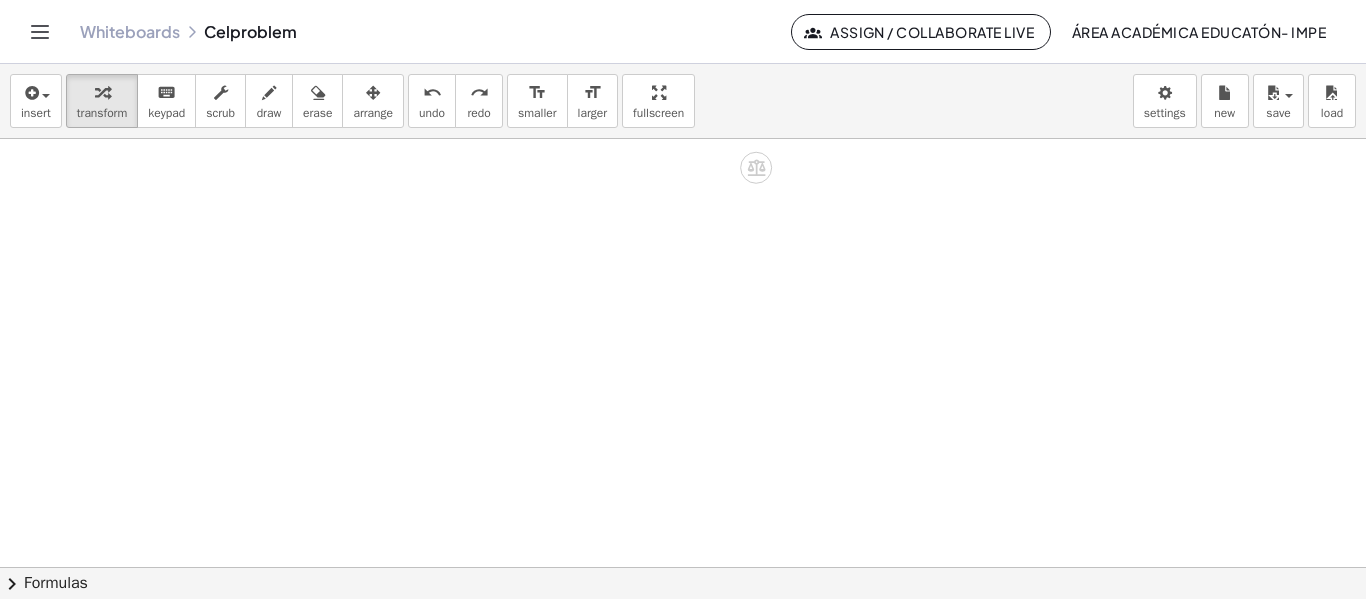 scroll, scrollTop: 0, scrollLeft: 0, axis: both 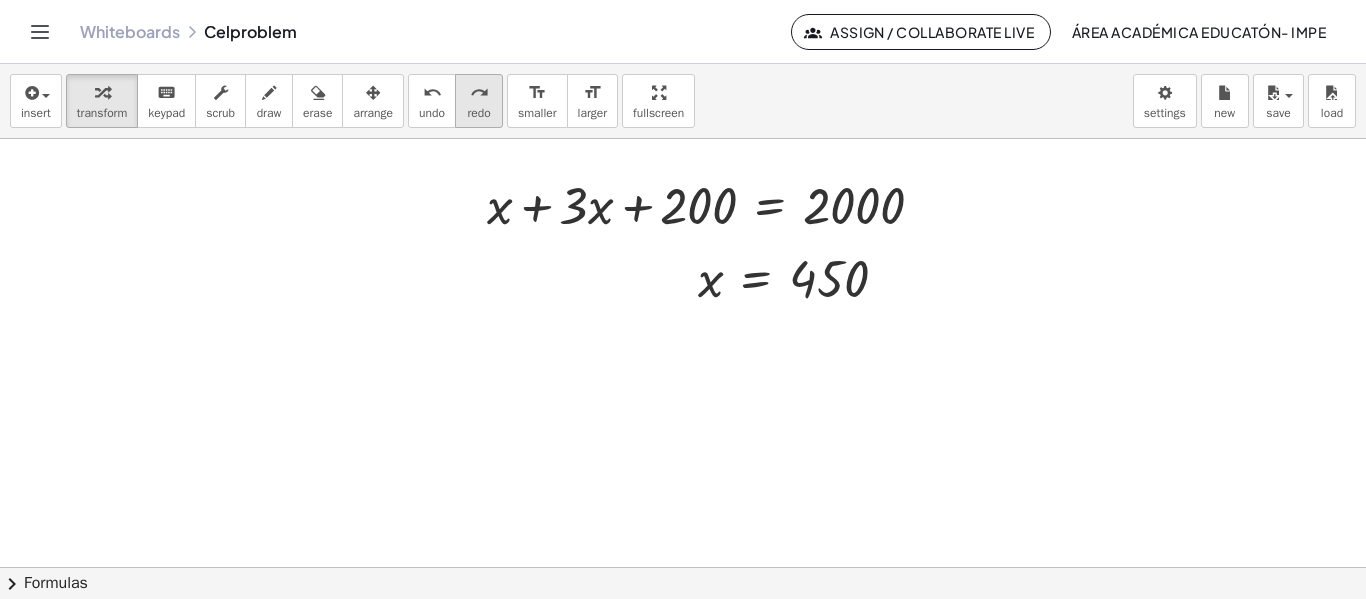 click on "redo" at bounding box center (479, 93) 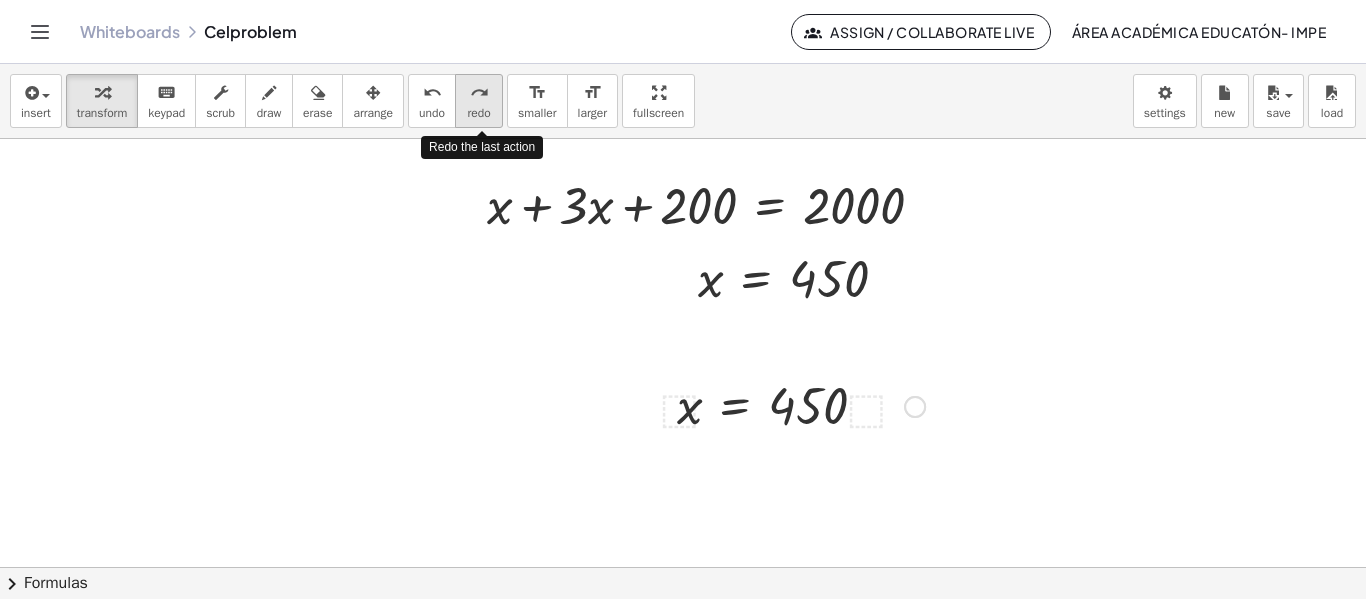 click on "redo" at bounding box center (479, 93) 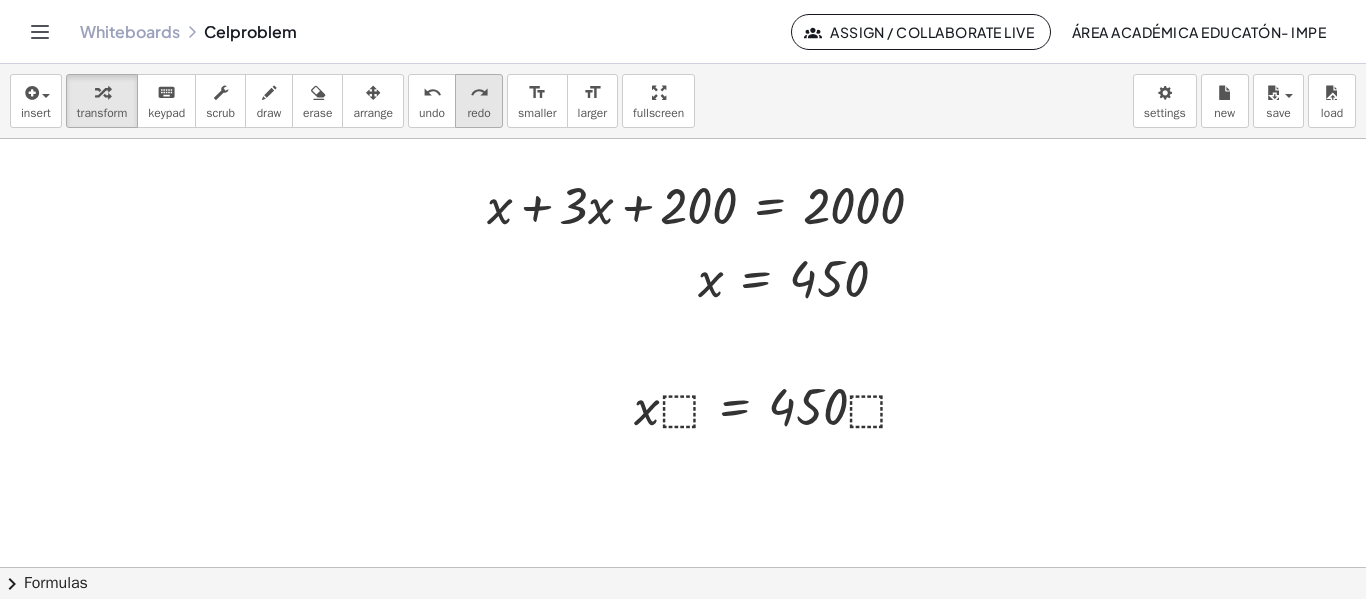 click on "redo" at bounding box center (478, 113) 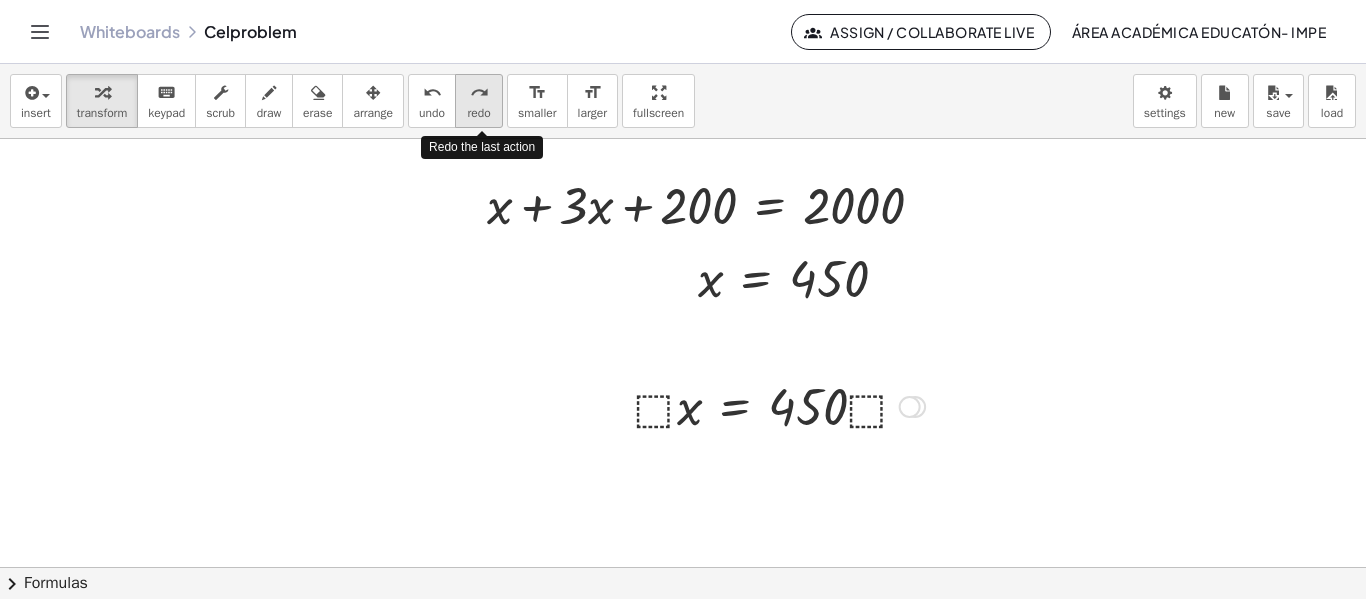 click on "redo" at bounding box center [478, 113] 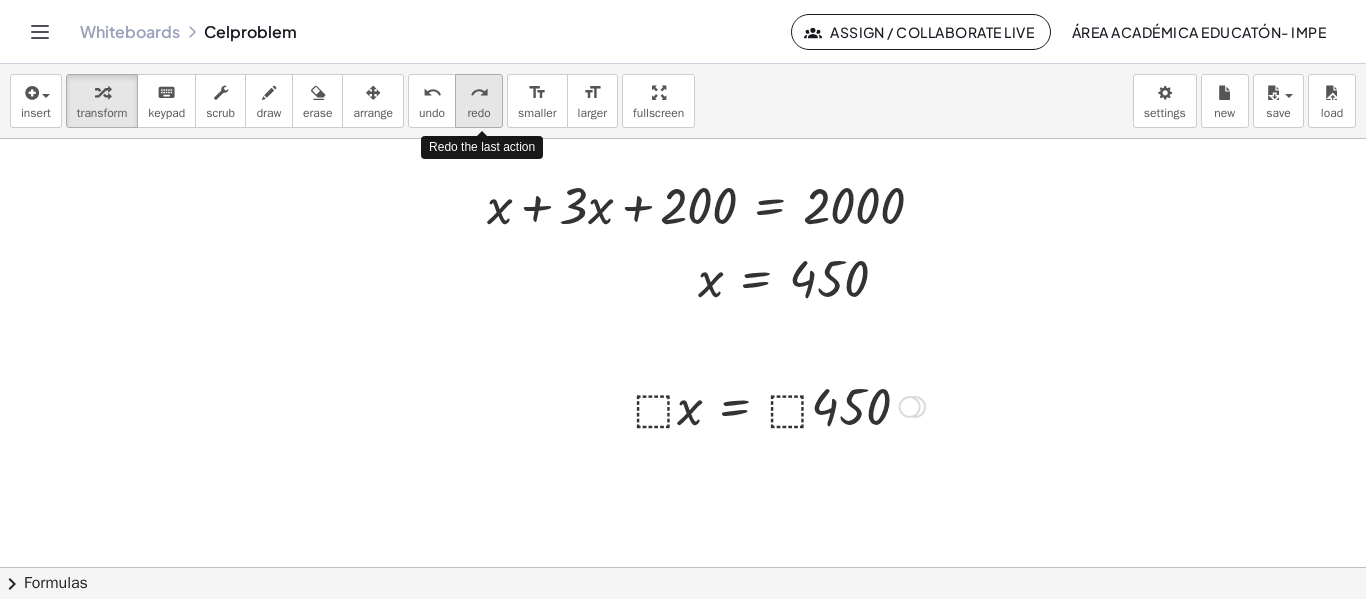 click on "redo" at bounding box center [478, 113] 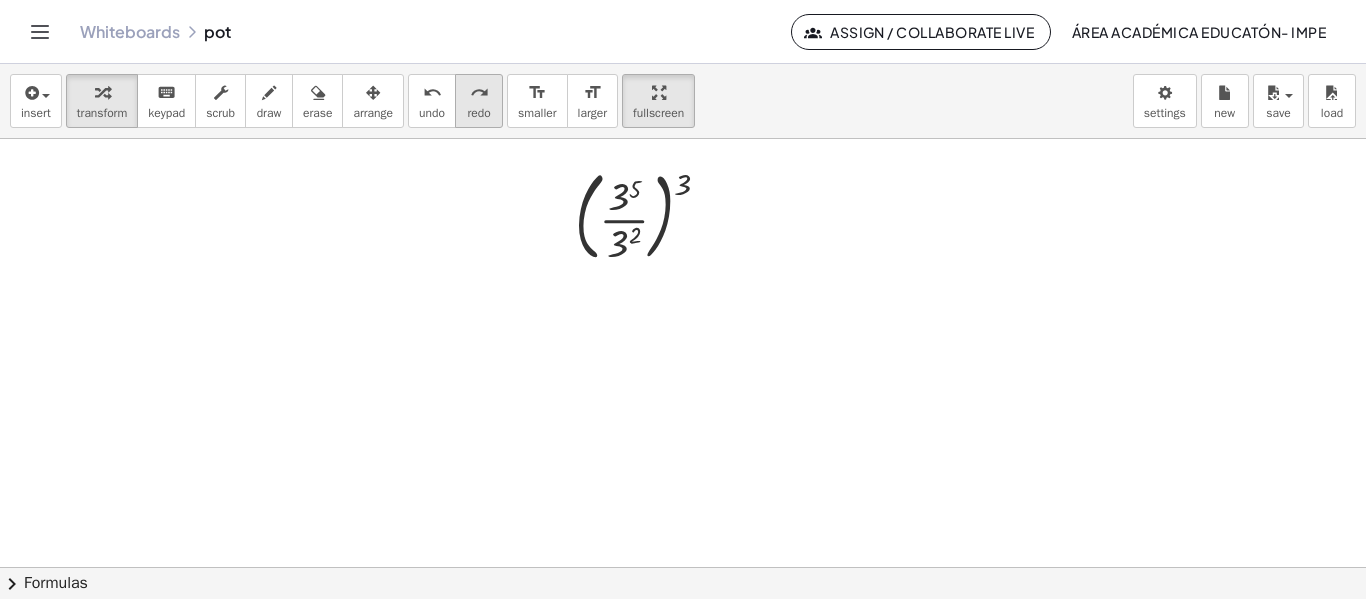 scroll, scrollTop: 0, scrollLeft: 0, axis: both 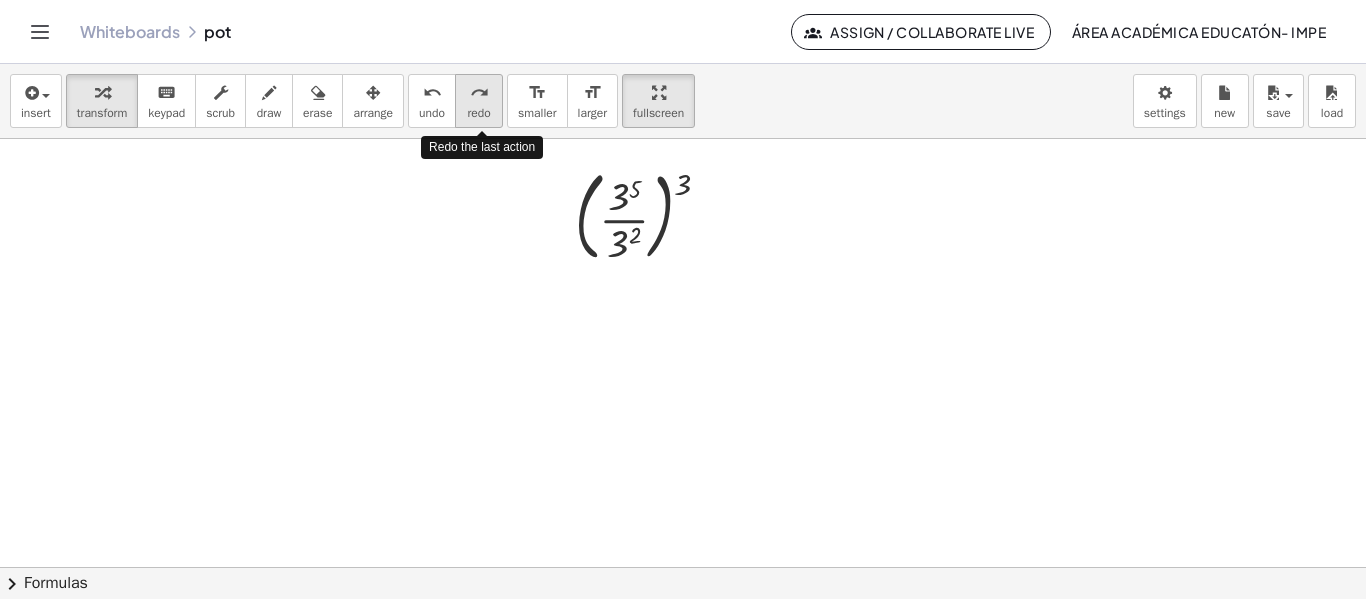 click on "redo" at bounding box center [479, 93] 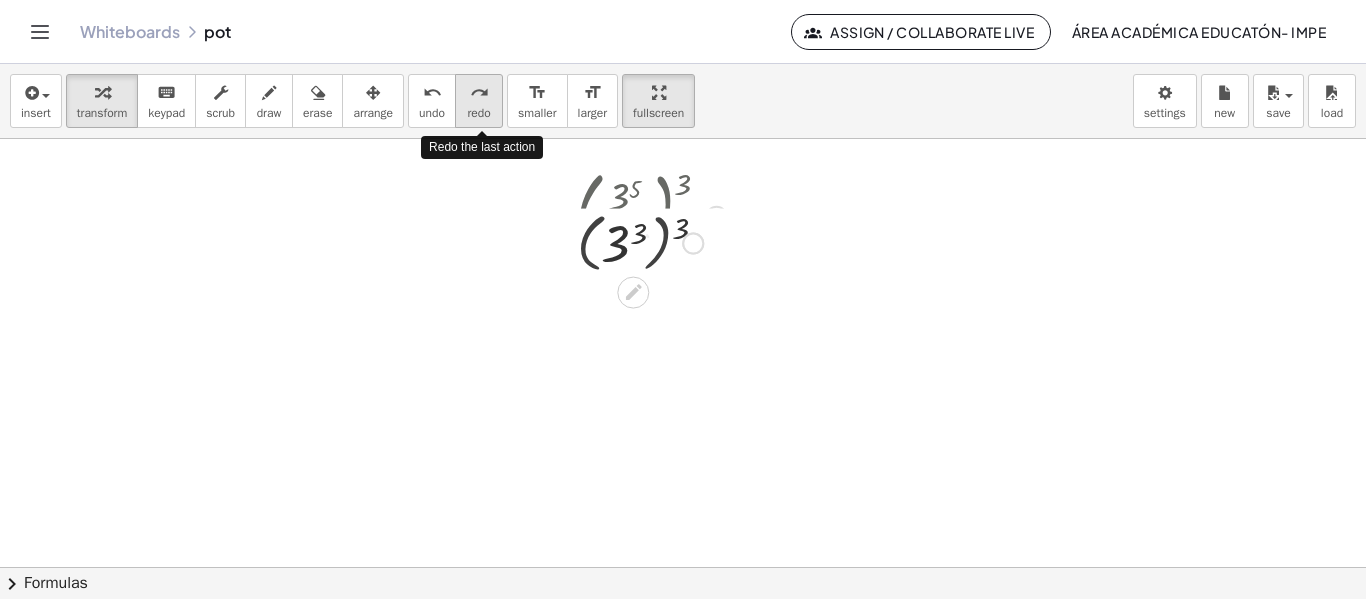click on "redo" at bounding box center (479, 93) 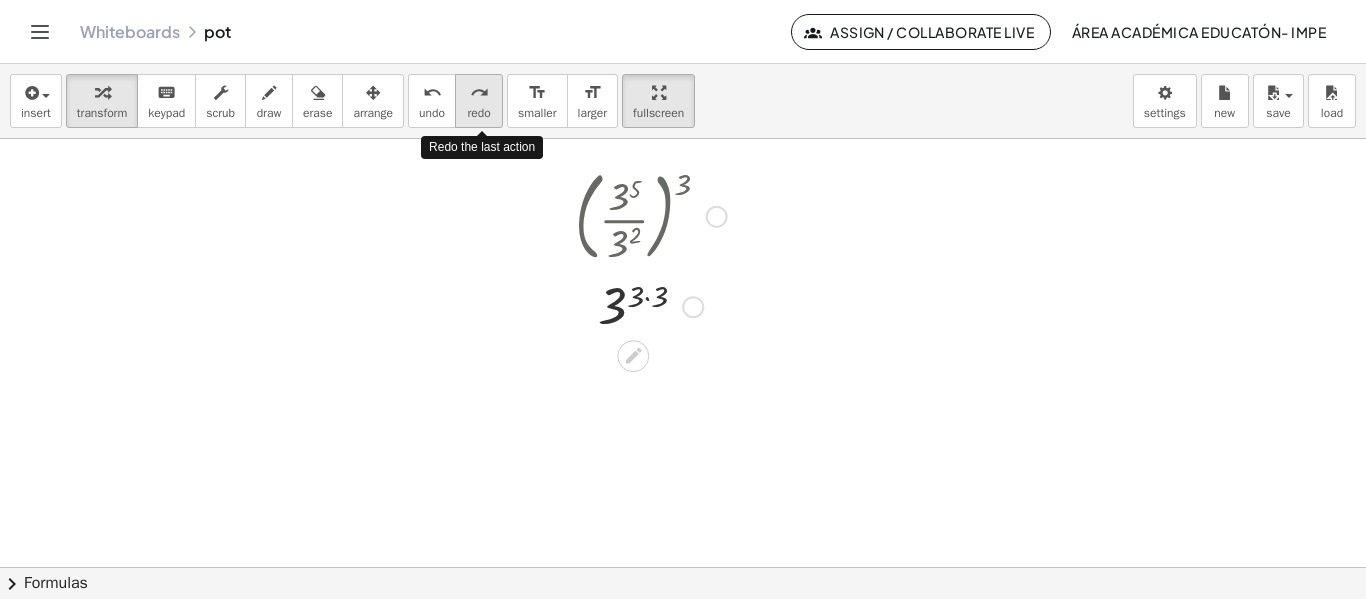 click on "redo" at bounding box center (479, 93) 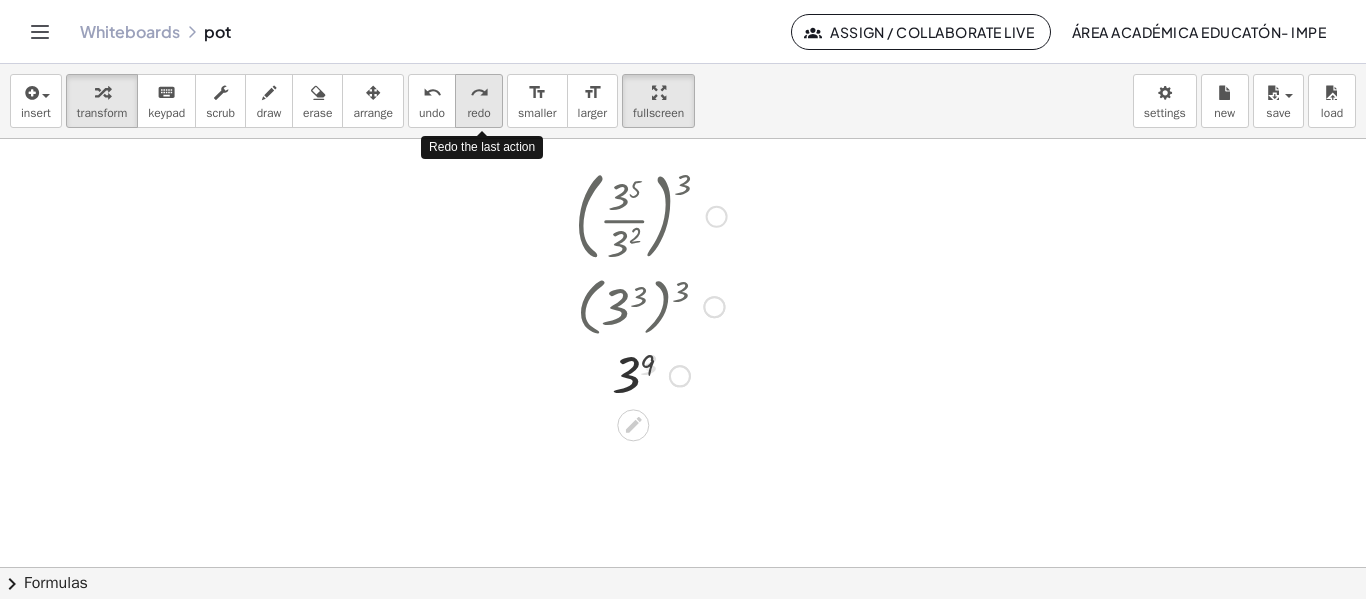 click on "redo" at bounding box center [479, 93] 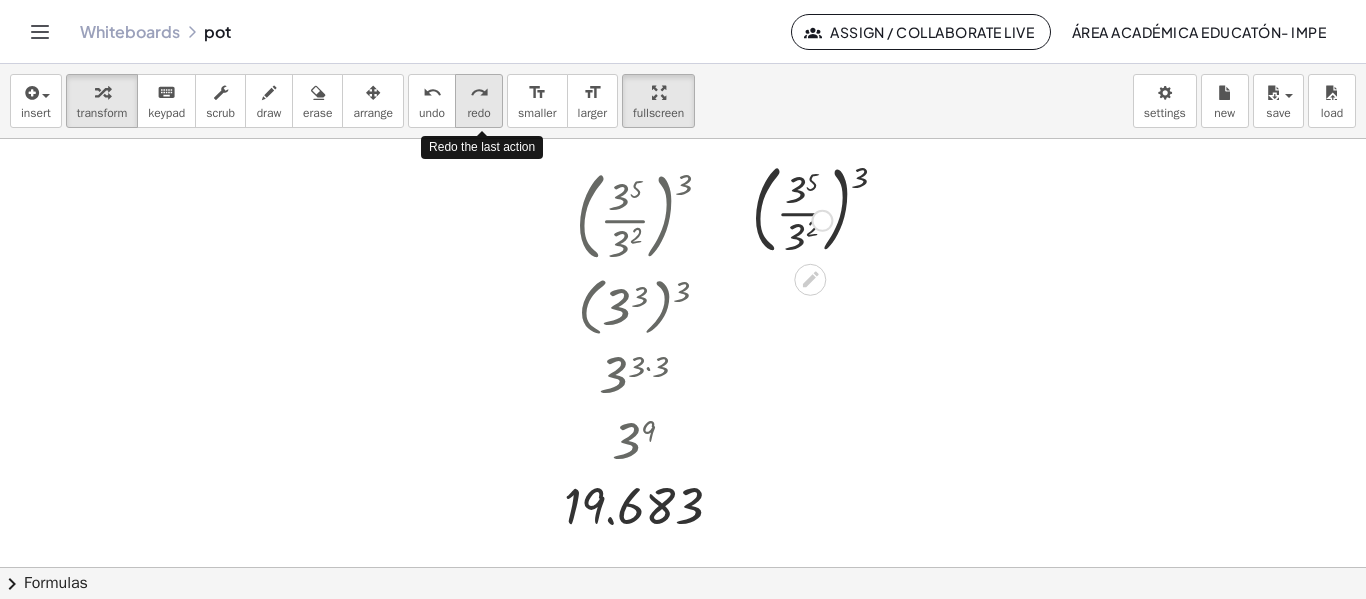 click on "redo" at bounding box center (479, 93) 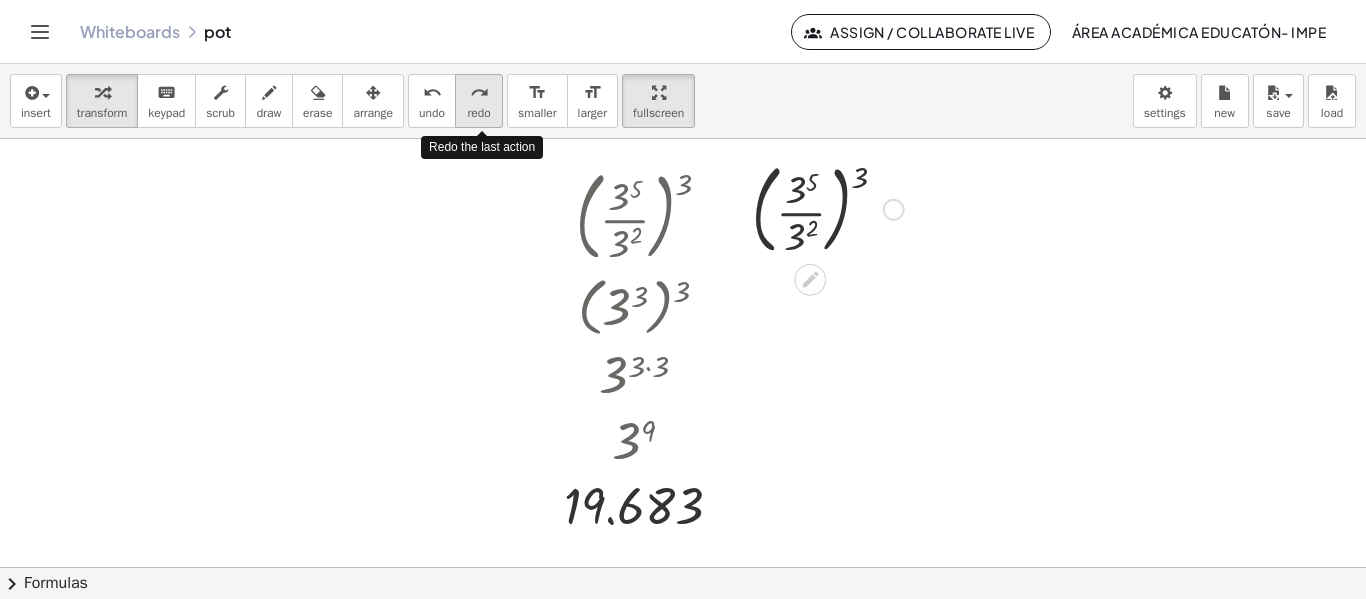 click on "redo" at bounding box center [479, 93] 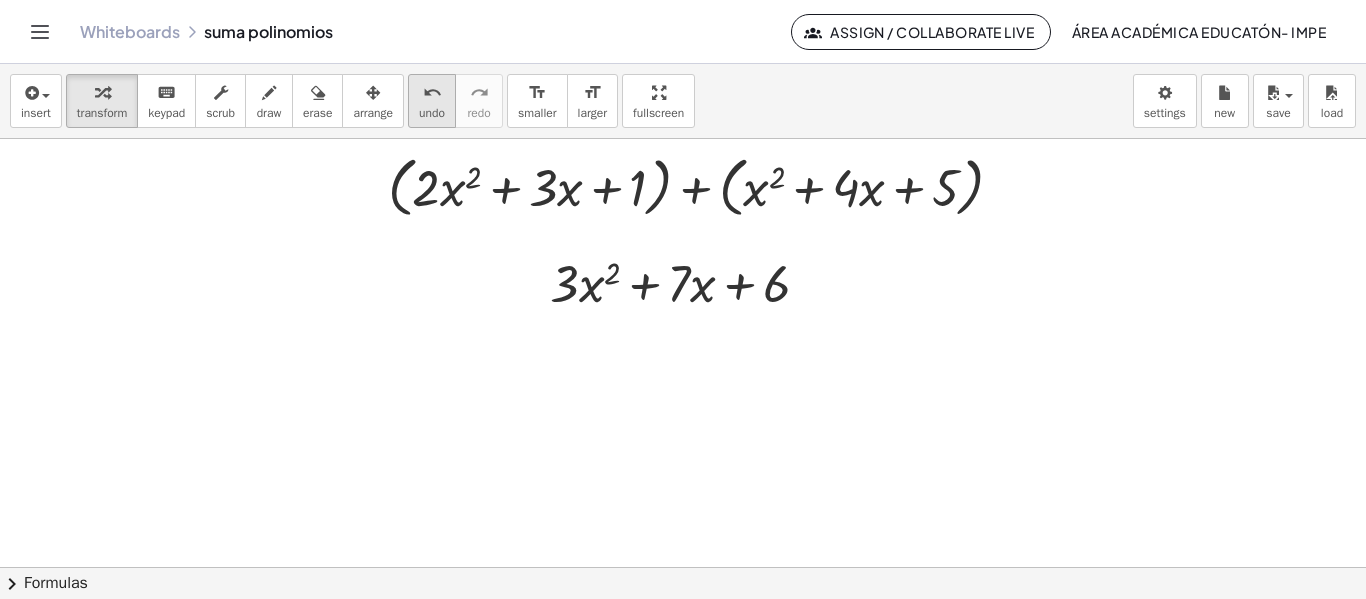 scroll, scrollTop: 0, scrollLeft: 0, axis: both 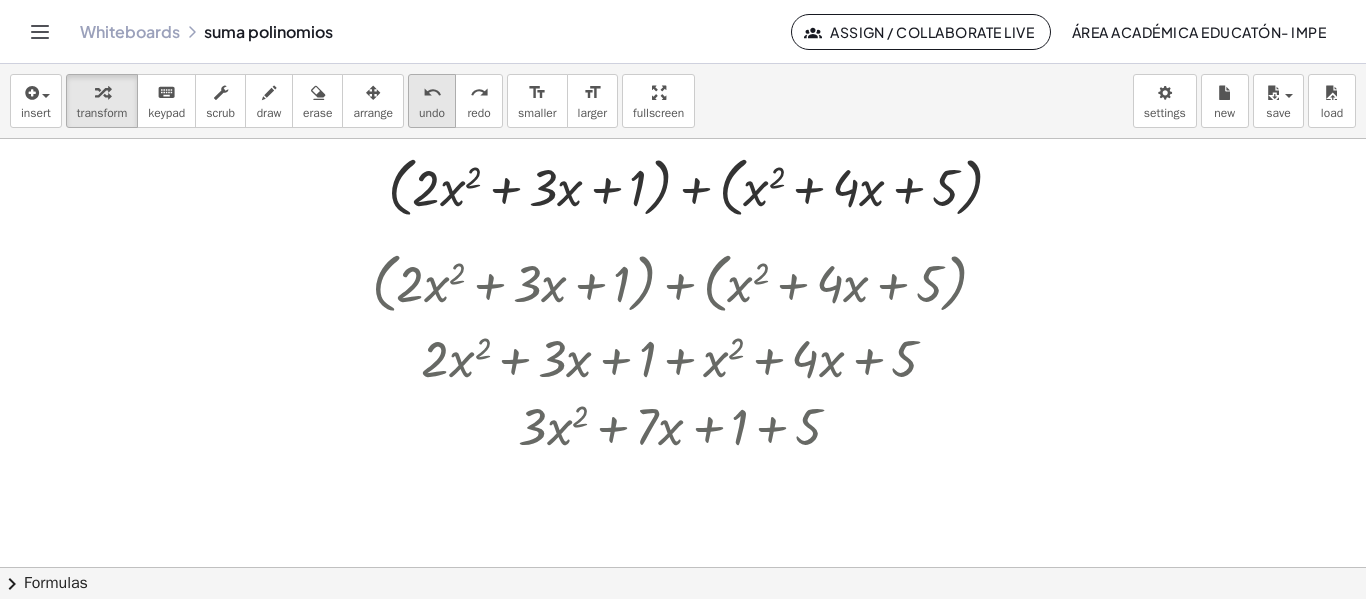 click on "undo" at bounding box center (432, 93) 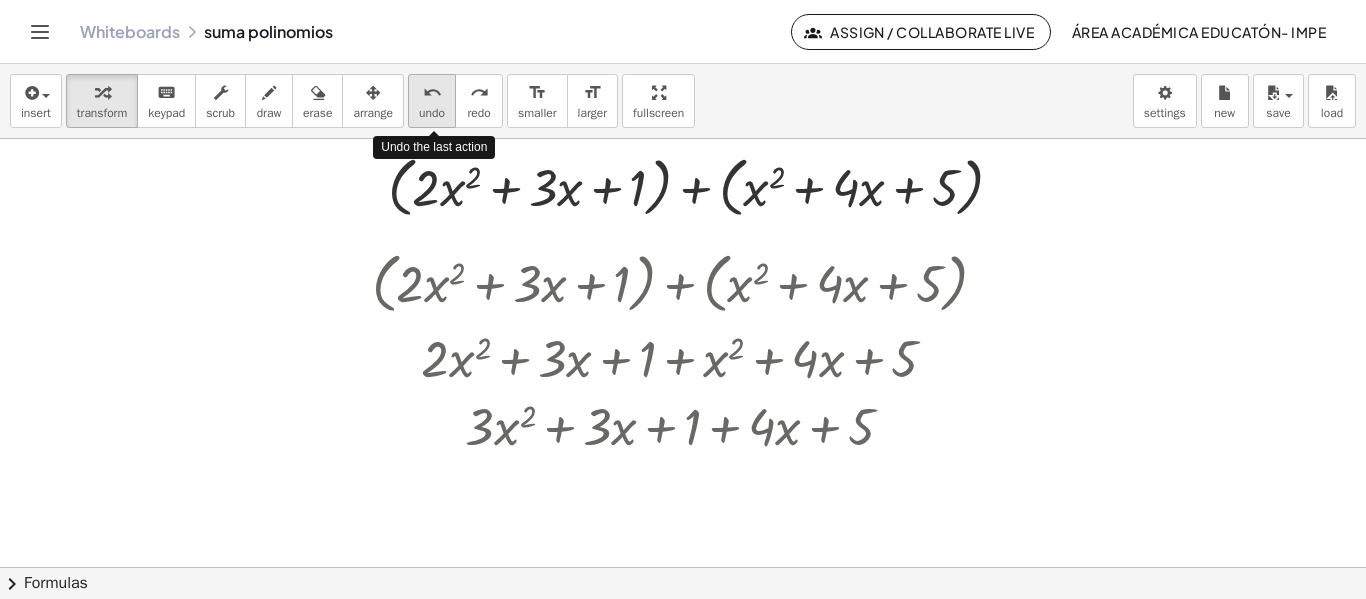 click on "undo" at bounding box center (432, 93) 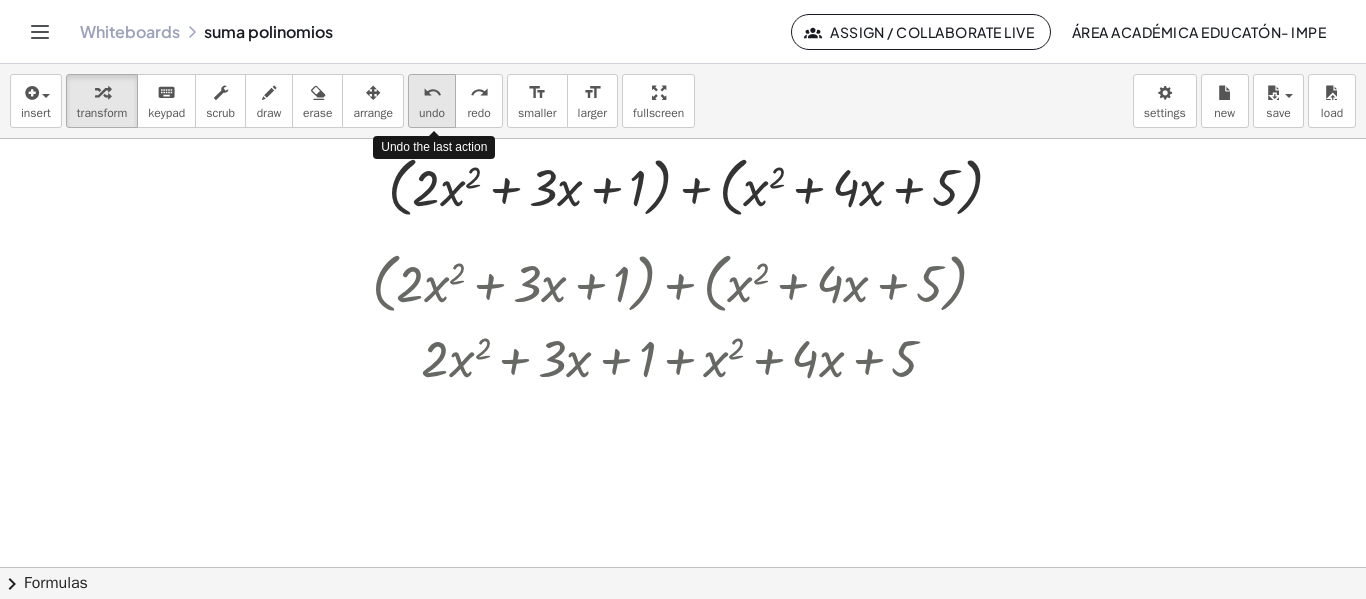click on "undo" at bounding box center [432, 93] 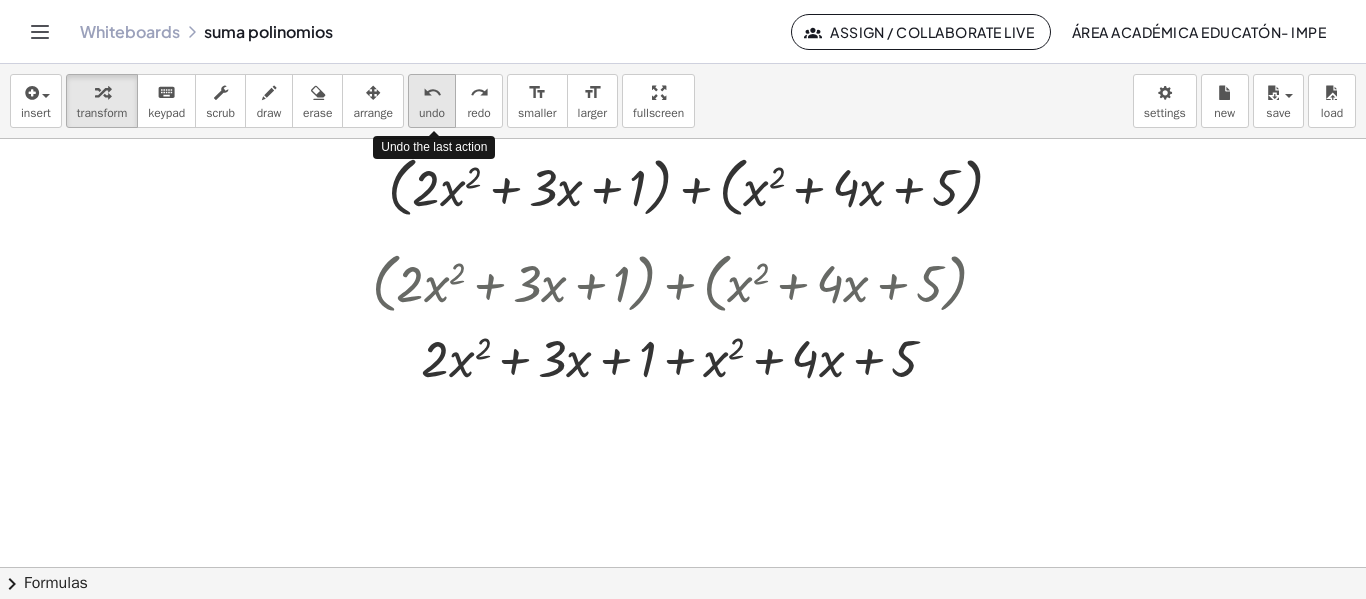 click on "undo" at bounding box center [432, 93] 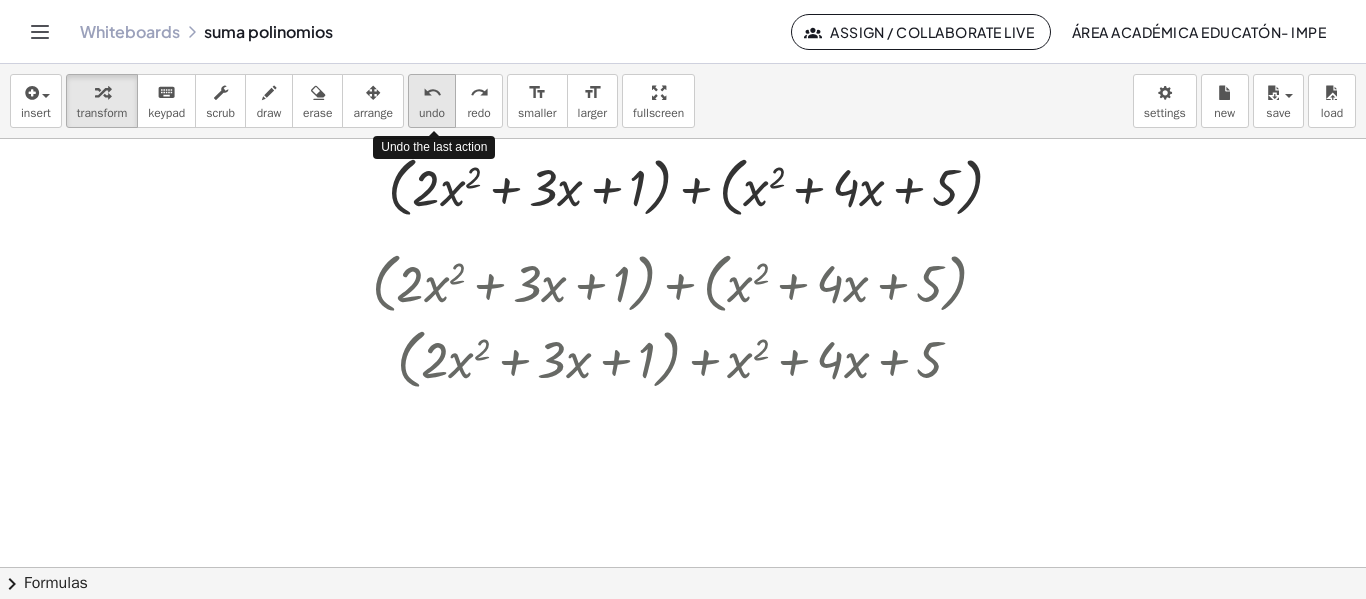 click on "undo" at bounding box center [432, 93] 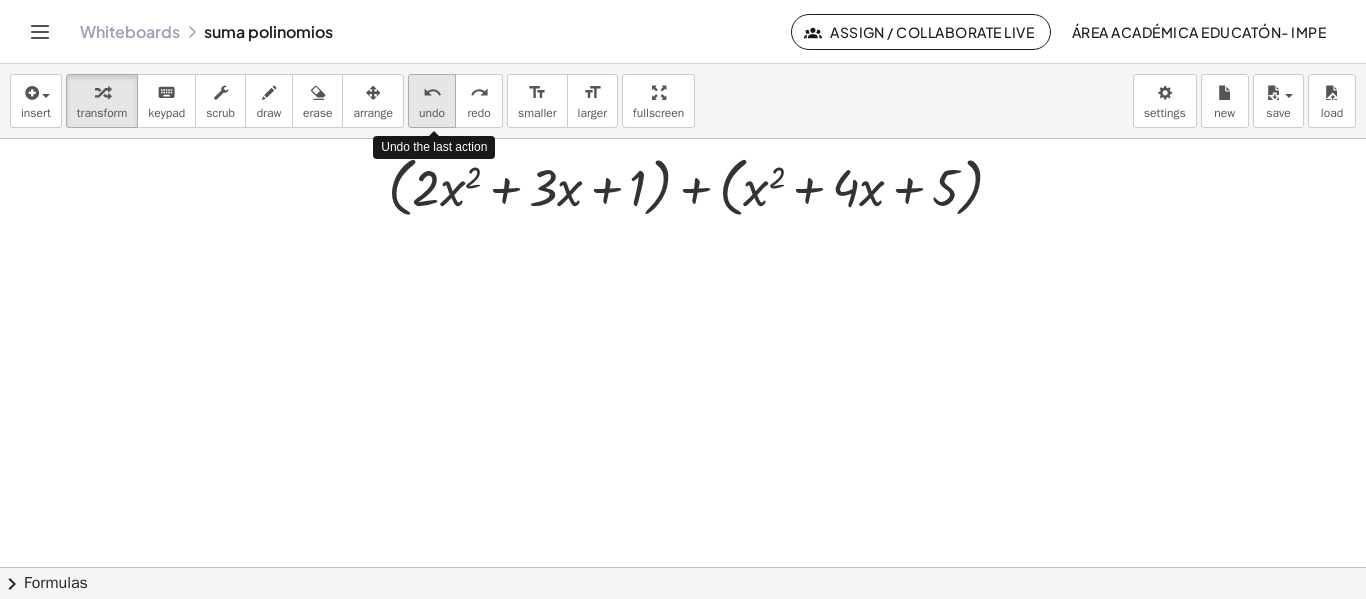 click on "undo" at bounding box center [432, 93] 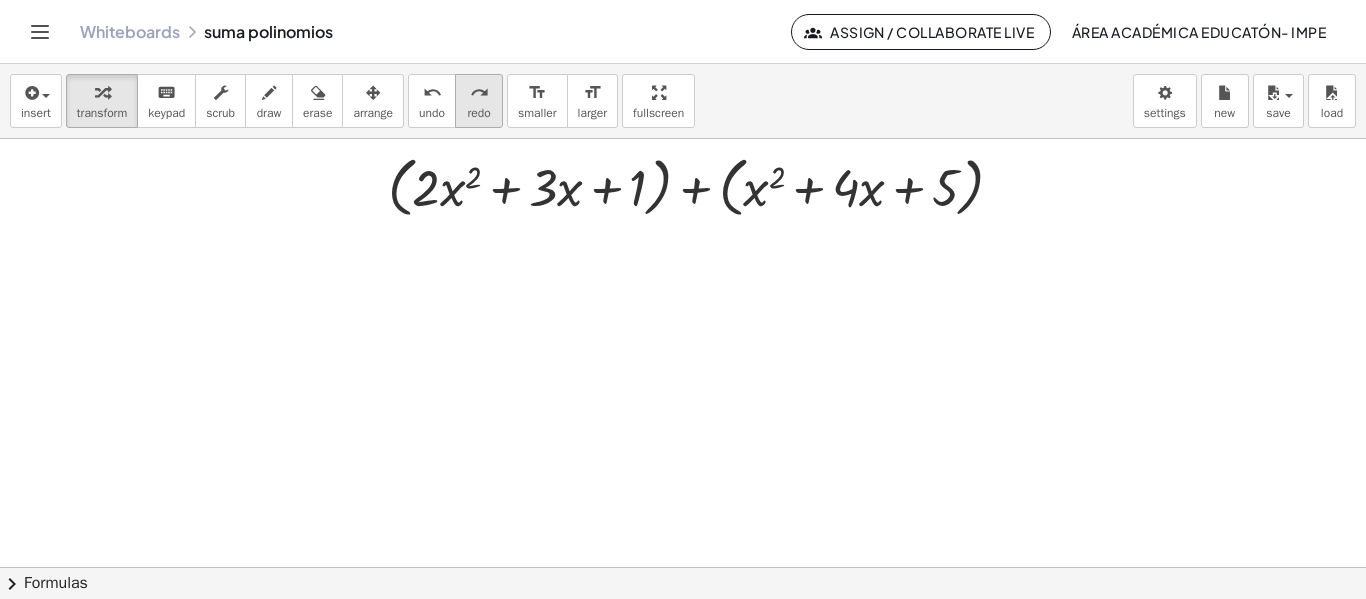 click on "redo" at bounding box center [479, 93] 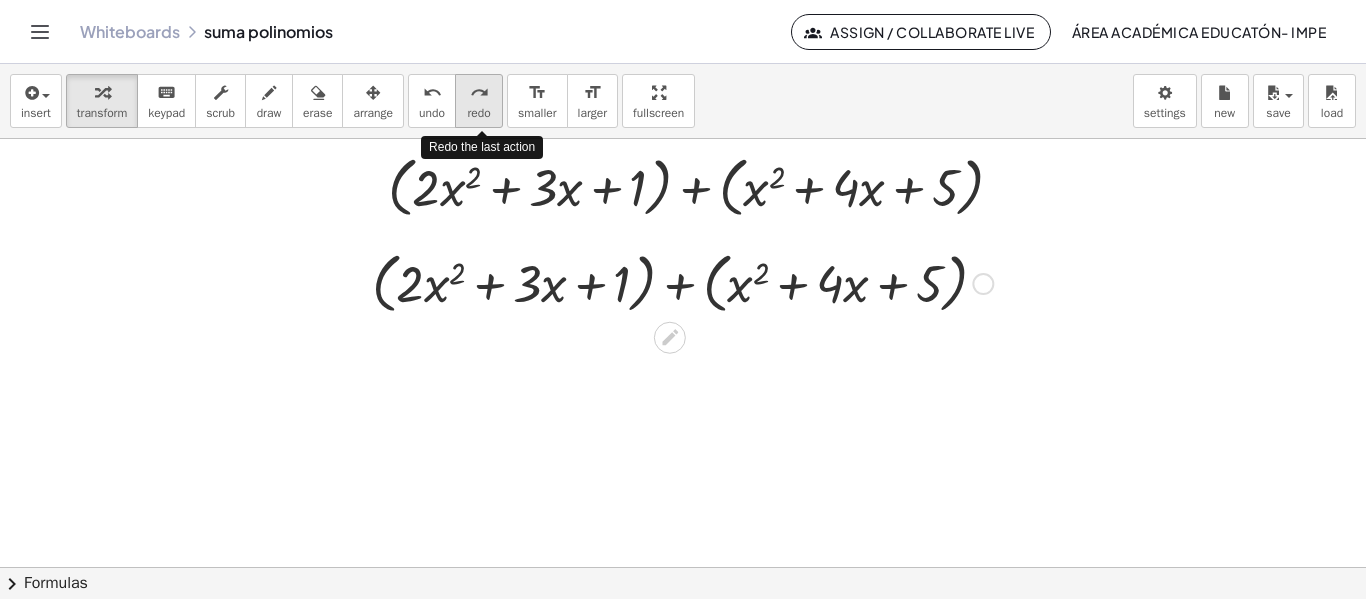 click on "redo" at bounding box center [479, 93] 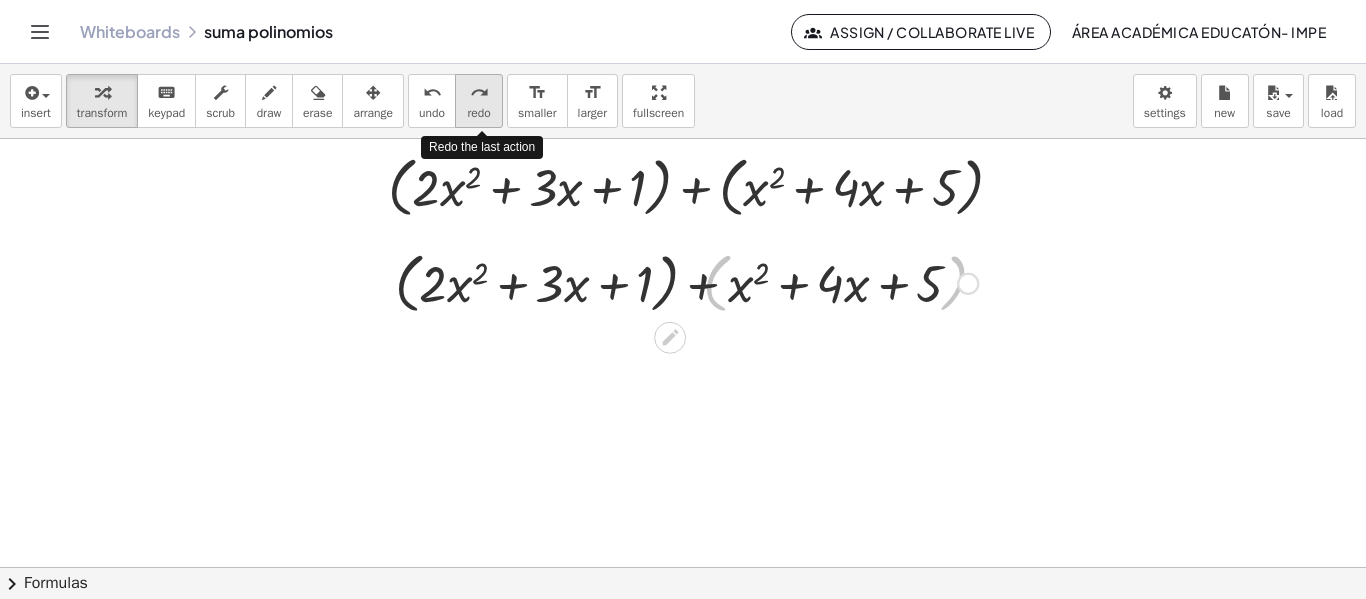 click on "redo" at bounding box center [479, 93] 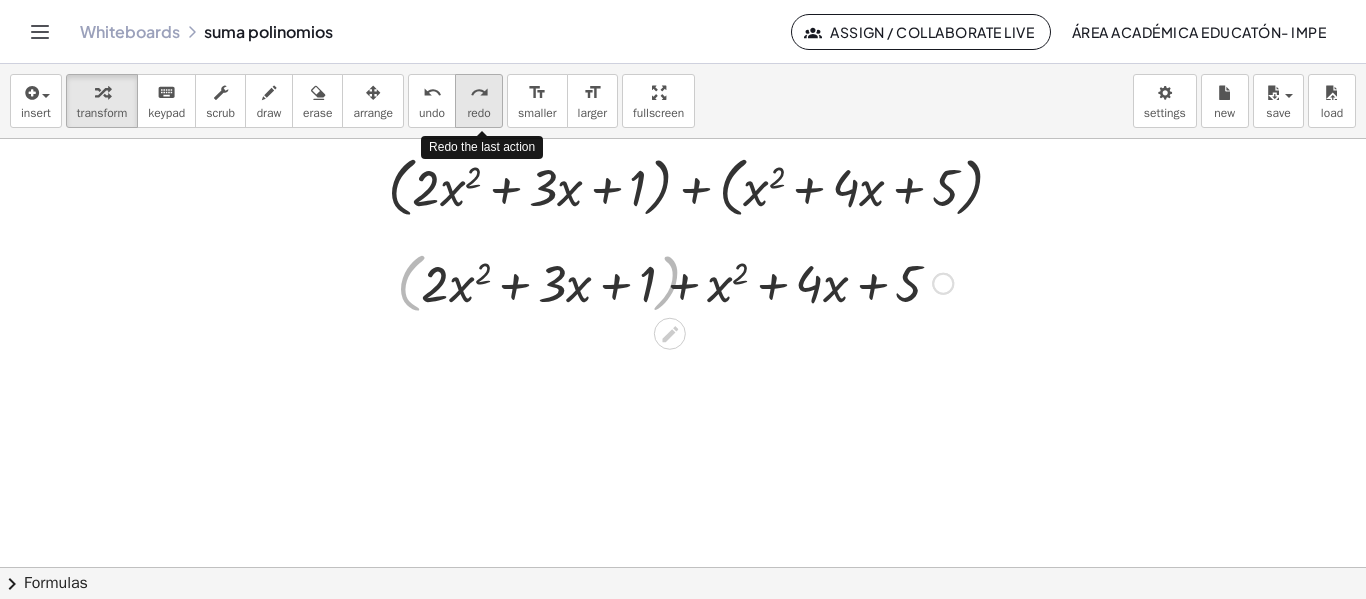 click on "redo" at bounding box center [479, 93] 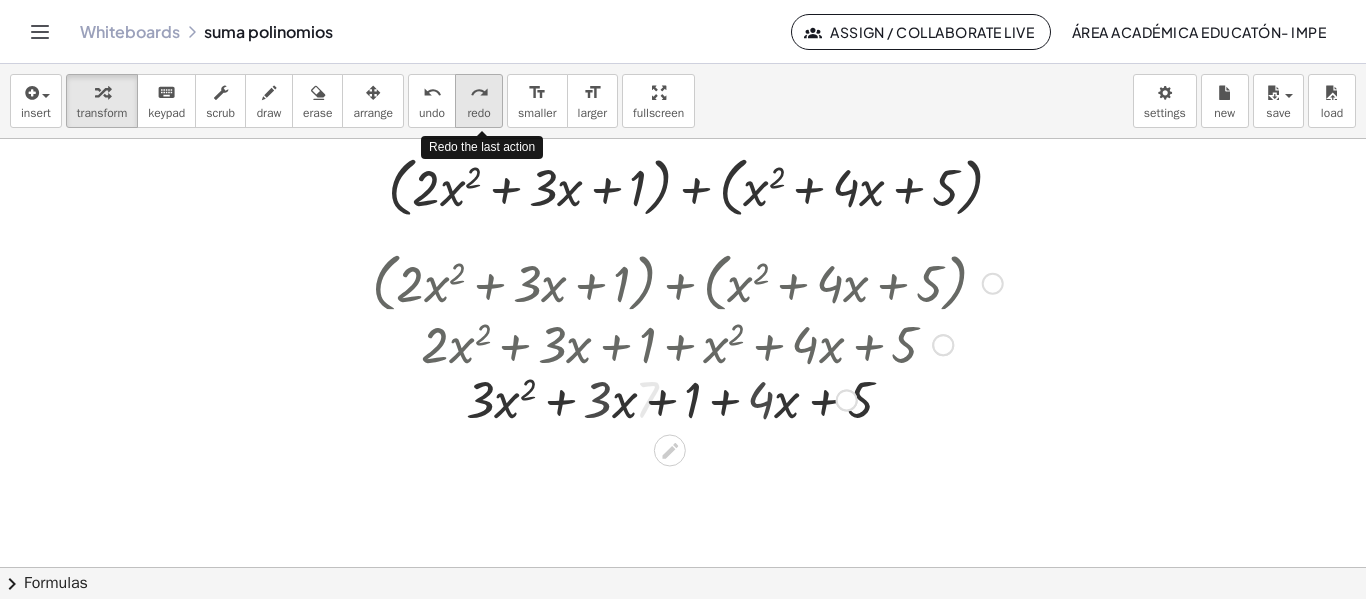 click on "redo" at bounding box center [479, 93] 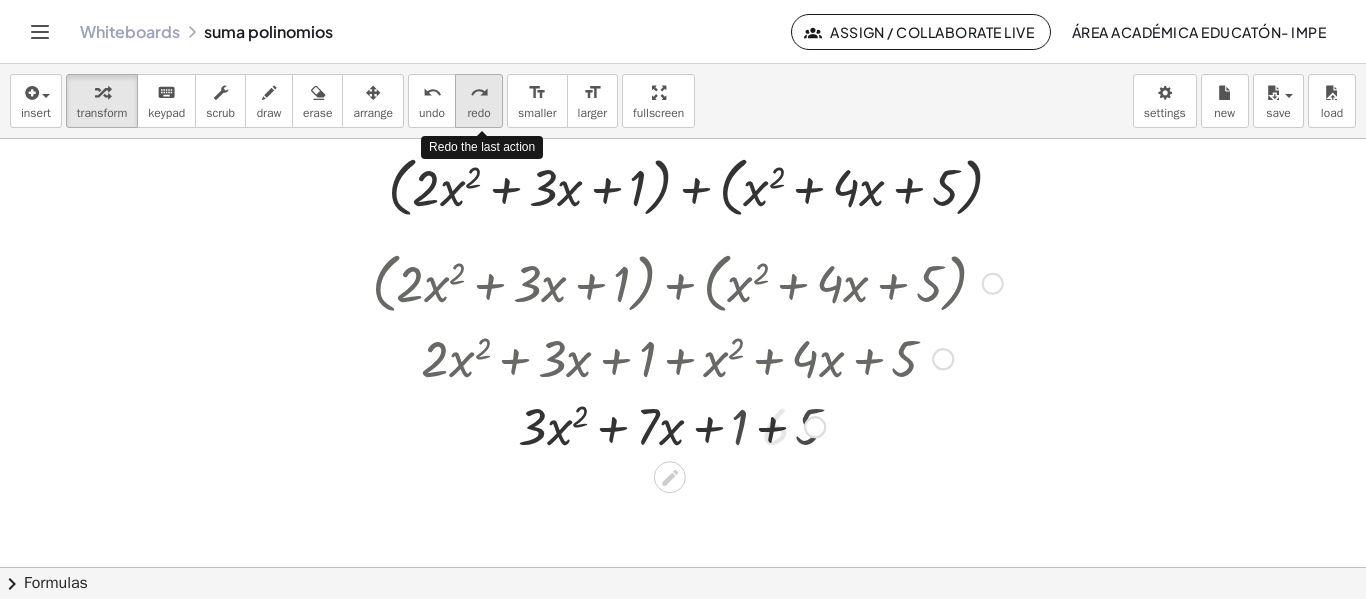 click on "redo" at bounding box center [479, 93] 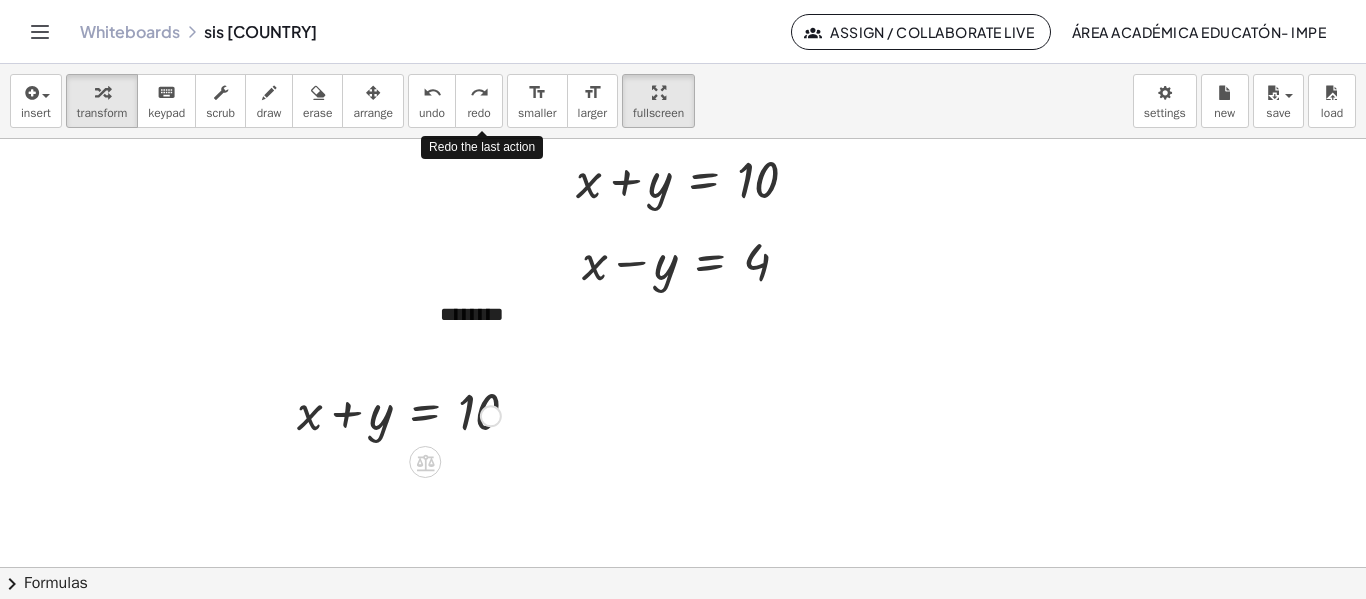 scroll, scrollTop: 0, scrollLeft: 0, axis: both 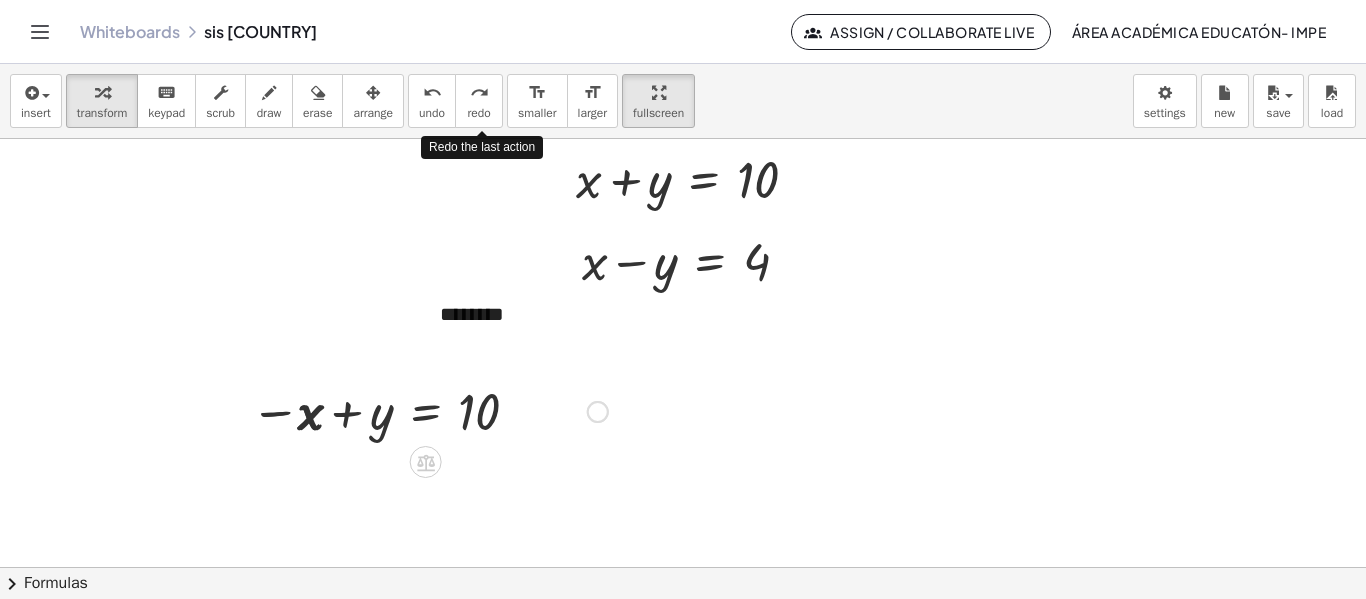 click on "redo" at bounding box center (478, 113) 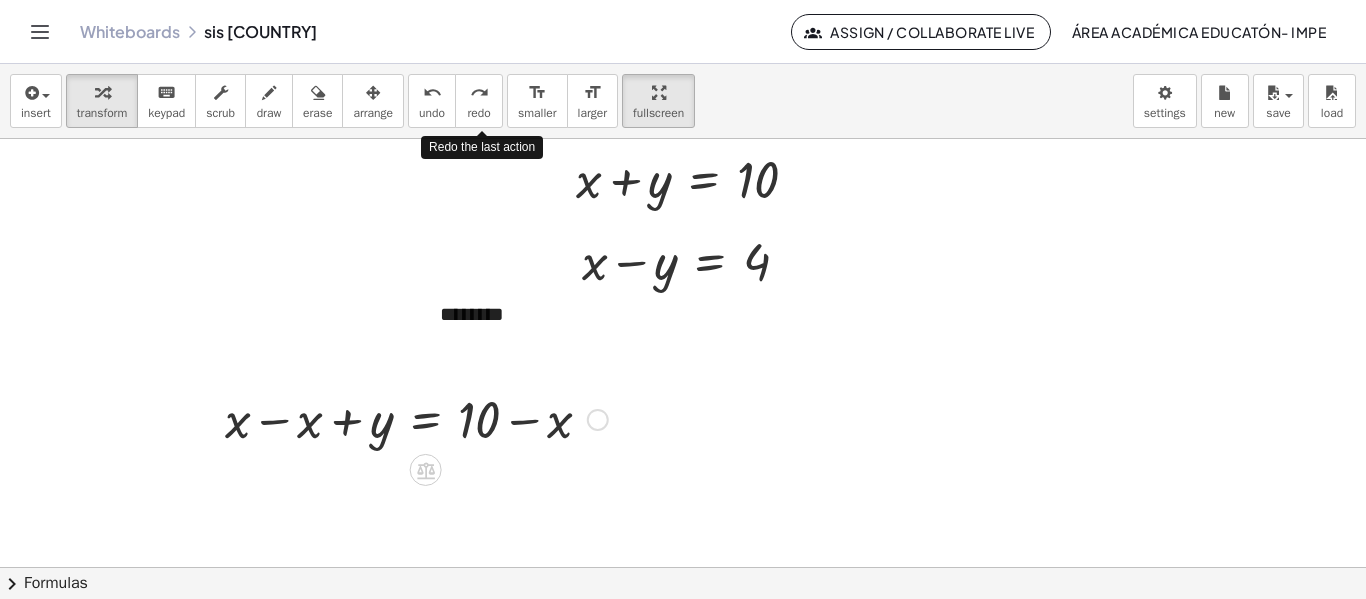 click on "redo" at bounding box center (478, 113) 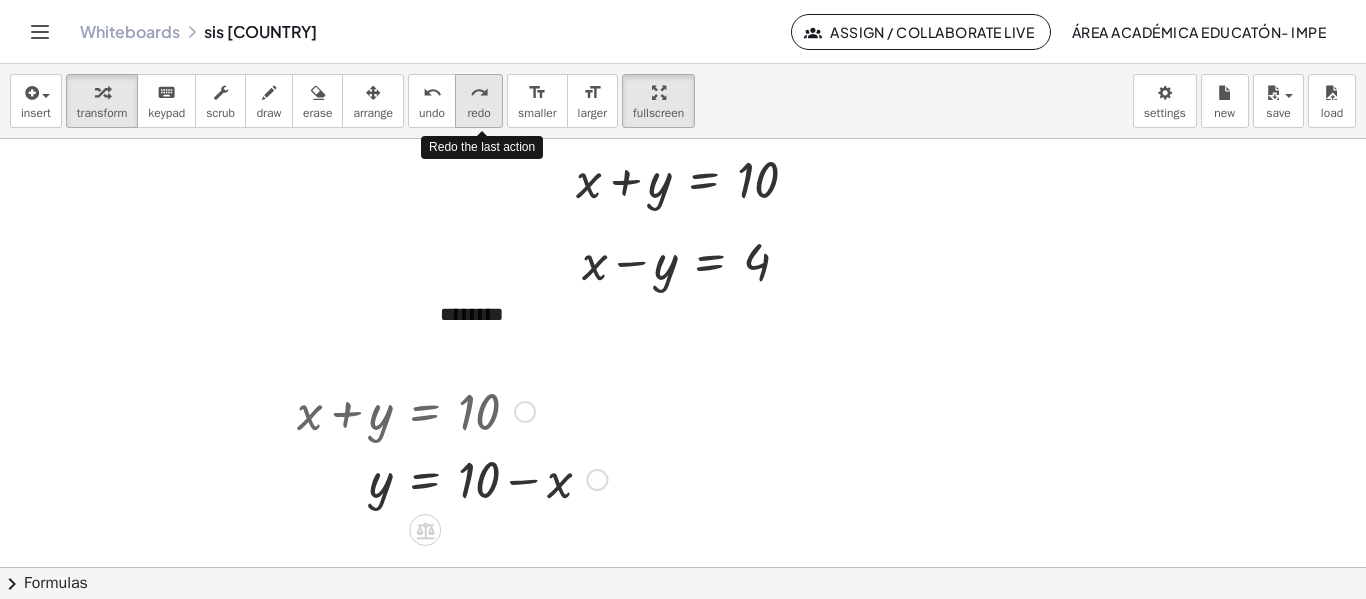 click on "redo" at bounding box center (479, 93) 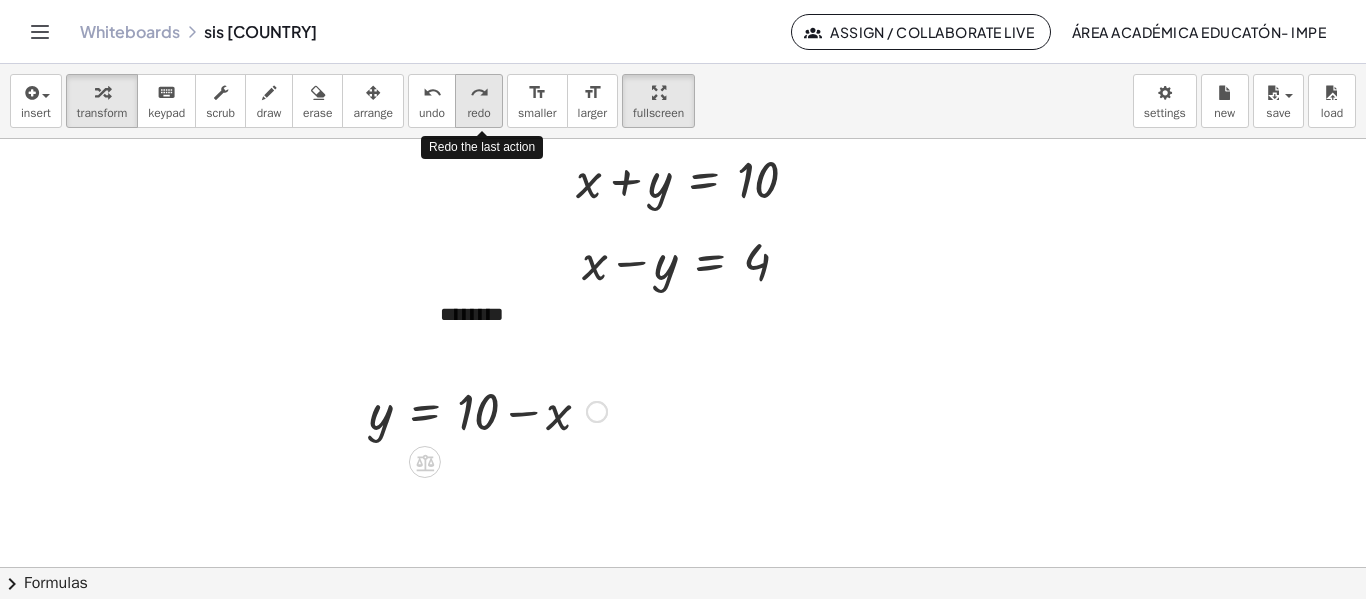 click on "redo" at bounding box center (479, 93) 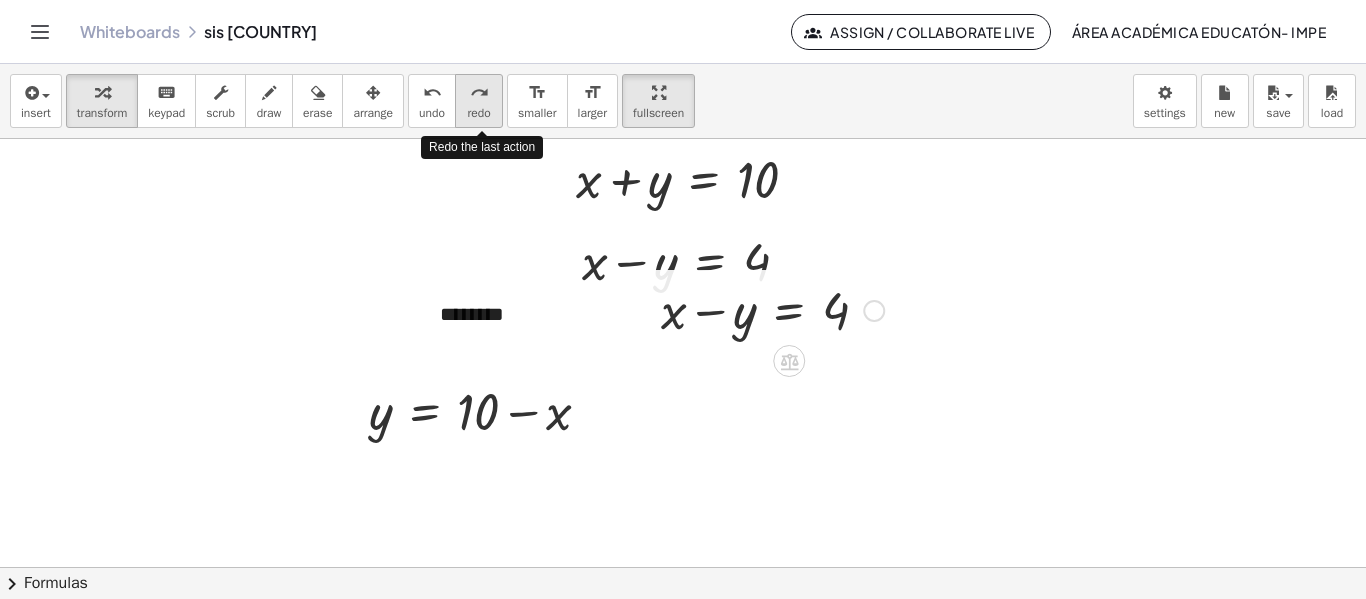 click on "redo" at bounding box center (479, 93) 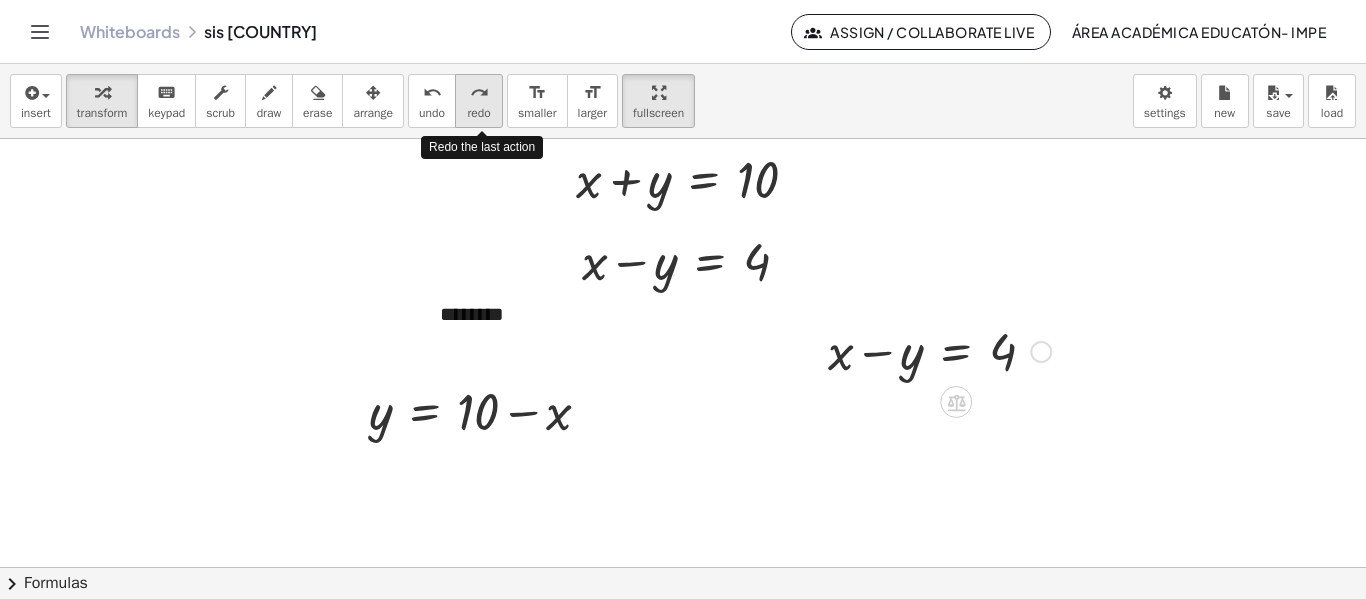 click on "redo" at bounding box center (479, 93) 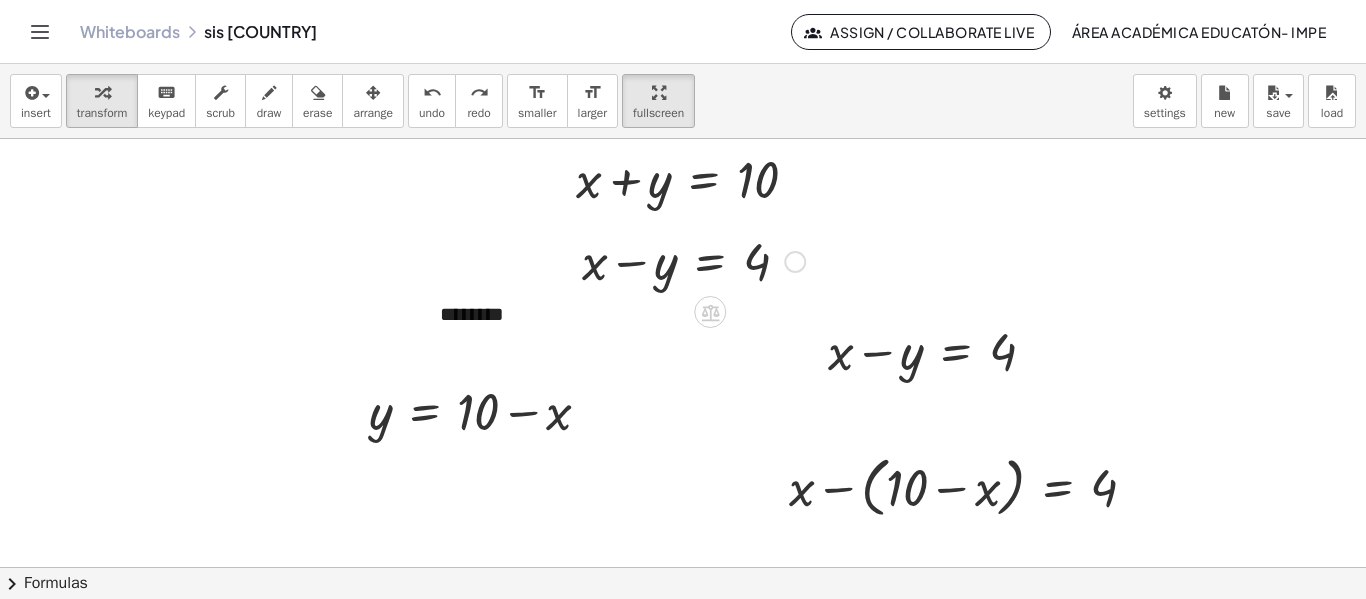 scroll, scrollTop: 69, scrollLeft: 0, axis: vertical 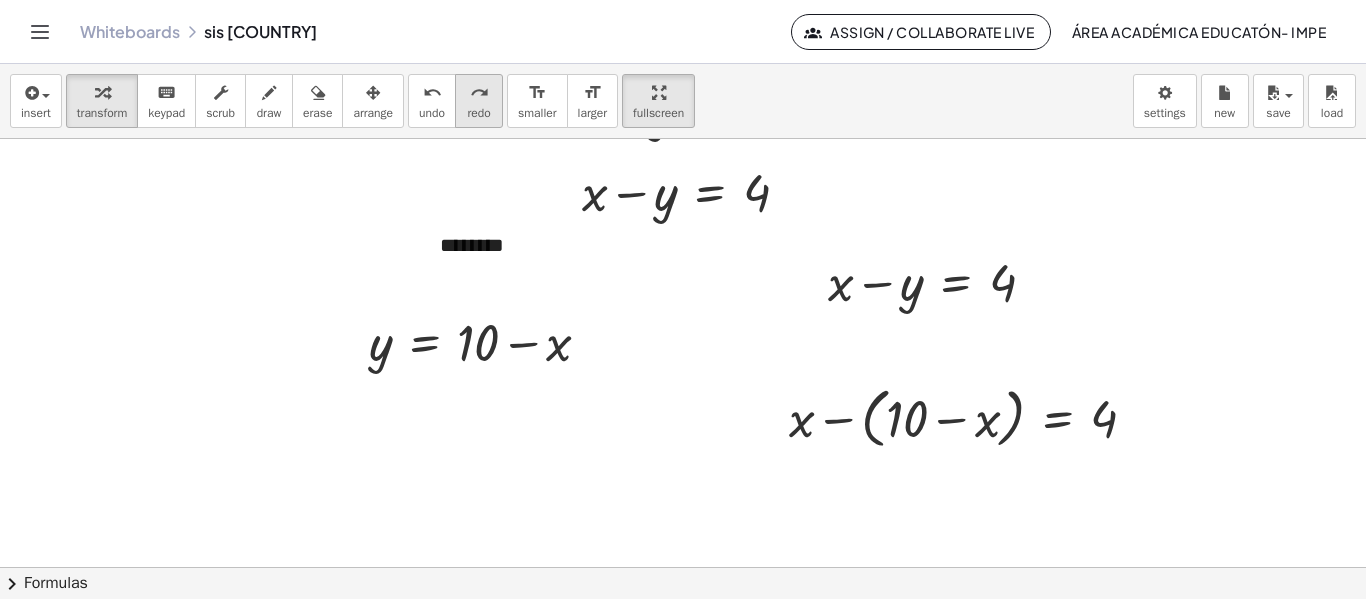 click on "redo" at bounding box center (478, 113) 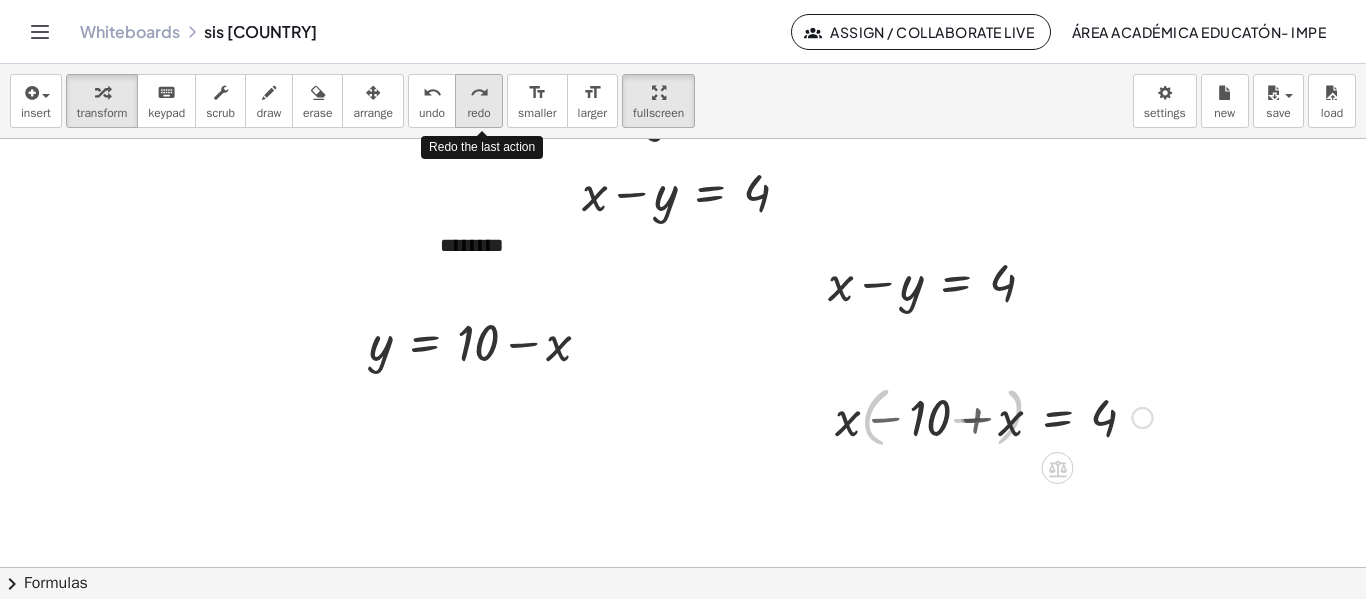 click on "redo" at bounding box center (478, 113) 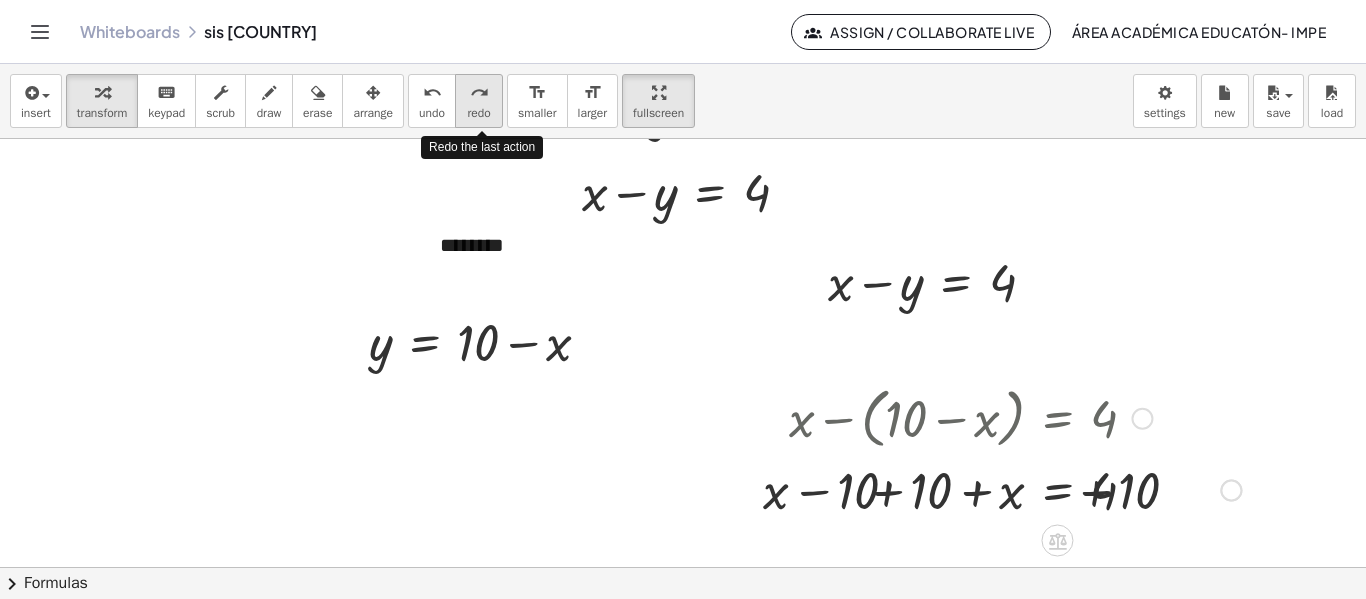 click on "redo" at bounding box center (478, 113) 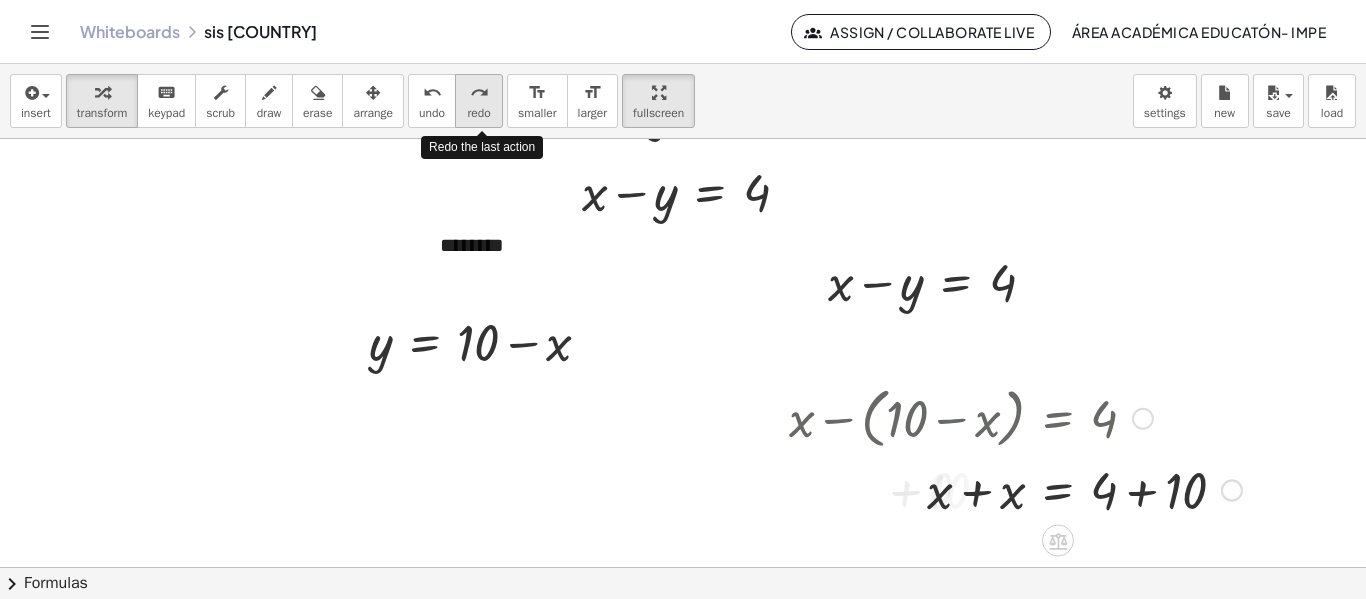 click on "redo" at bounding box center [478, 113] 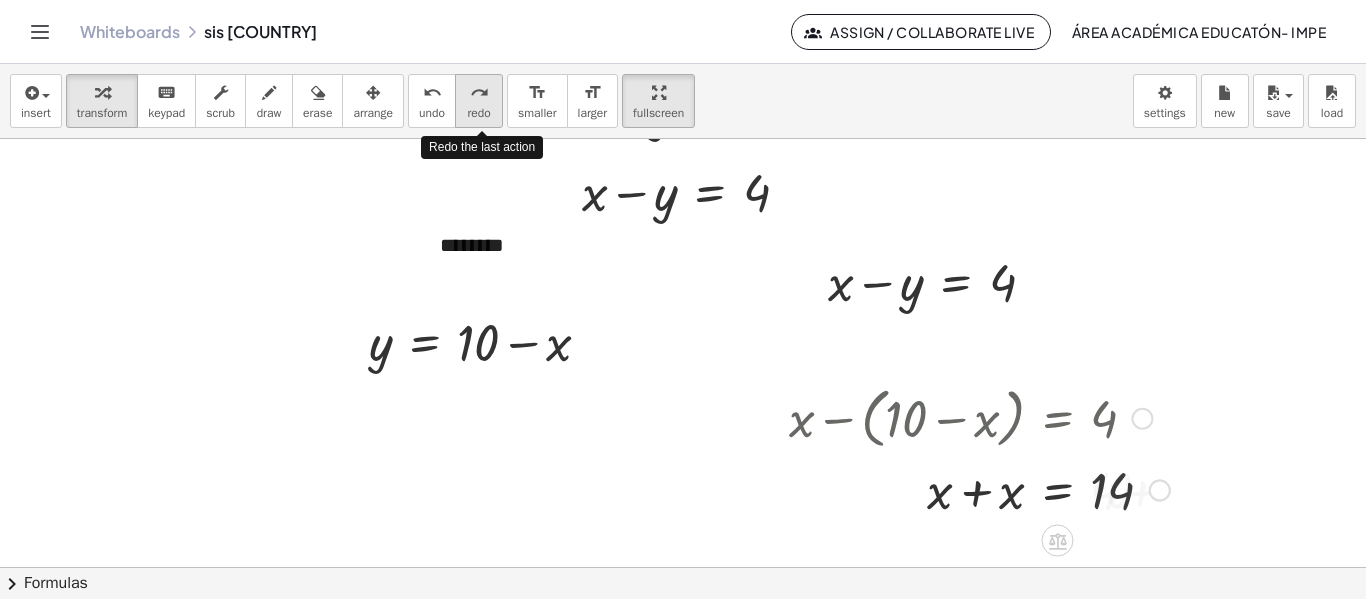 click on "redo" at bounding box center (478, 113) 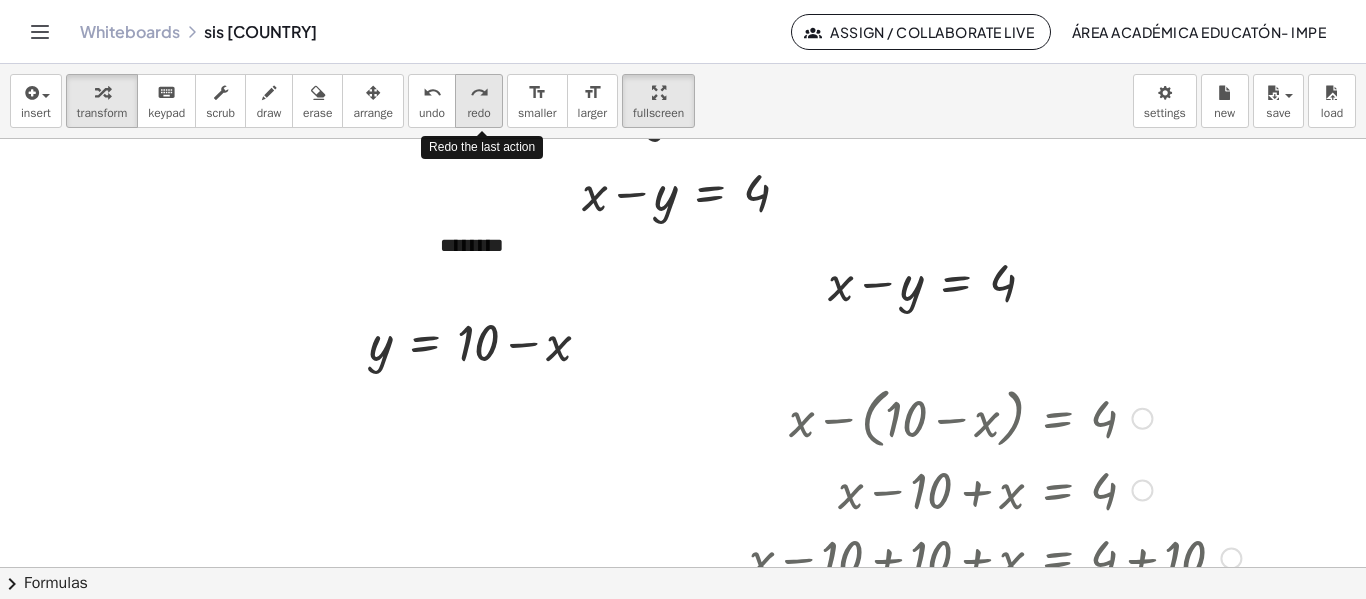click on "redo" at bounding box center (478, 113) 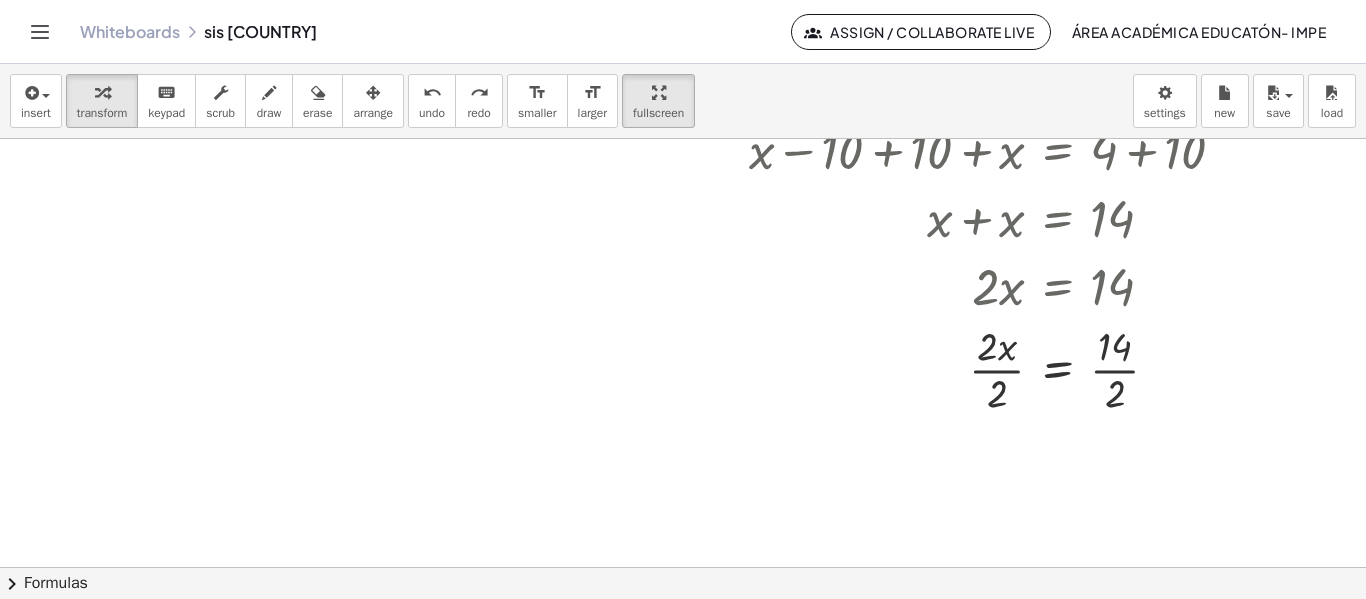 scroll, scrollTop: 373, scrollLeft: 0, axis: vertical 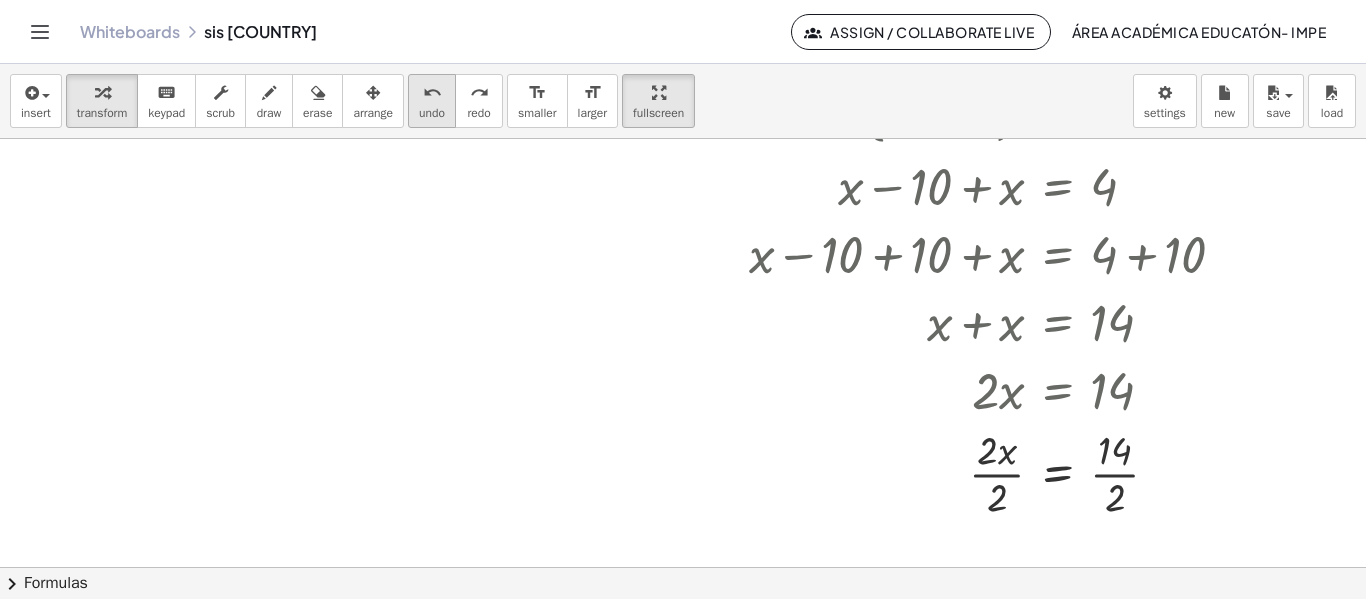 click on "undo undo" at bounding box center (432, 101) 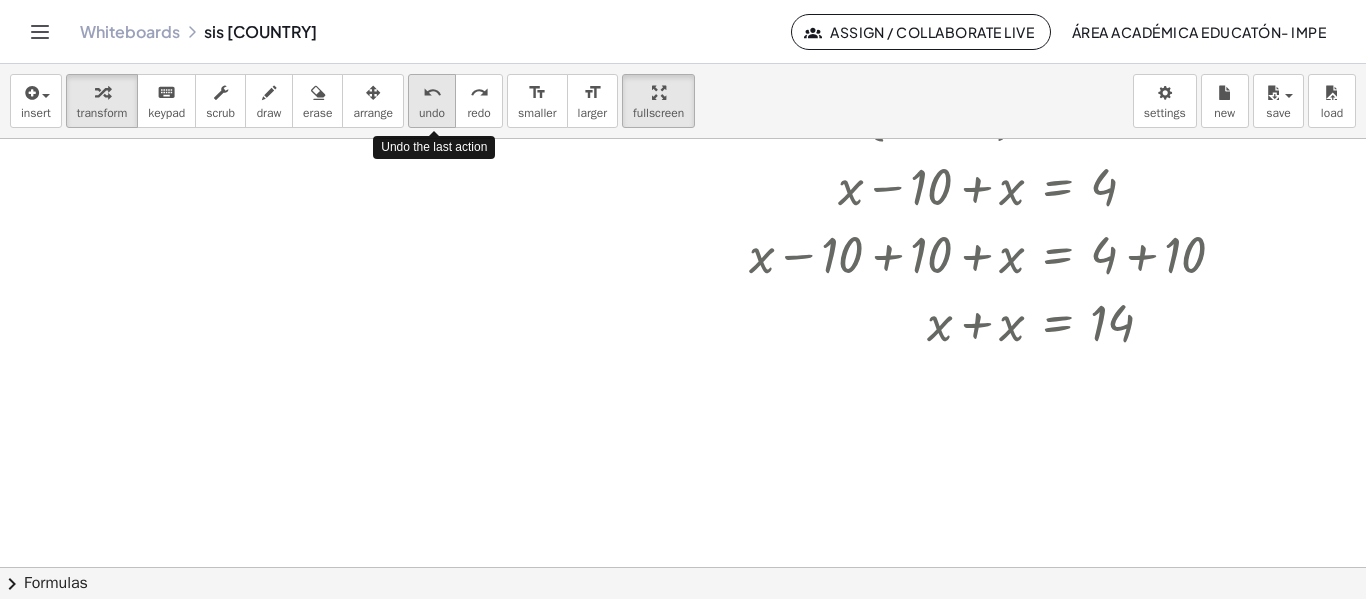 click on "undo undo" at bounding box center (432, 101) 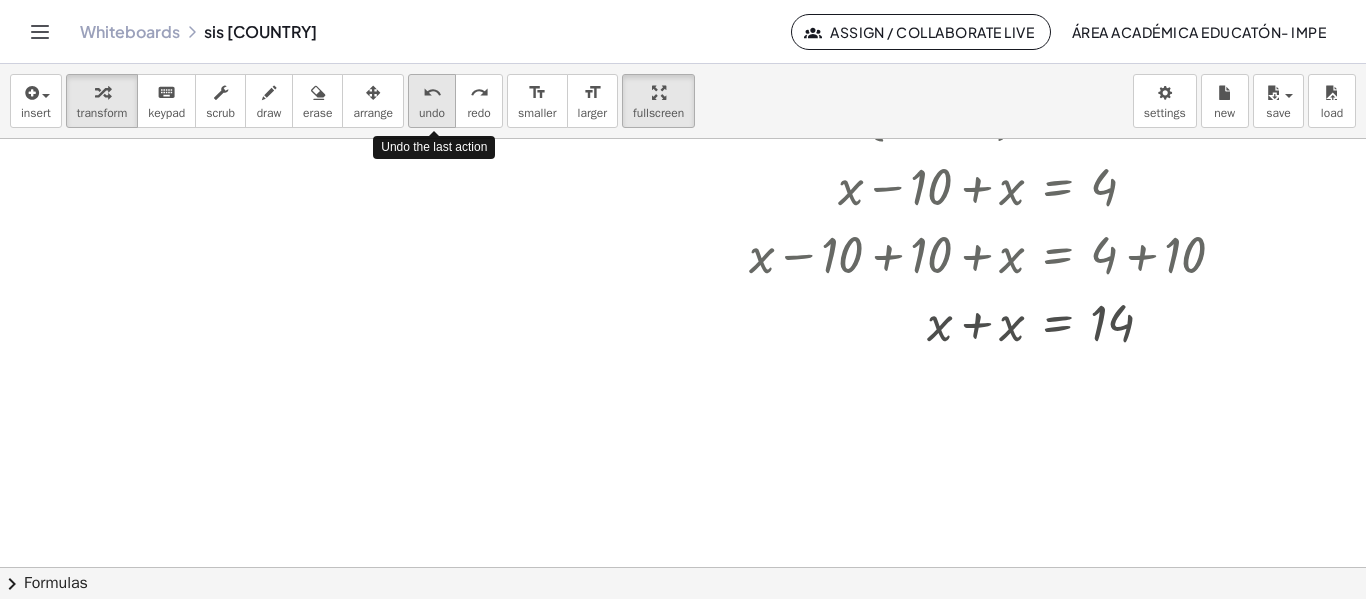 click on "undo undo" at bounding box center (432, 101) 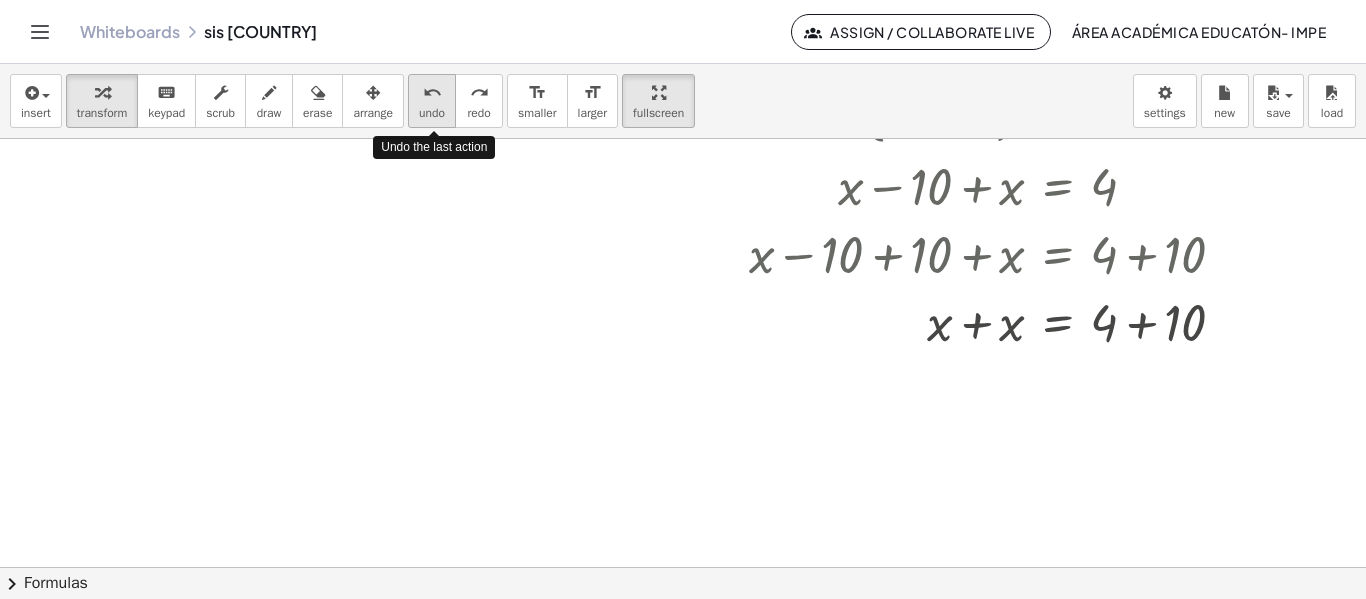 click on "undo undo" at bounding box center [432, 101] 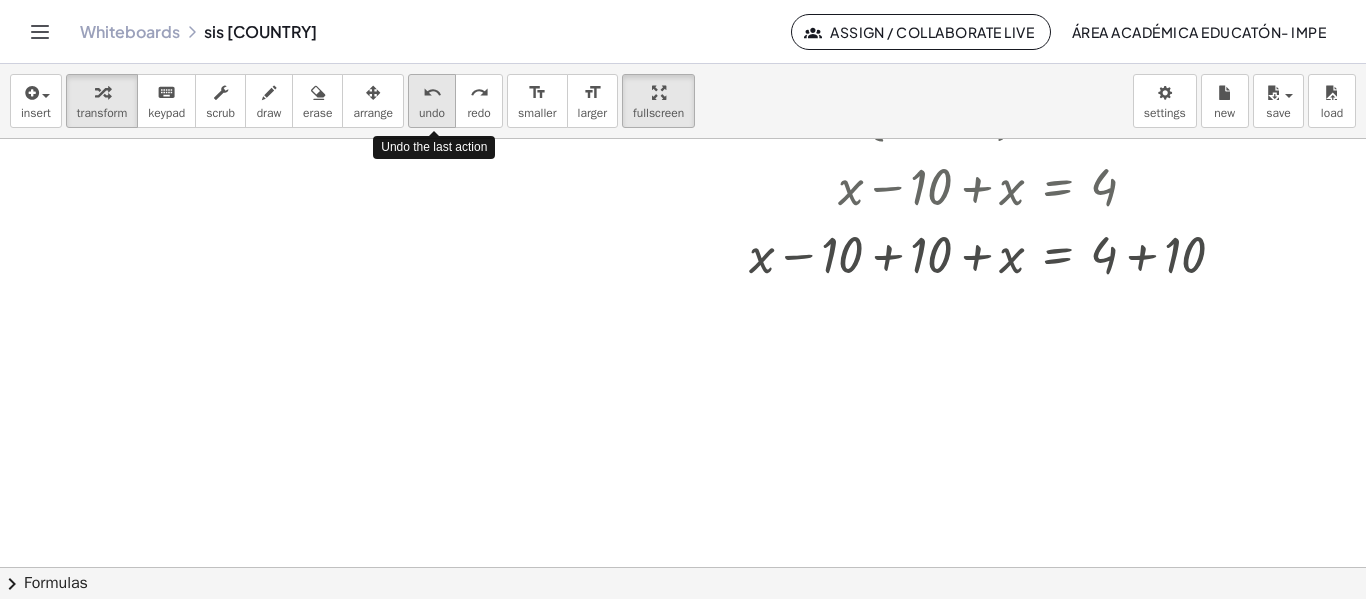 click on "undo undo" at bounding box center (432, 101) 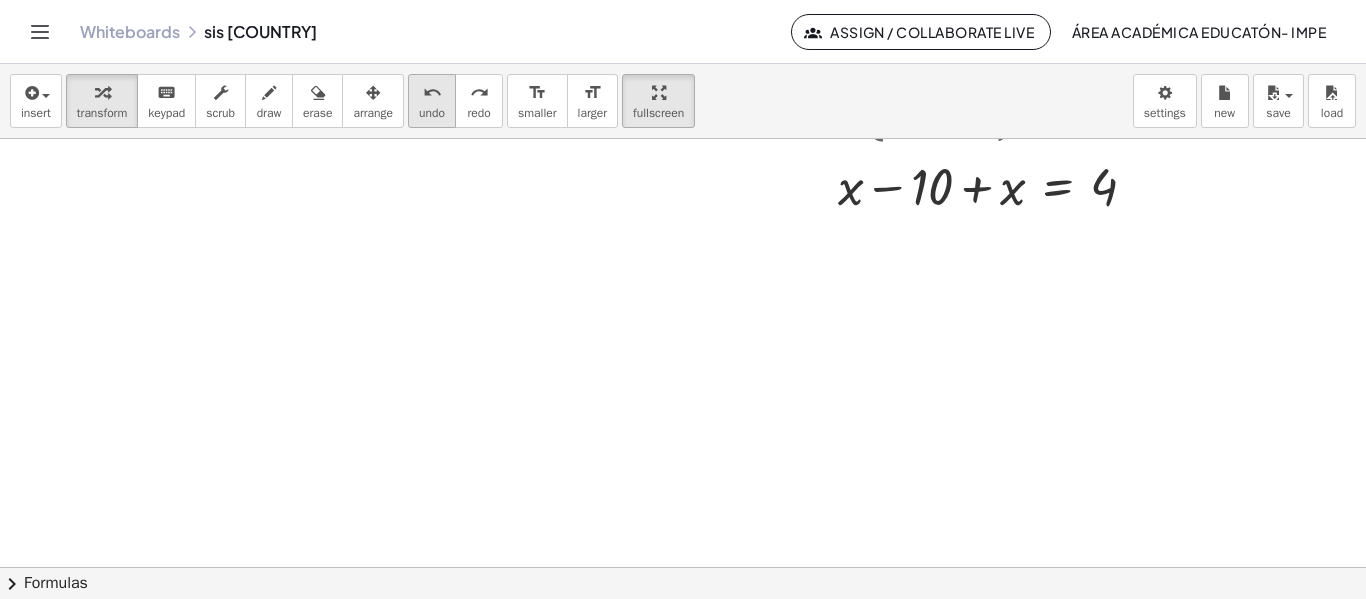 click on "undo" at bounding box center (432, 93) 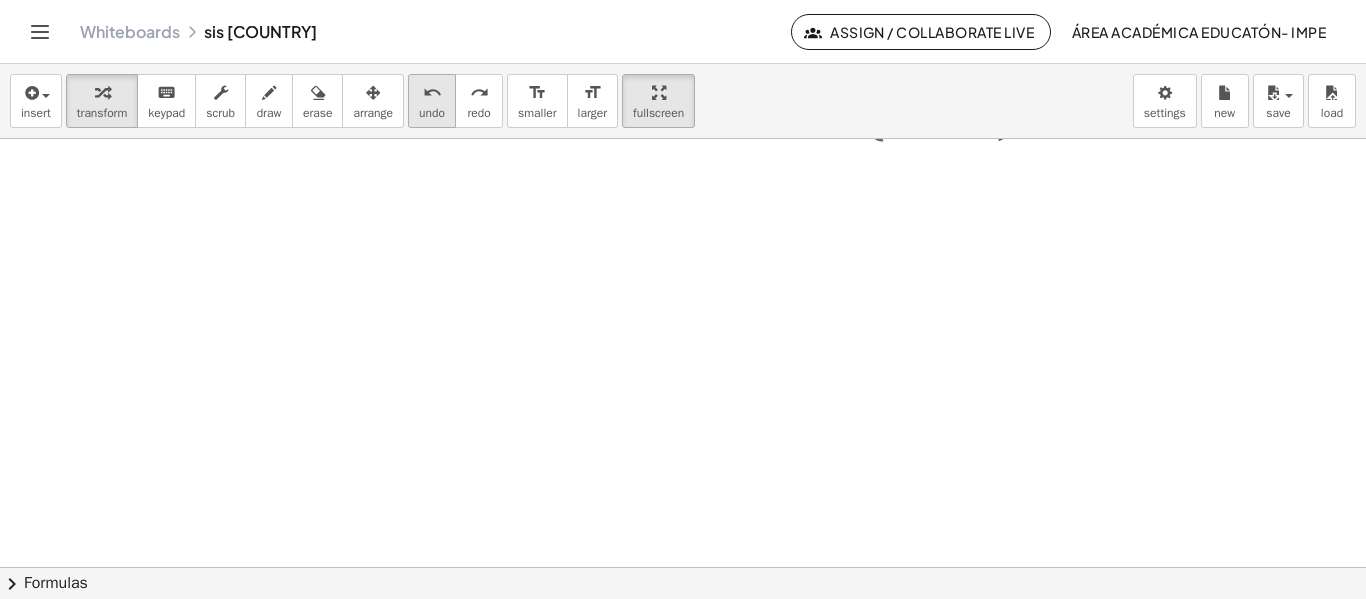 click on "undo" at bounding box center (432, 93) 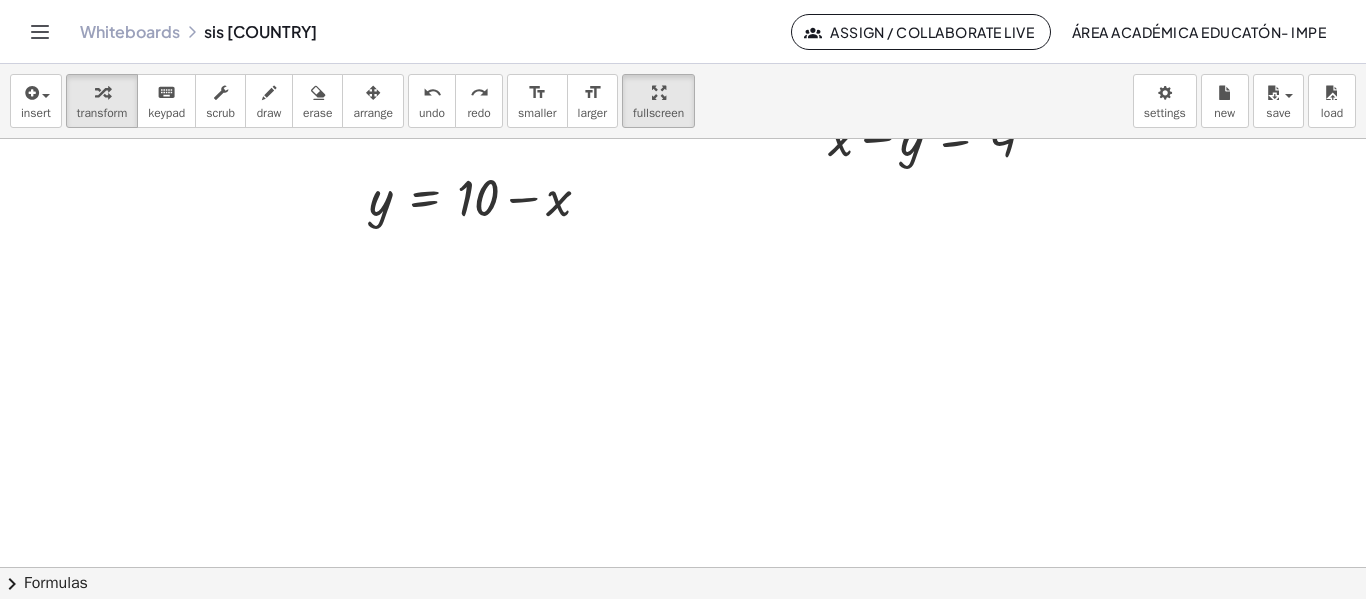 scroll, scrollTop: 0, scrollLeft: 0, axis: both 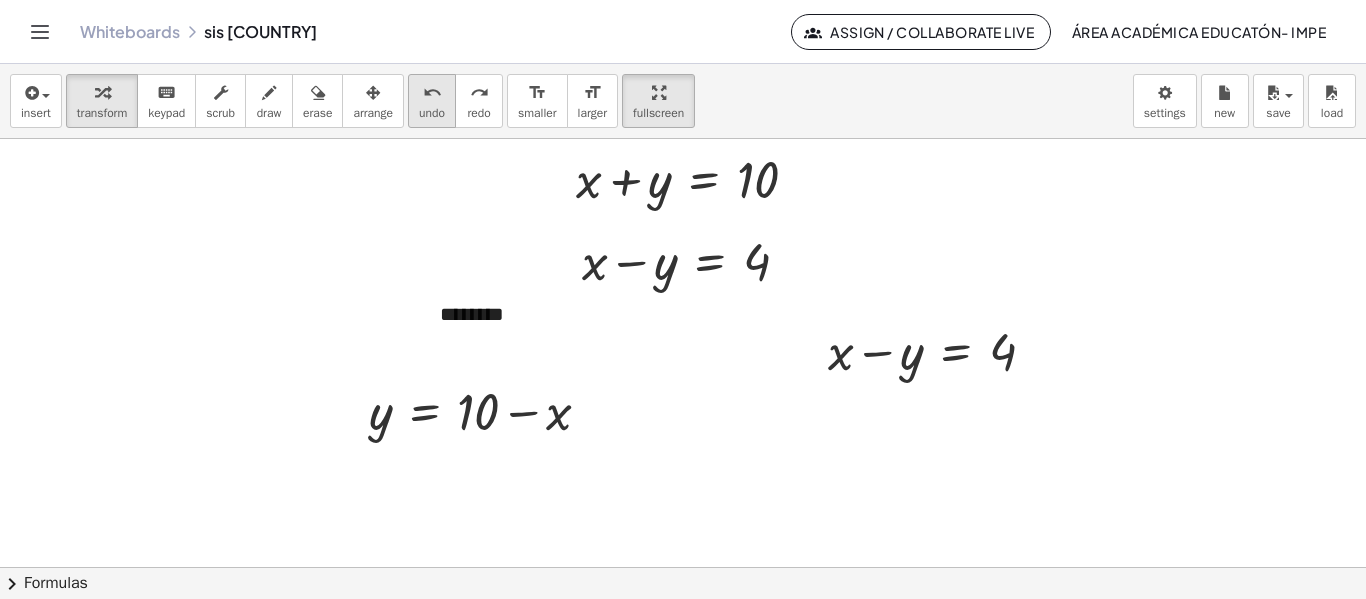 click on "undo" at bounding box center (432, 93) 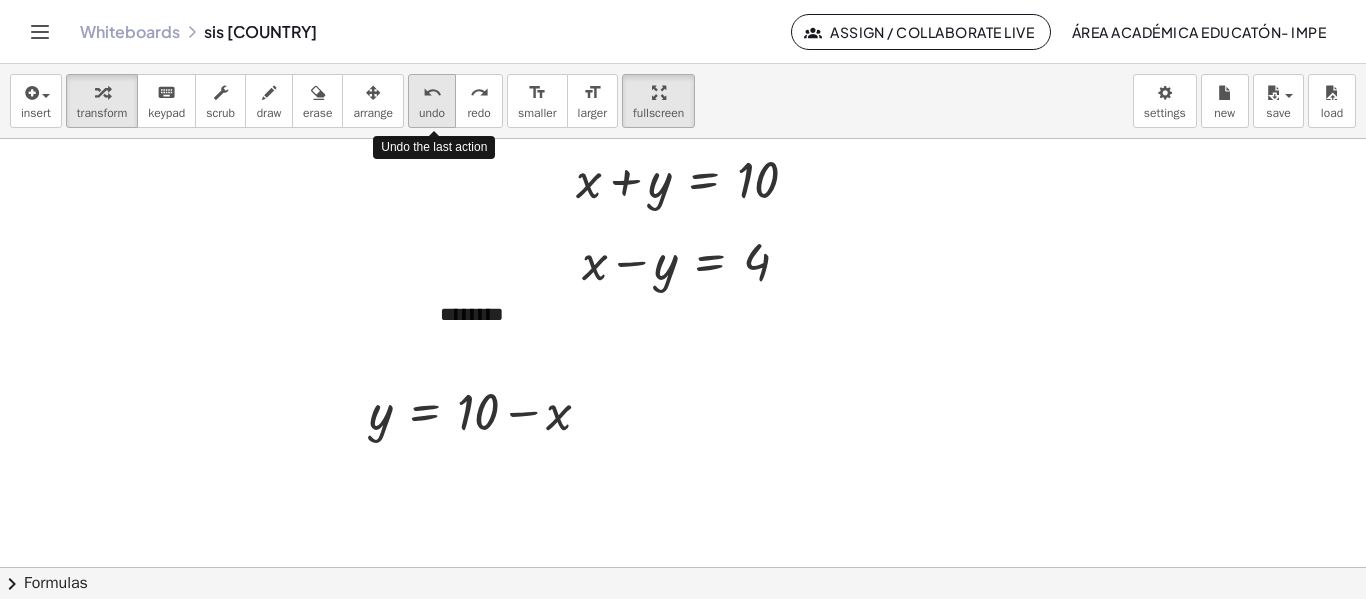 click on "undo" at bounding box center (432, 93) 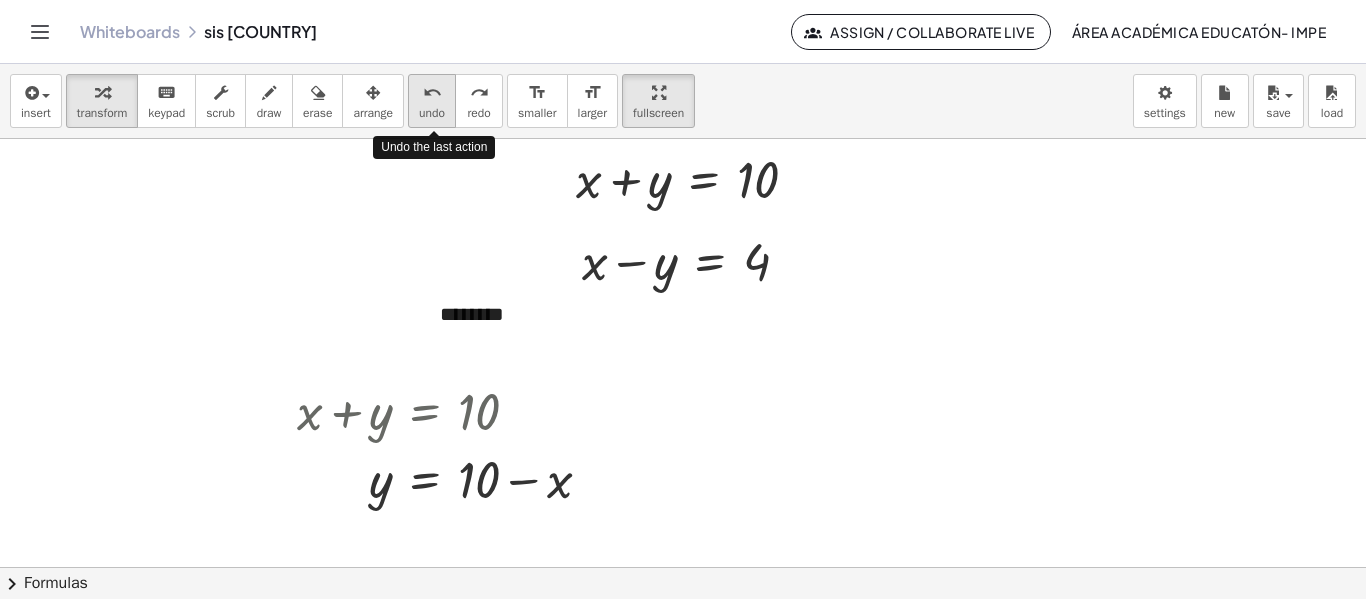 click on "undo" at bounding box center (432, 93) 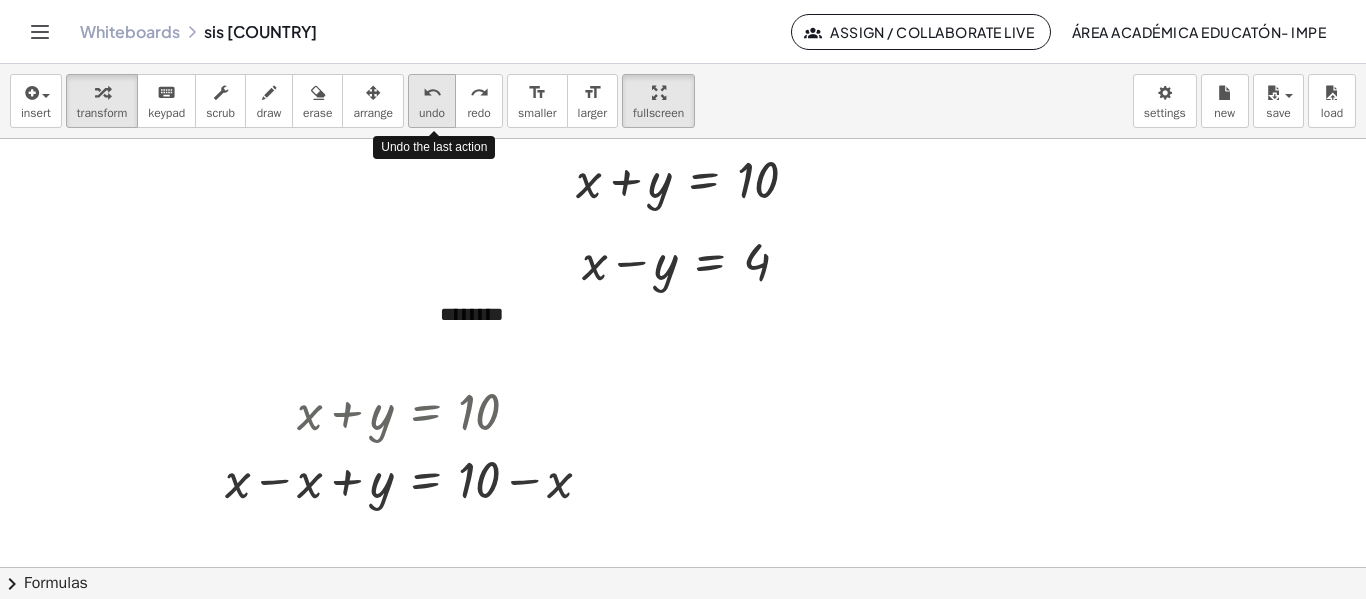 click on "undo" at bounding box center (432, 93) 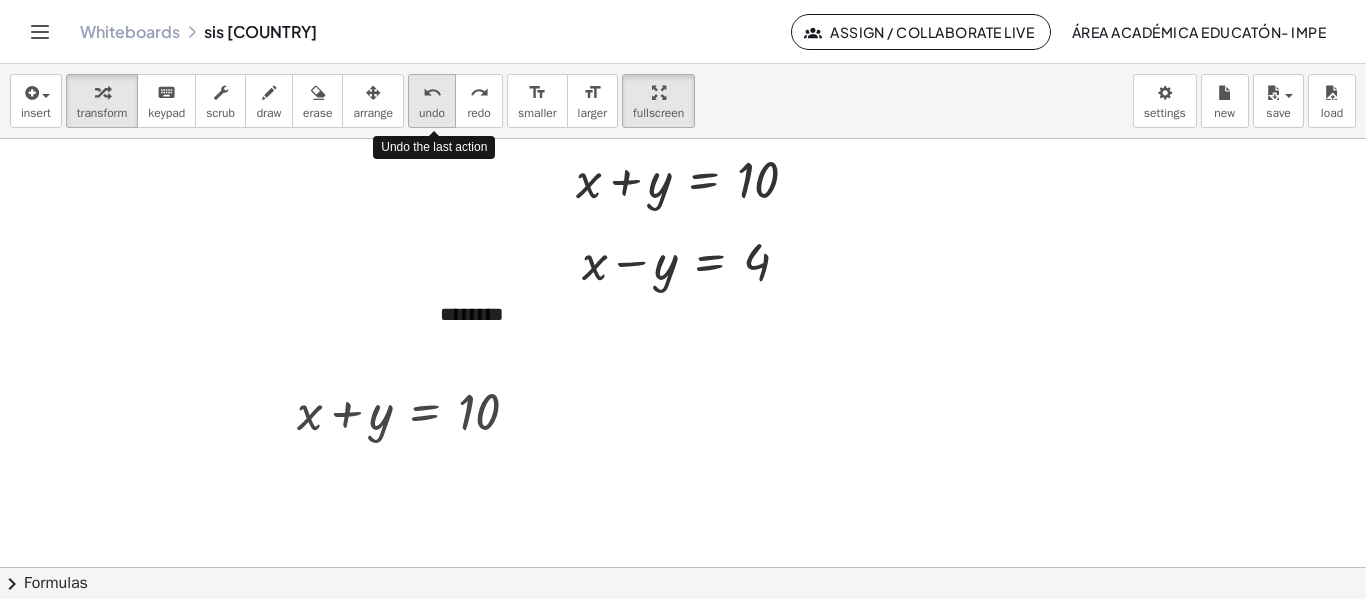 click on "undo" at bounding box center [432, 93] 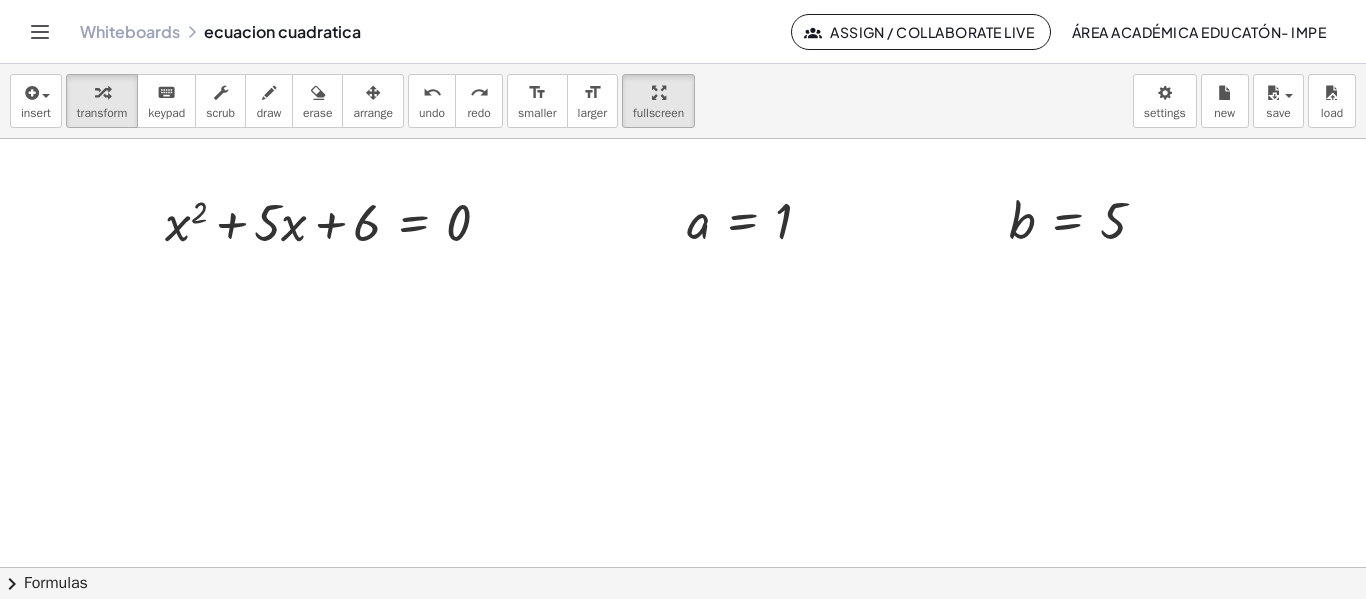 scroll, scrollTop: 0, scrollLeft: 0, axis: both 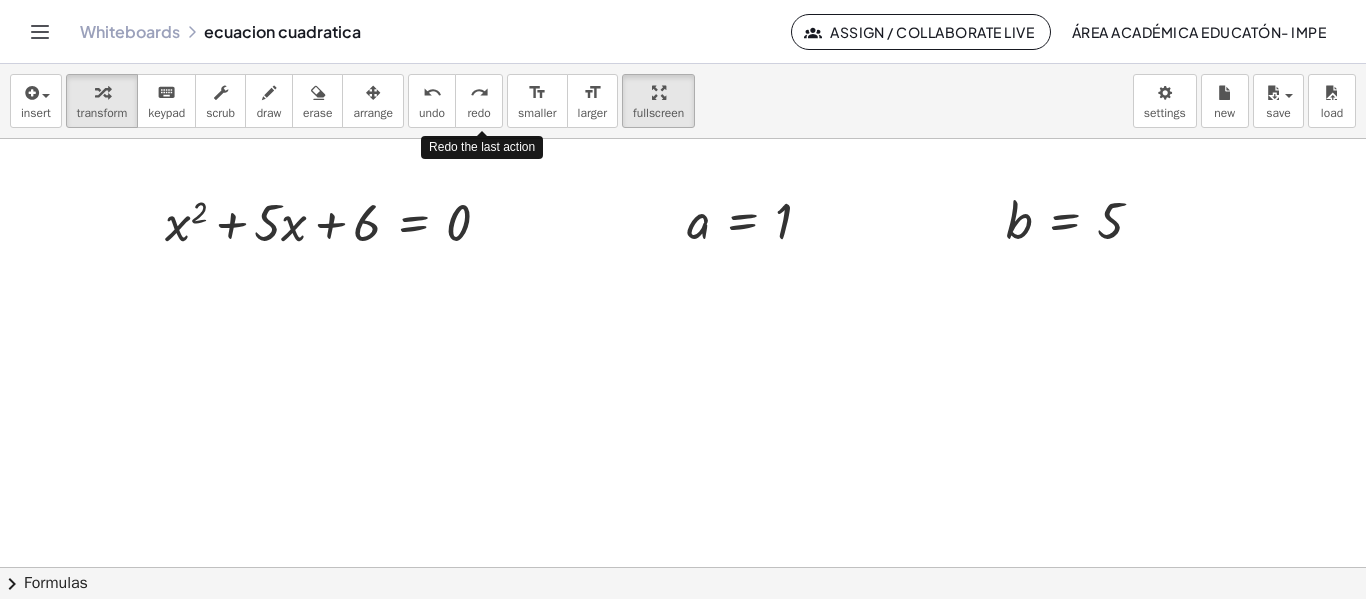 click on "redo" at bounding box center (479, 93) 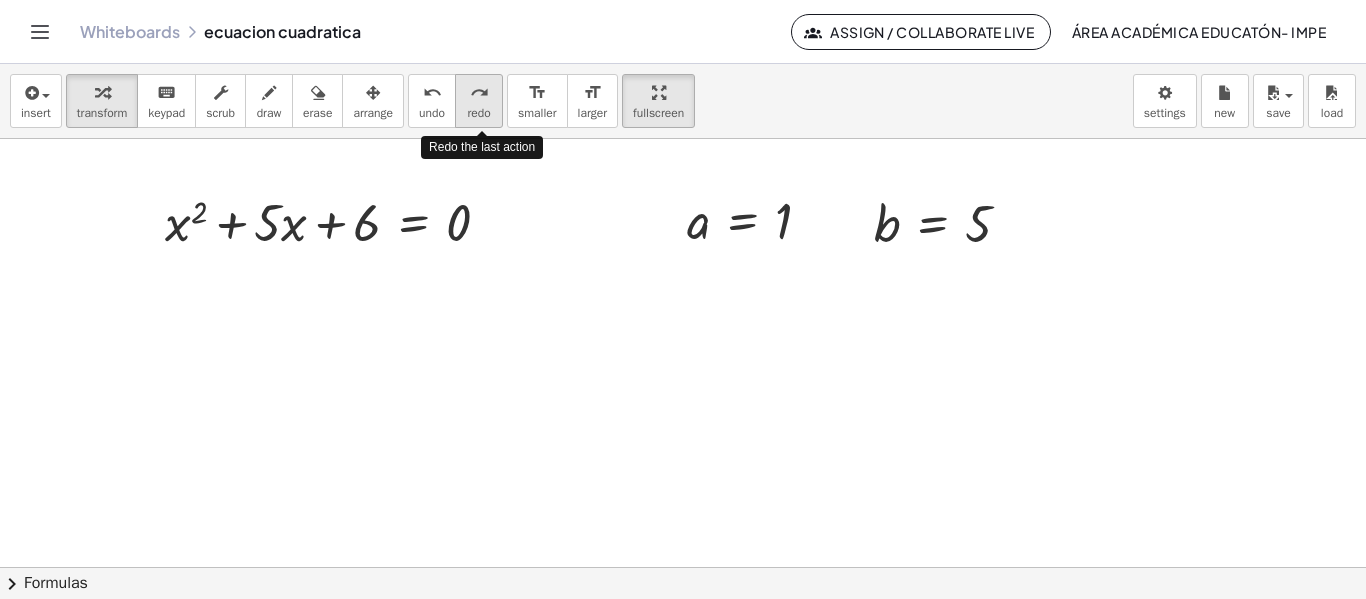 click on "redo" at bounding box center [479, 93] 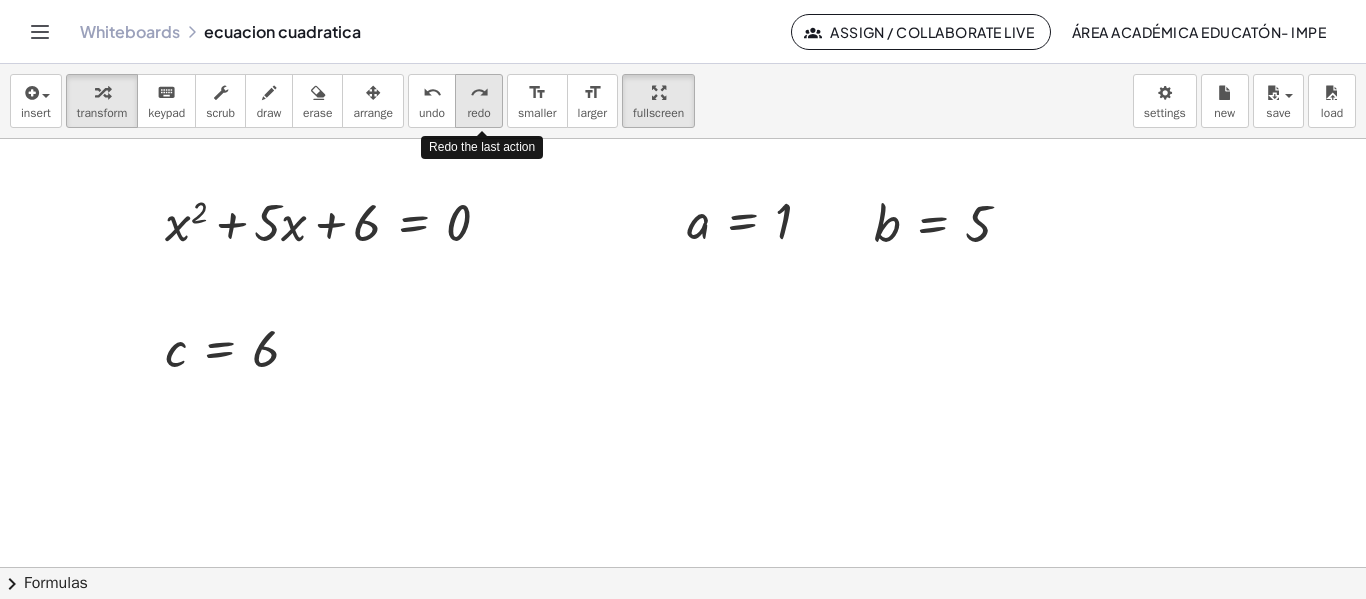 click on "redo" at bounding box center [479, 93] 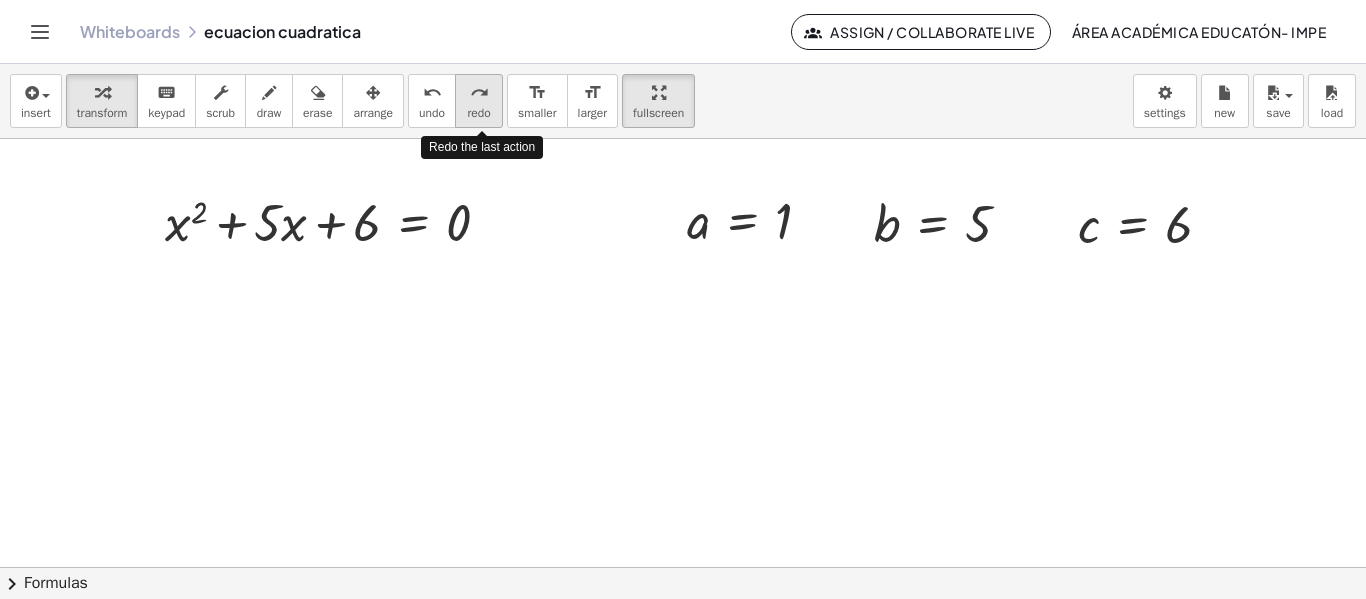 click on "redo" at bounding box center [479, 93] 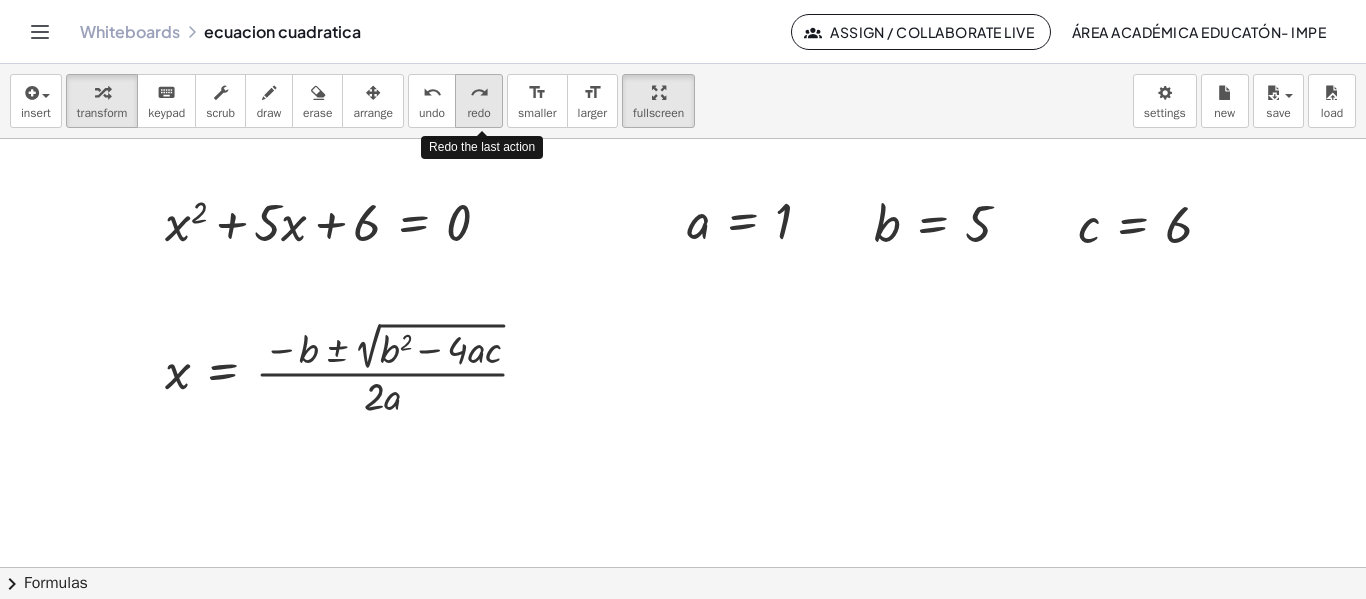 click on "redo" at bounding box center [479, 93] 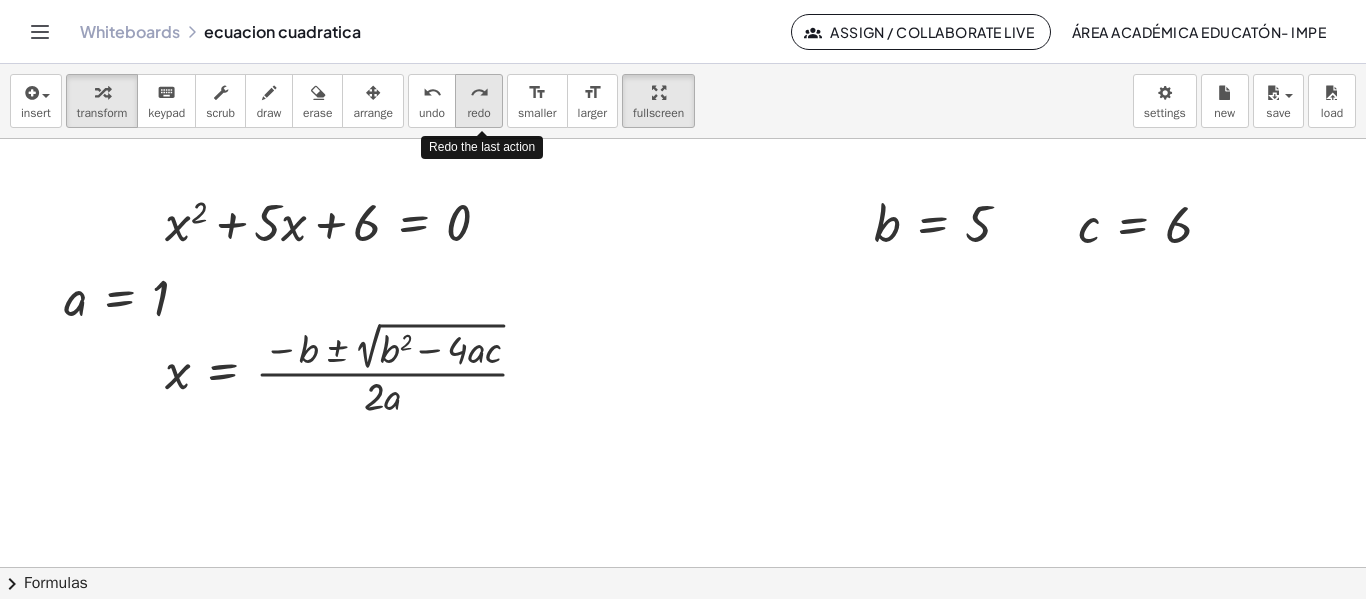 click on "redo" at bounding box center (479, 93) 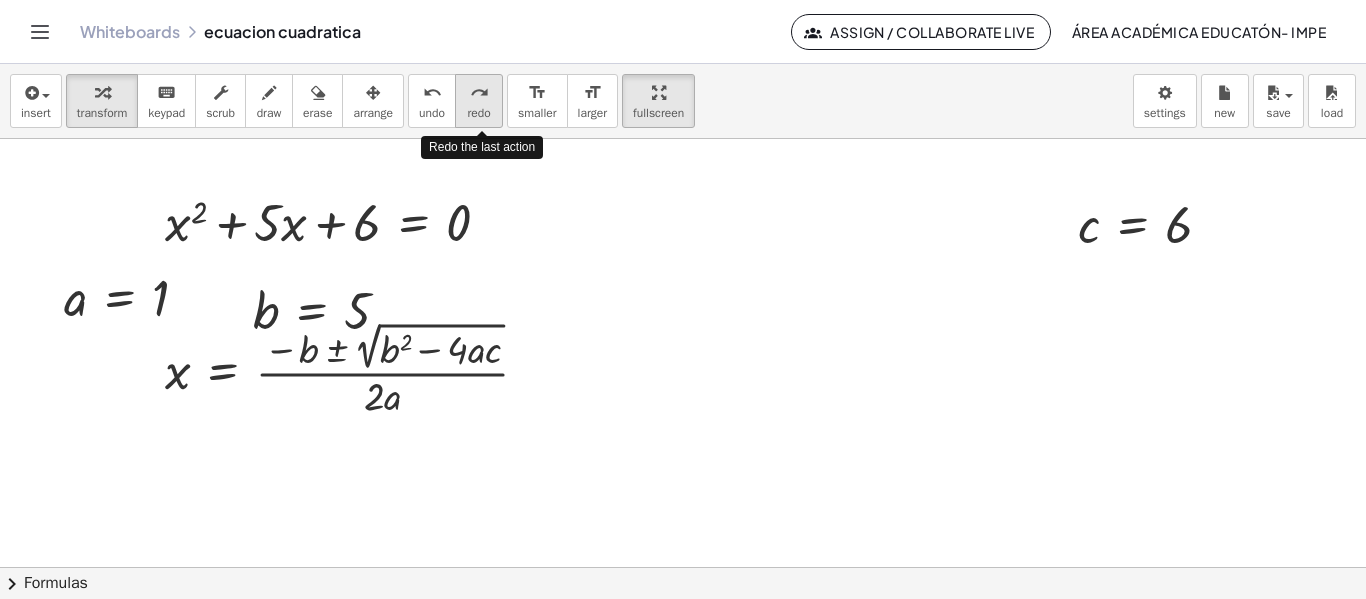 click on "redo" at bounding box center [479, 93] 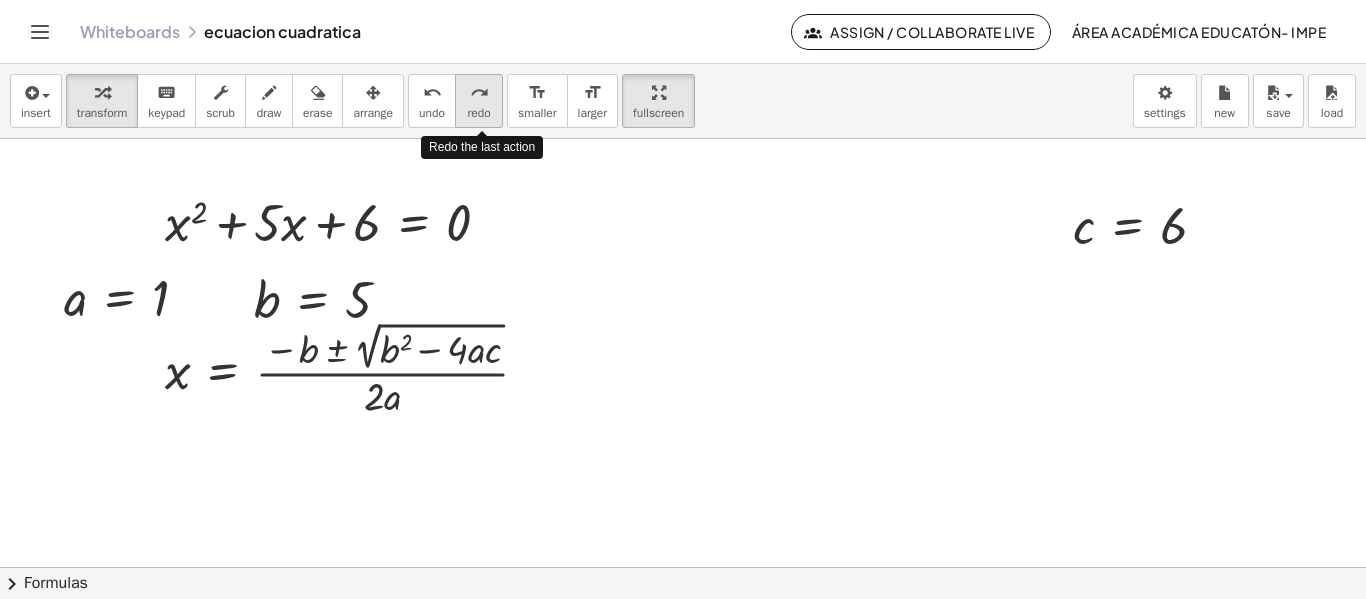 click on "redo" at bounding box center (479, 93) 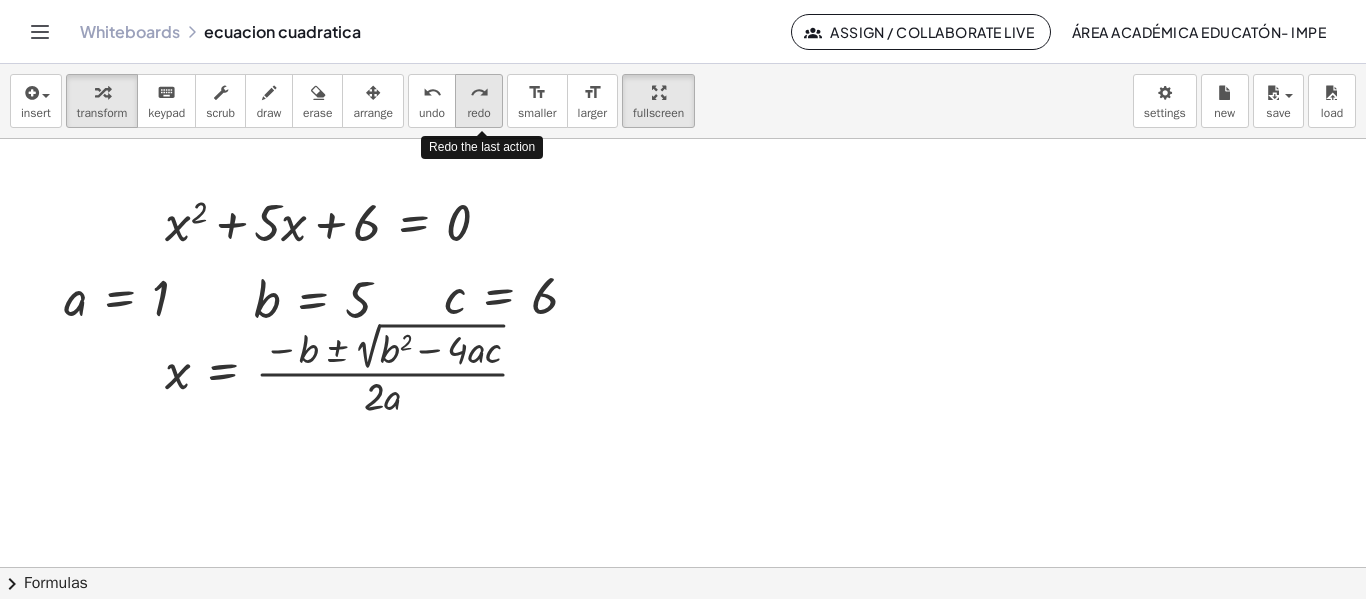 click on "redo" at bounding box center [479, 93] 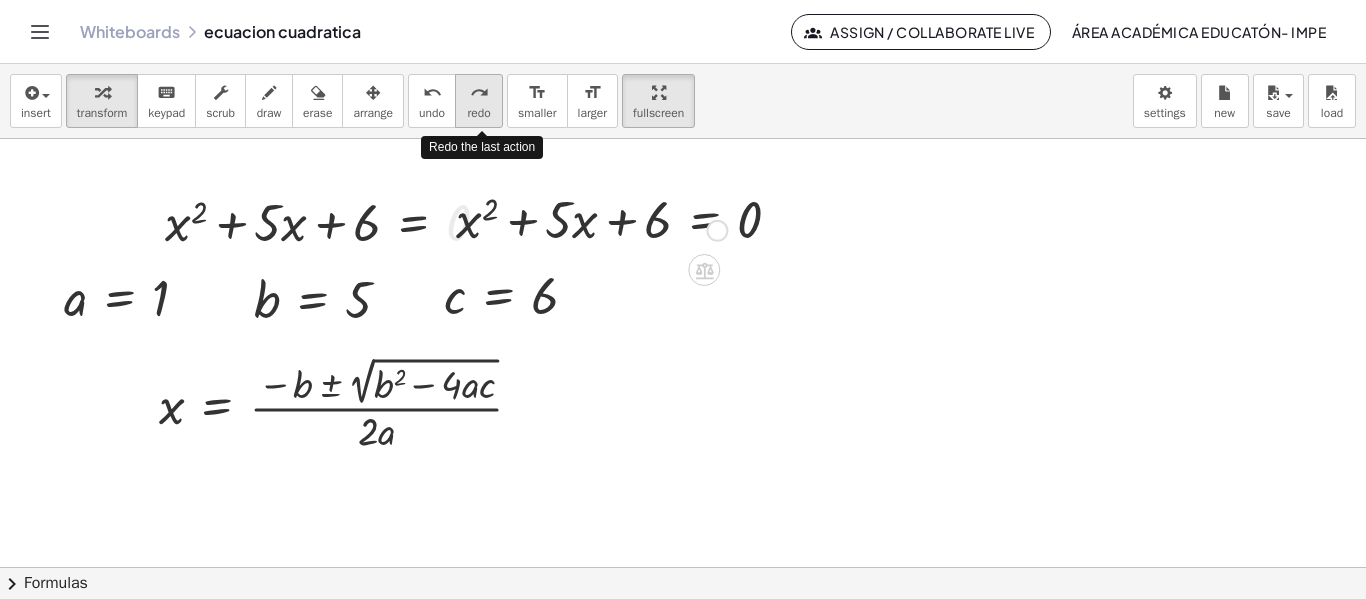 click on "redo" at bounding box center (479, 93) 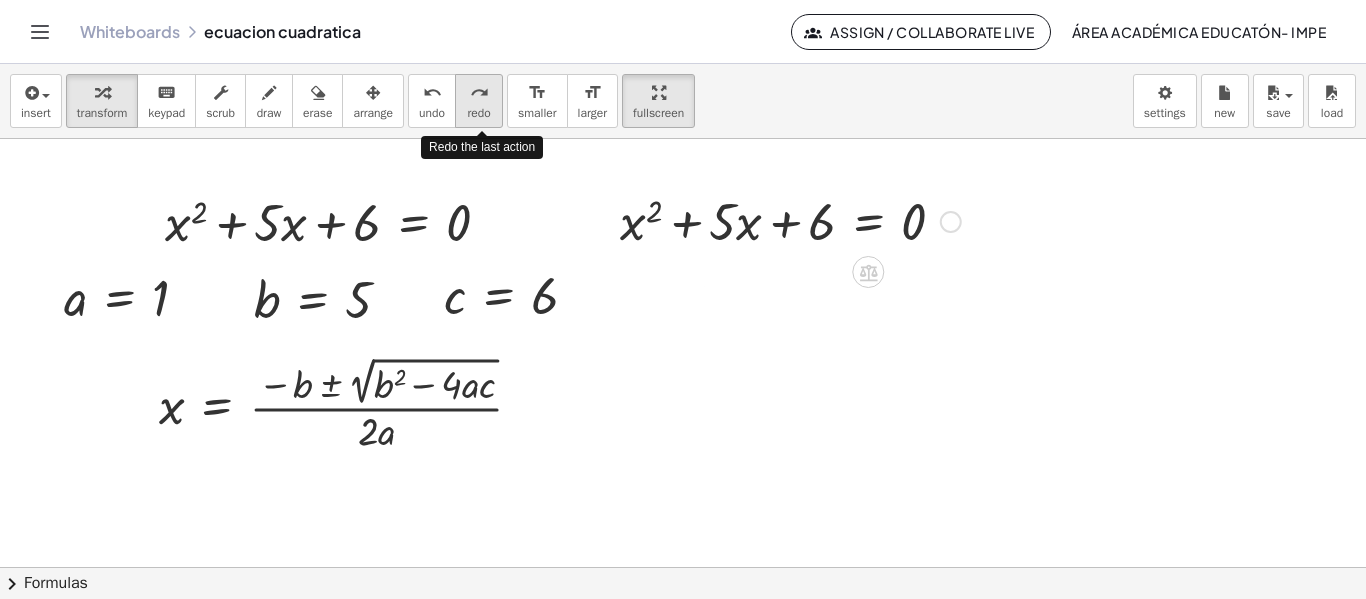 click on "redo" at bounding box center [479, 93] 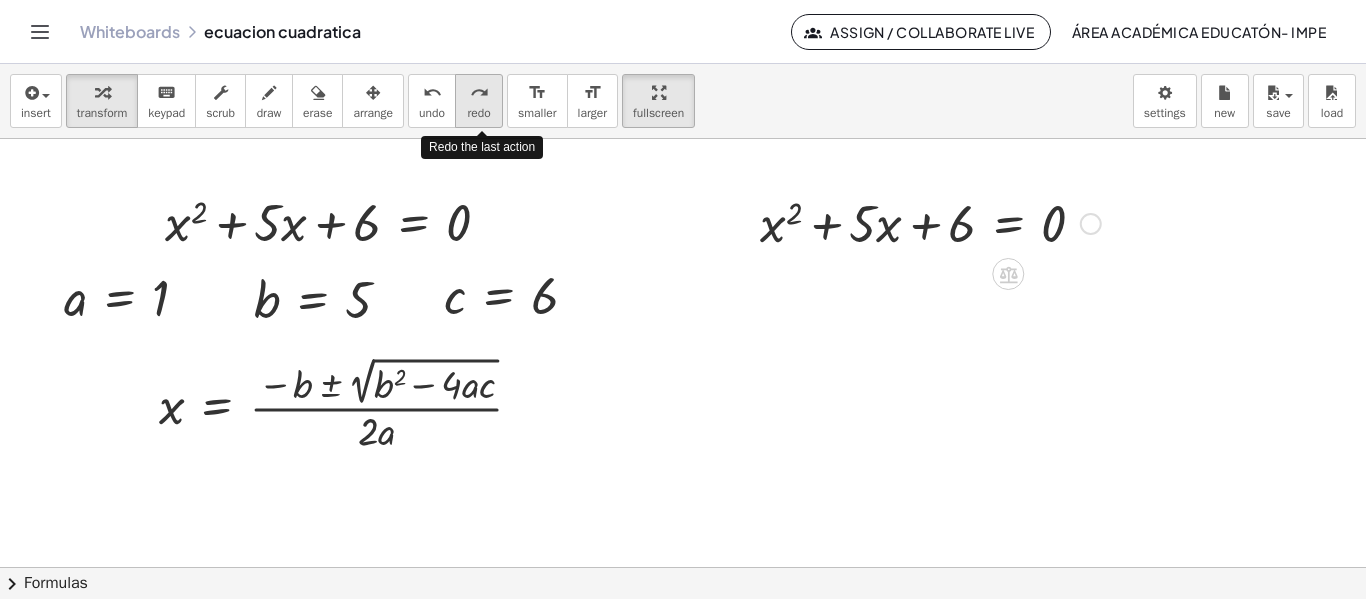click on "redo" at bounding box center (479, 93) 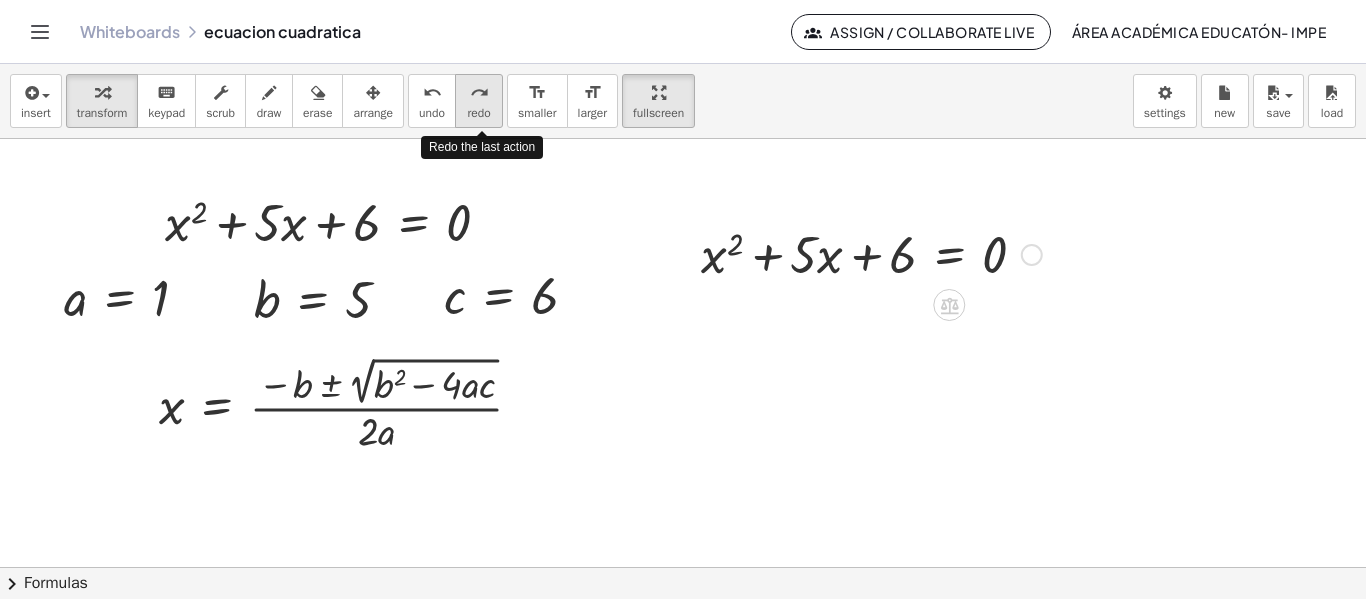 click on "redo" at bounding box center (479, 93) 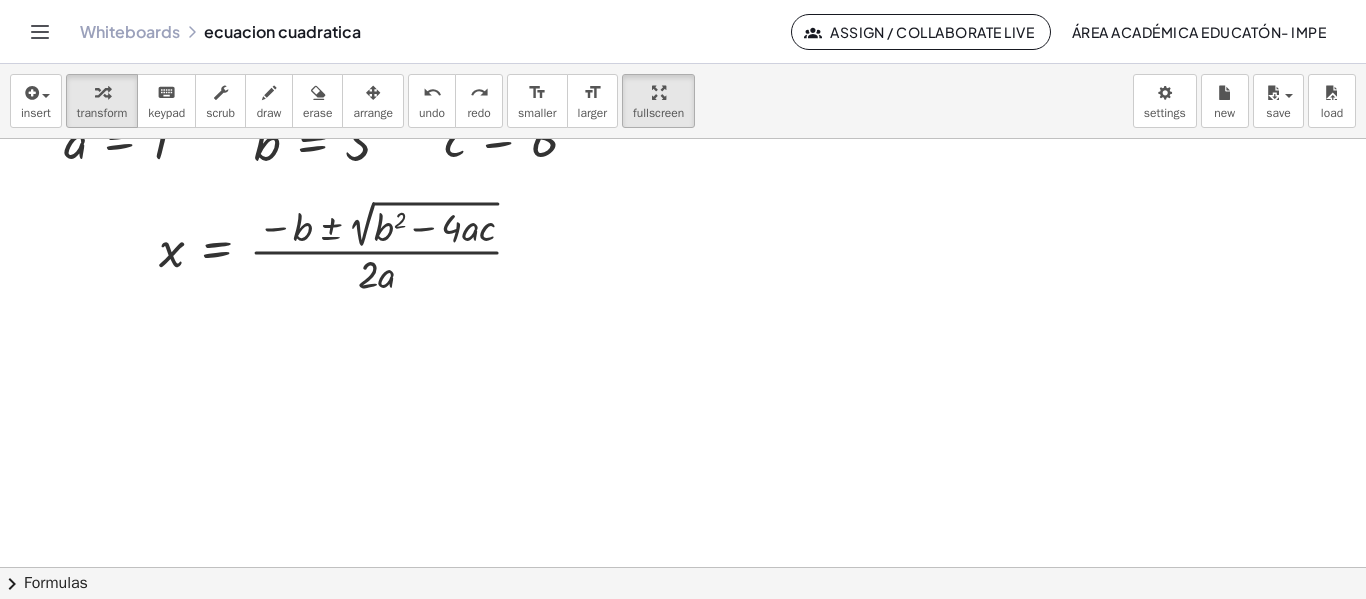 scroll, scrollTop: 0, scrollLeft: 0, axis: both 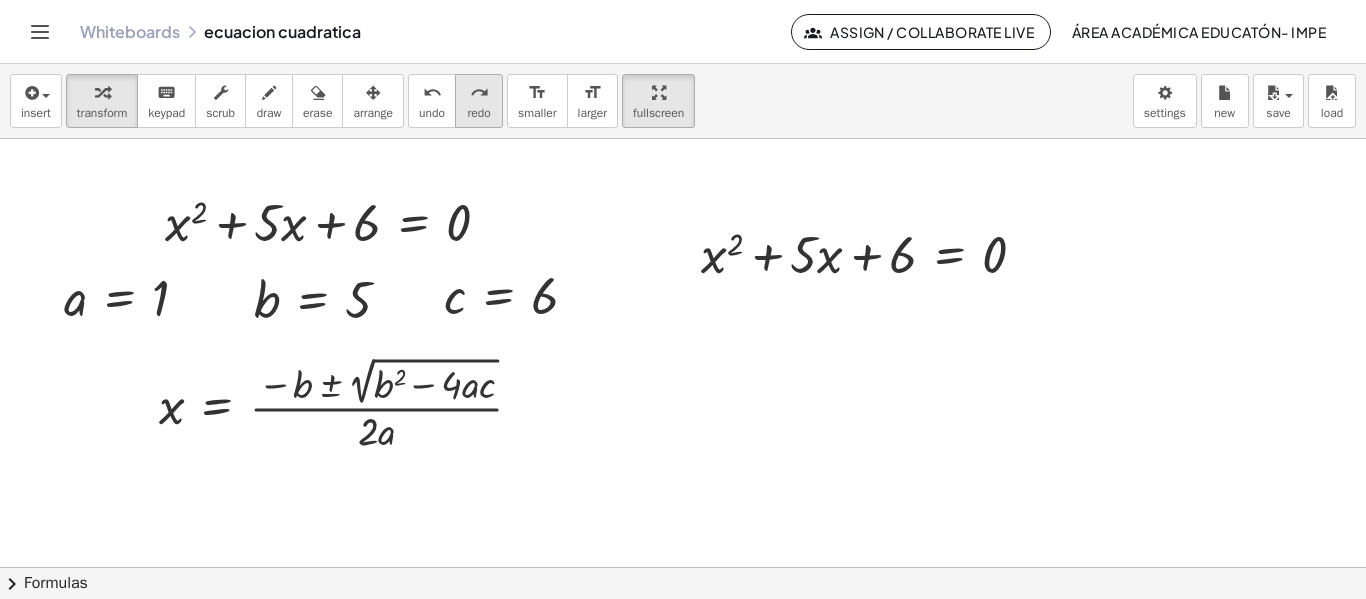 click on "redo" at bounding box center [479, 92] 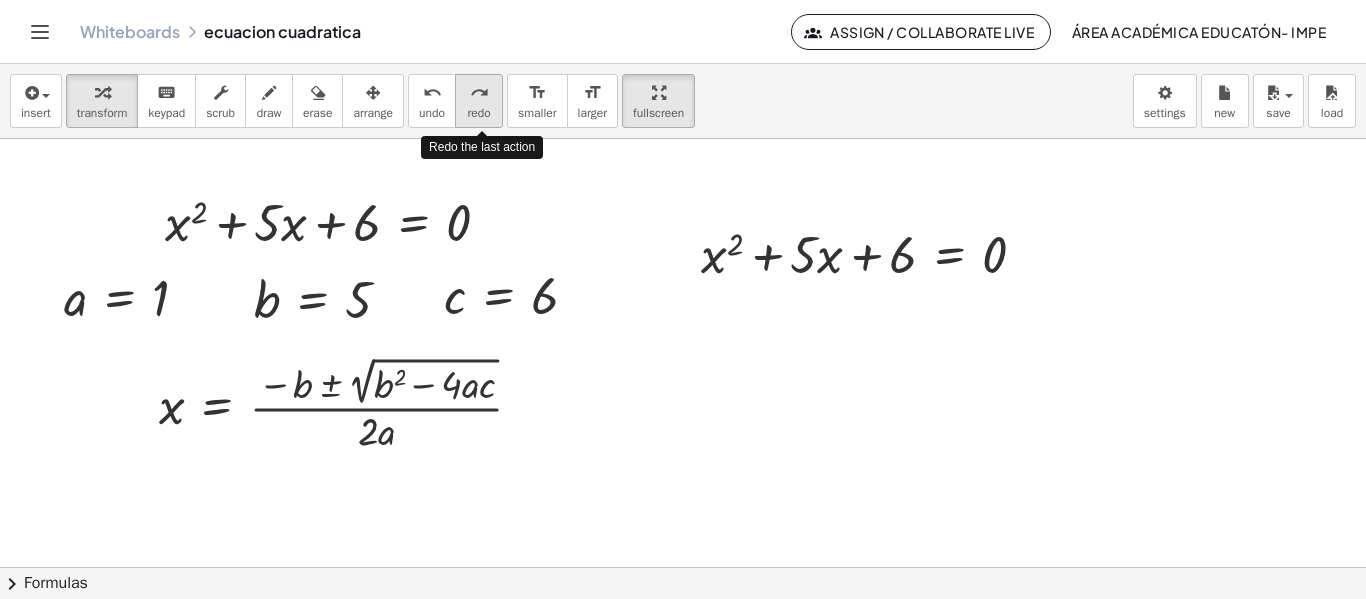 click on "redo" at bounding box center [479, 92] 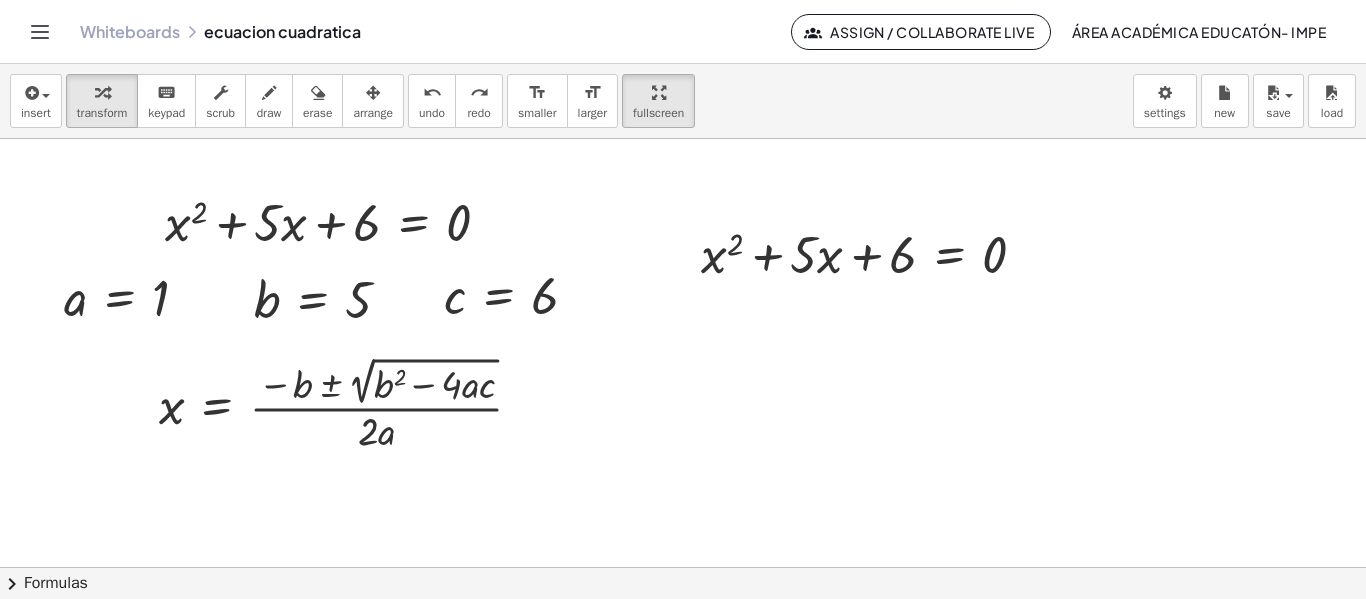 click on "chevron_right  Formulas" 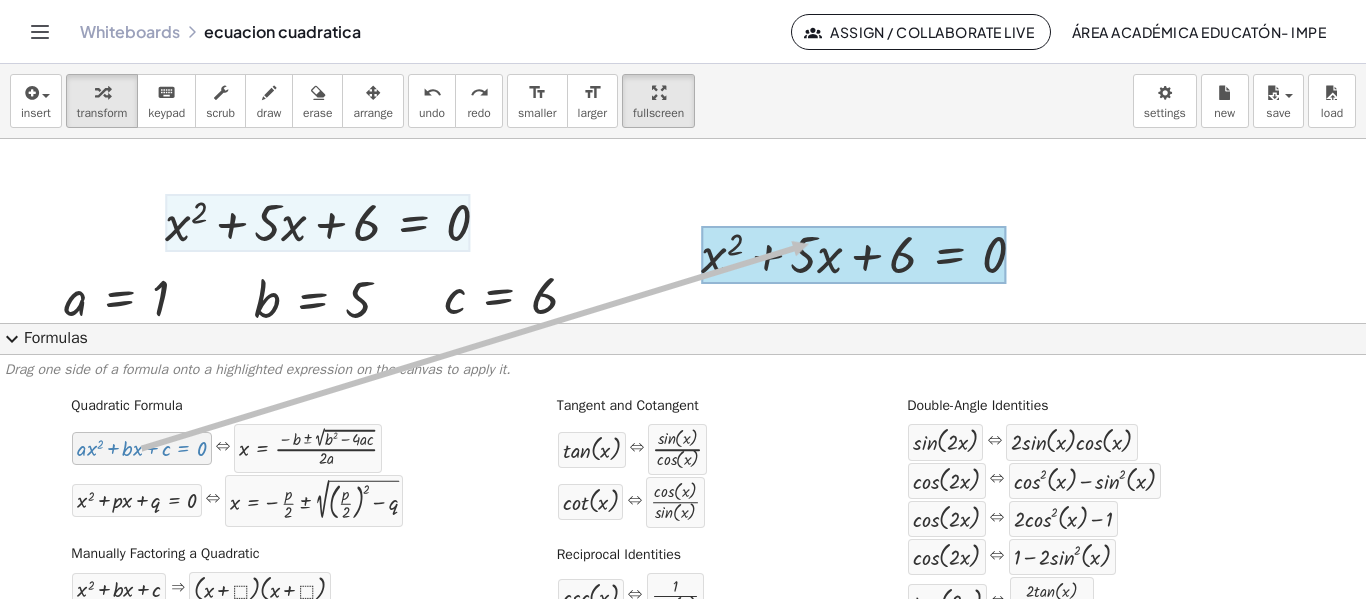 drag, startPoint x: 492, startPoint y: 353, endPoint x: 806, endPoint y: 244, distance: 332.3808 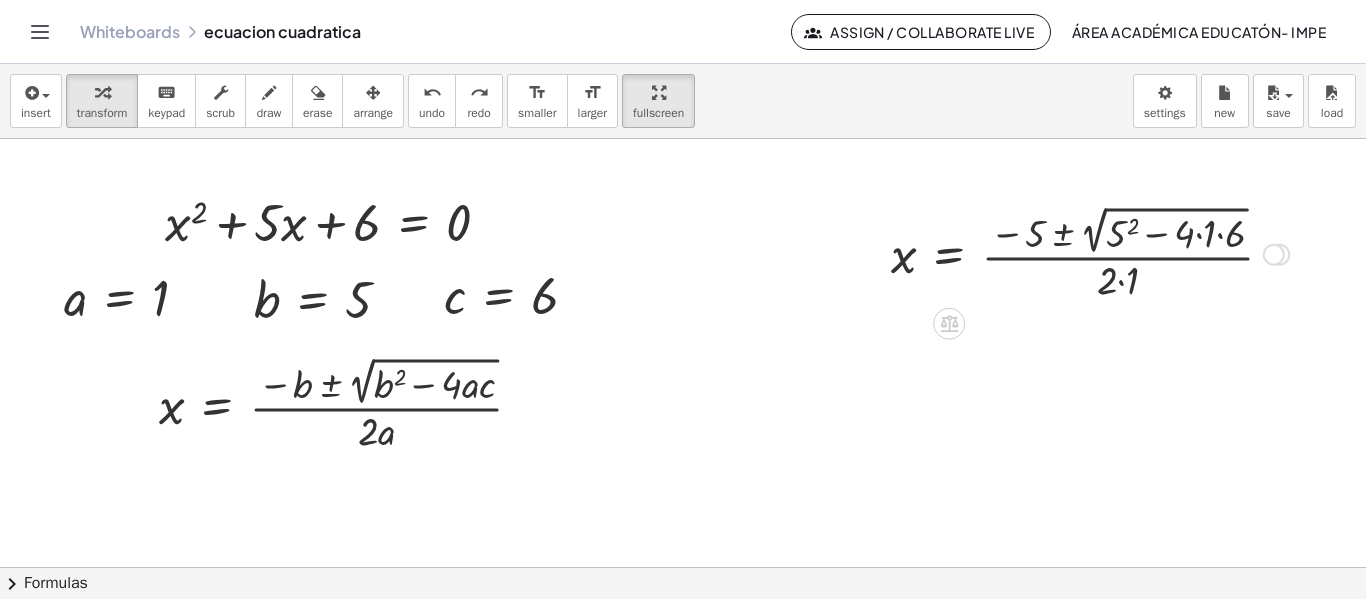 click at bounding box center [1090, 252] 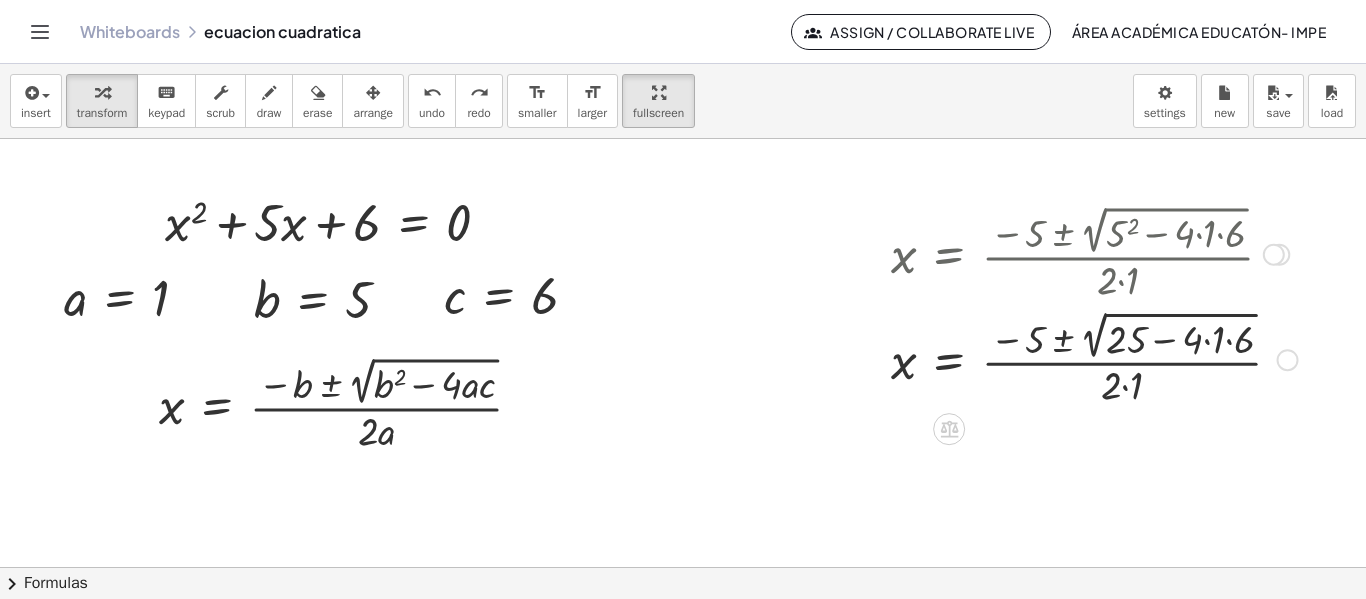 click at bounding box center [1094, 357] 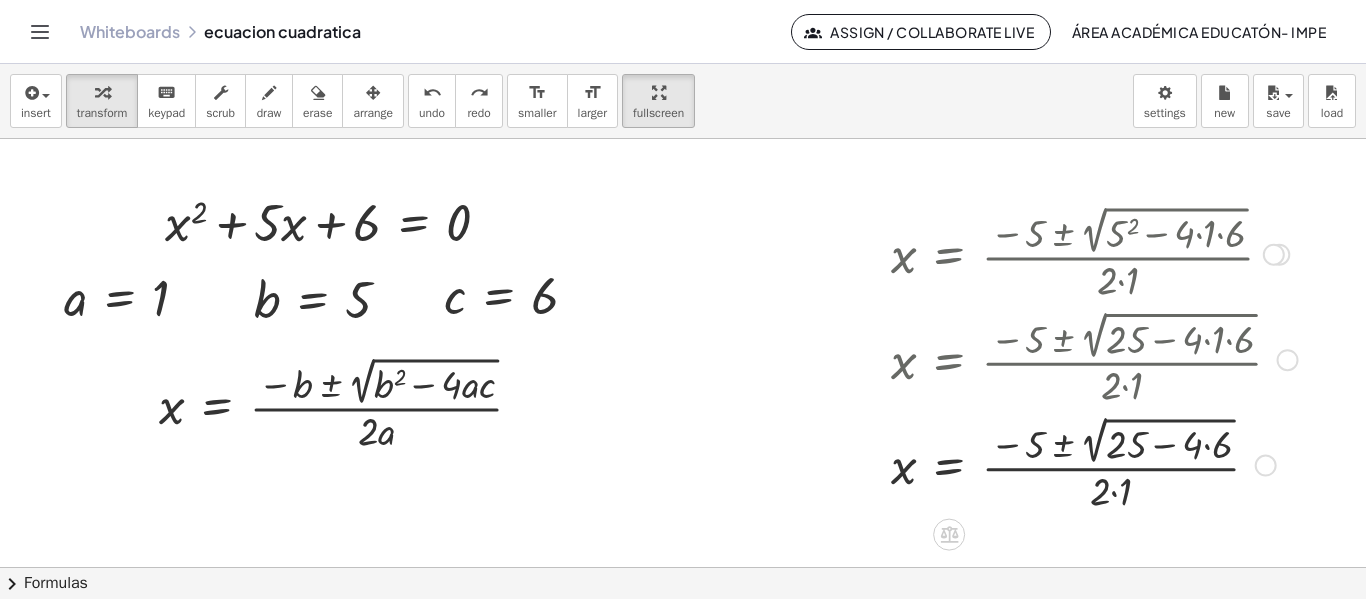 click at bounding box center (1094, 463) 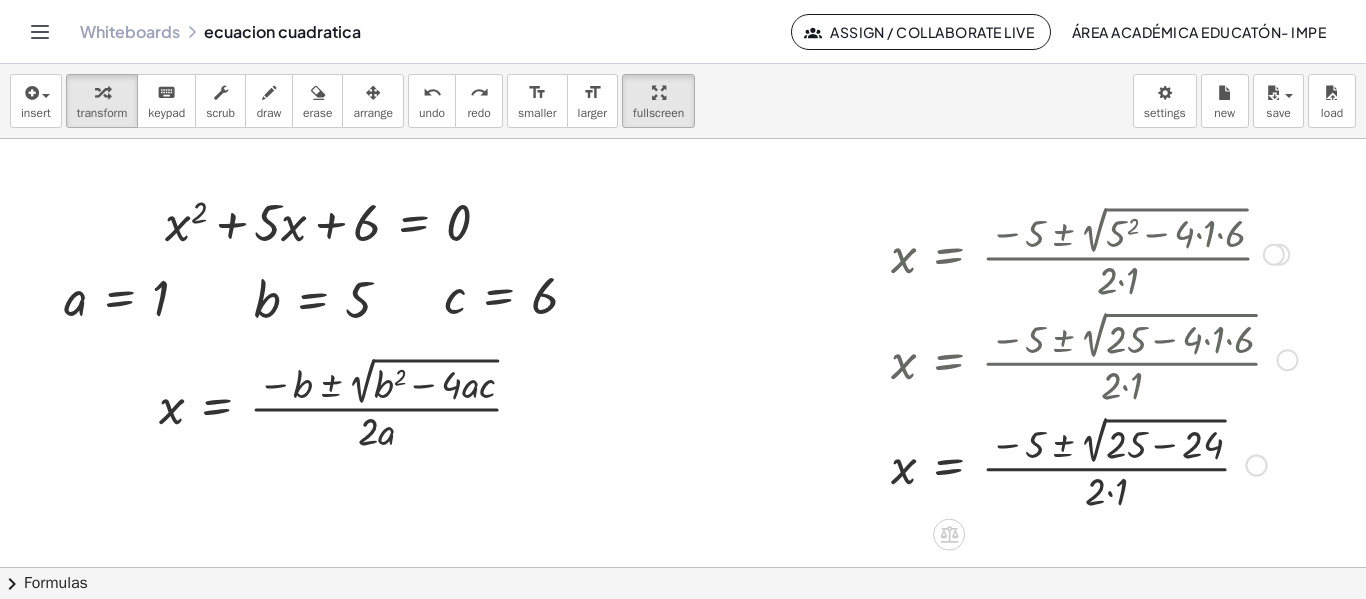 click at bounding box center (1094, 463) 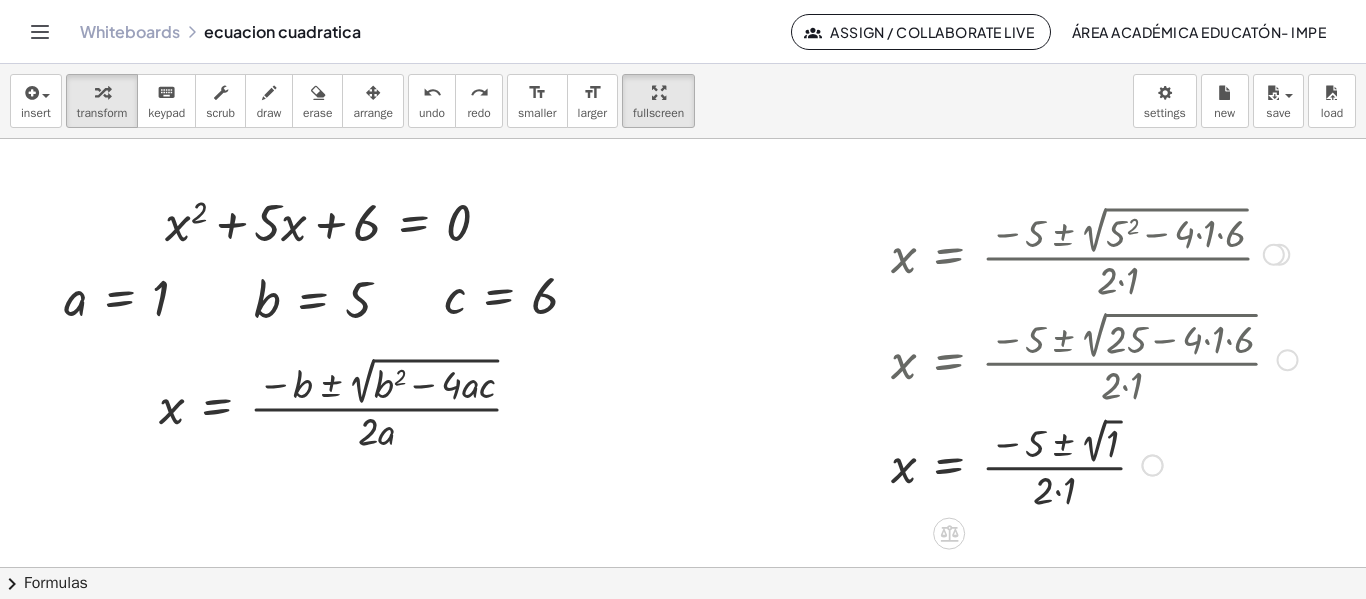 click at bounding box center [1094, 464] 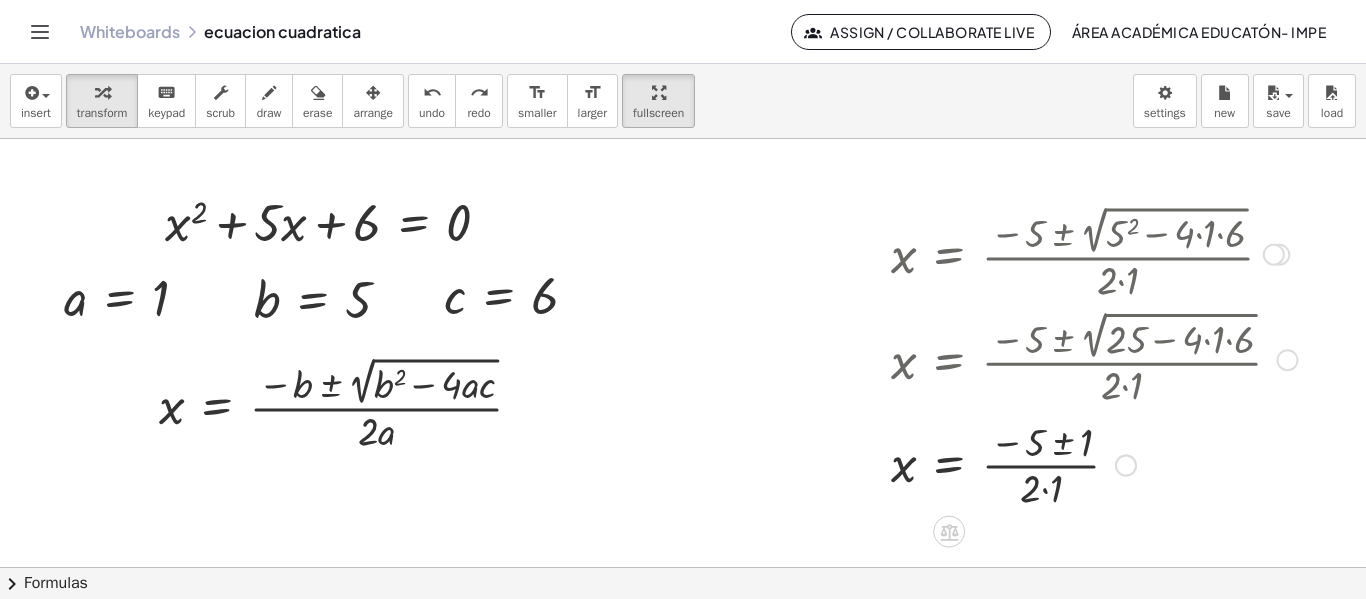 click at bounding box center (1094, 464) 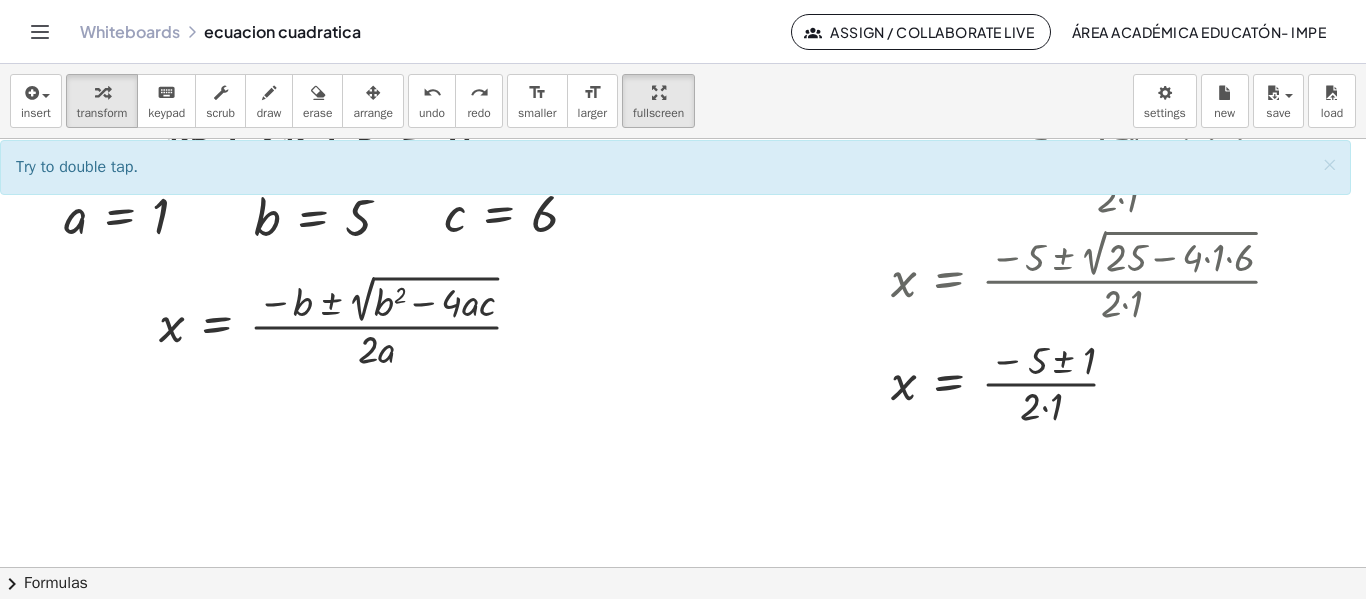 scroll, scrollTop: 83, scrollLeft: 0, axis: vertical 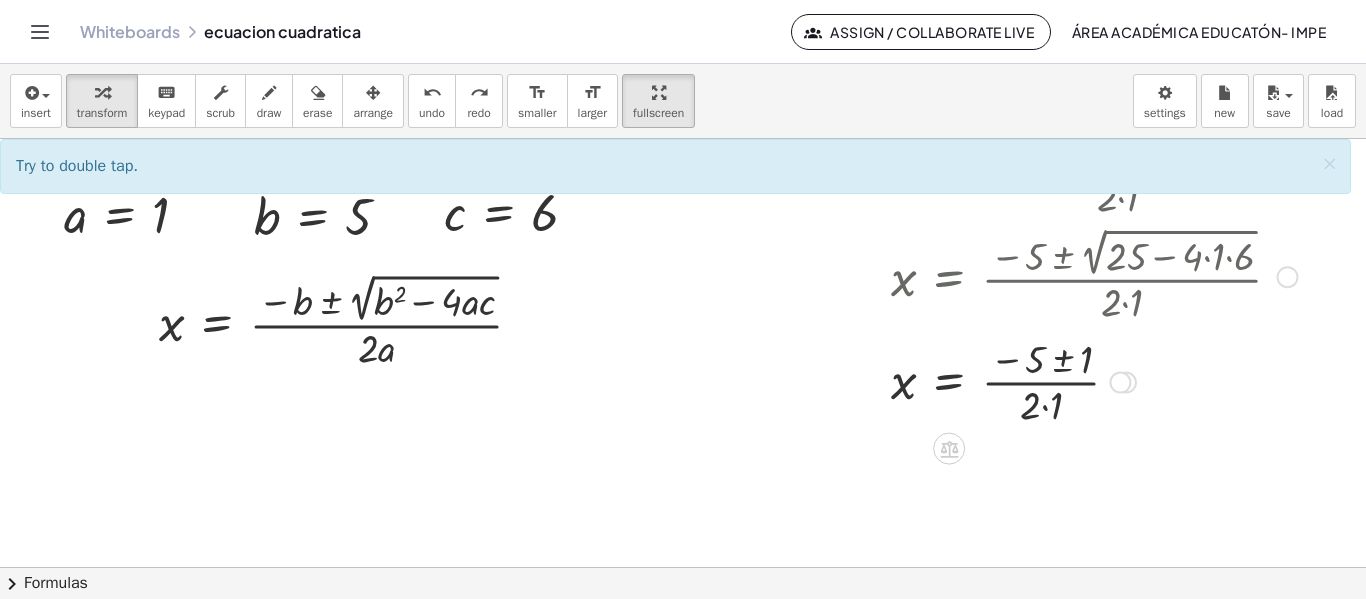 click at bounding box center (1094, 381) 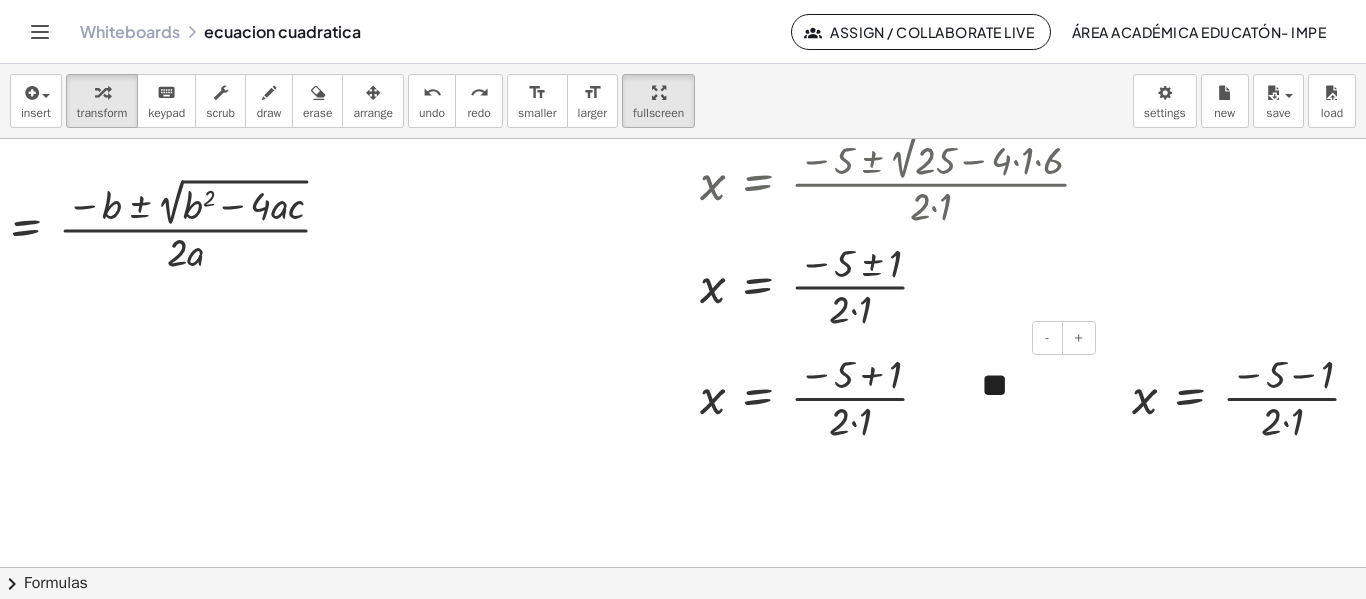 scroll, scrollTop: 176, scrollLeft: 232, axis: both 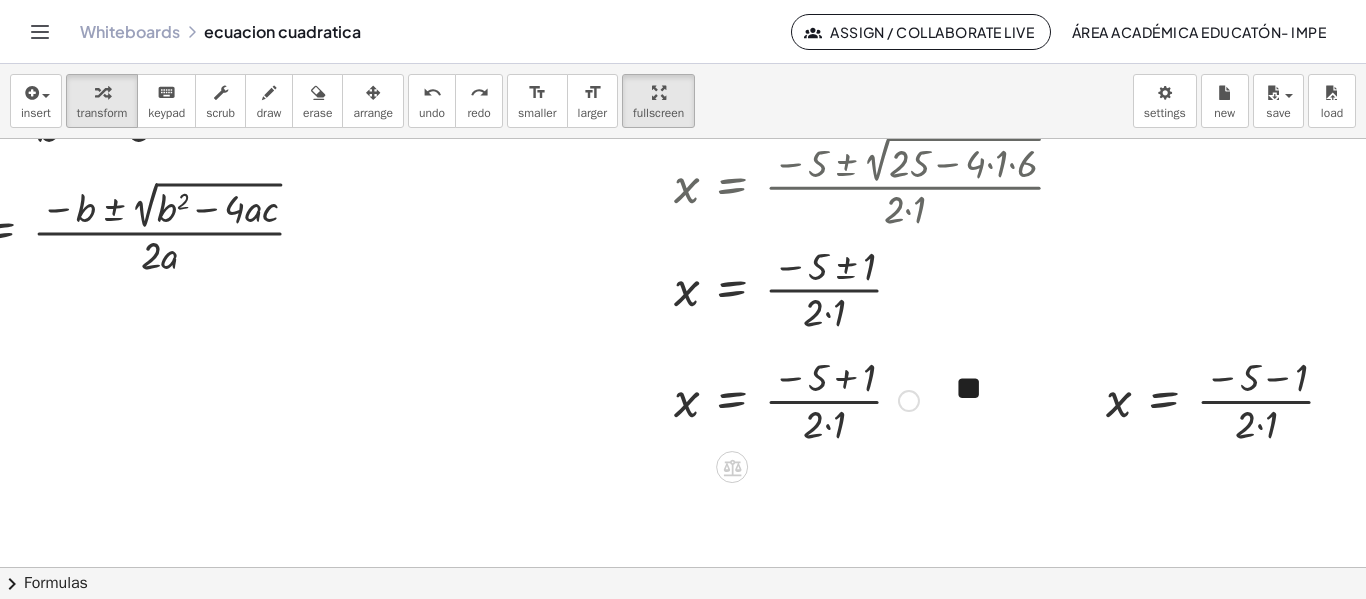 click at bounding box center (796, 399) 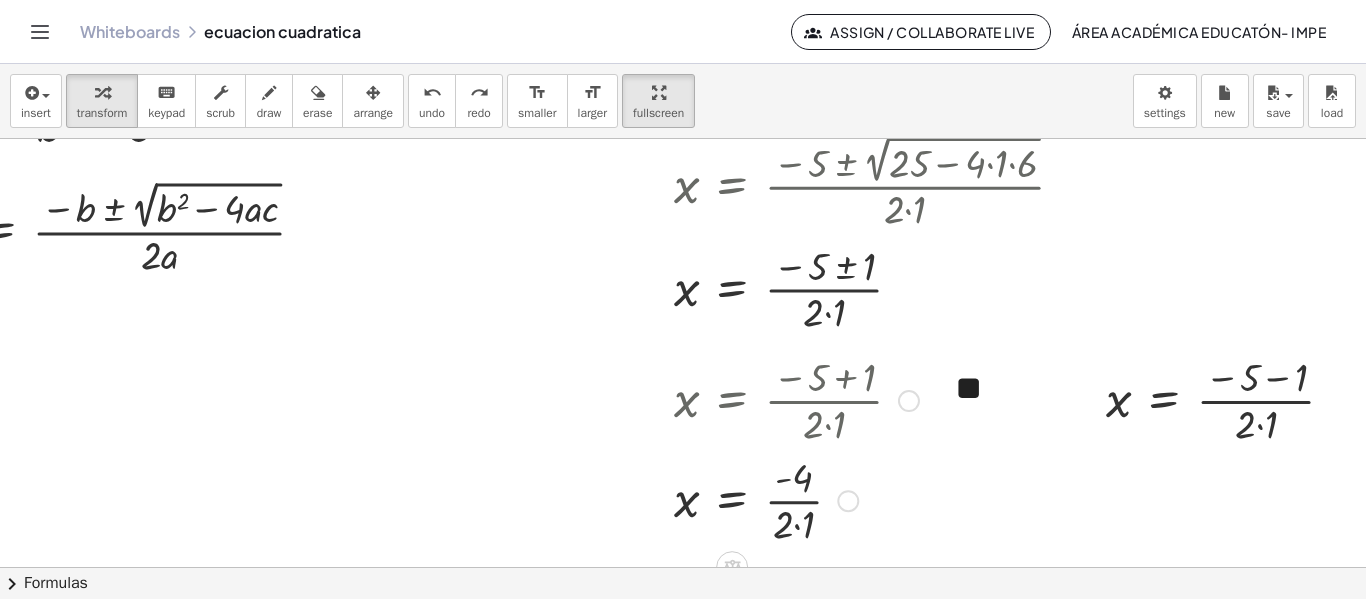 click at bounding box center (796, 499) 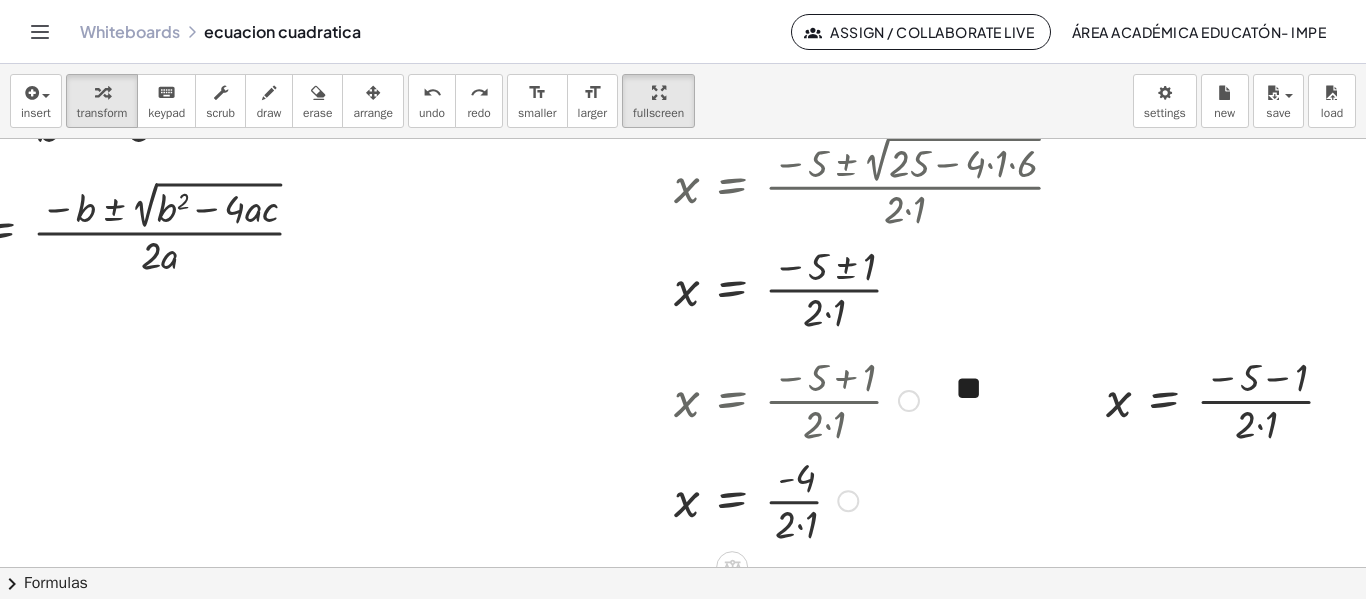 scroll, scrollTop: 264, scrollLeft: 213, axis: both 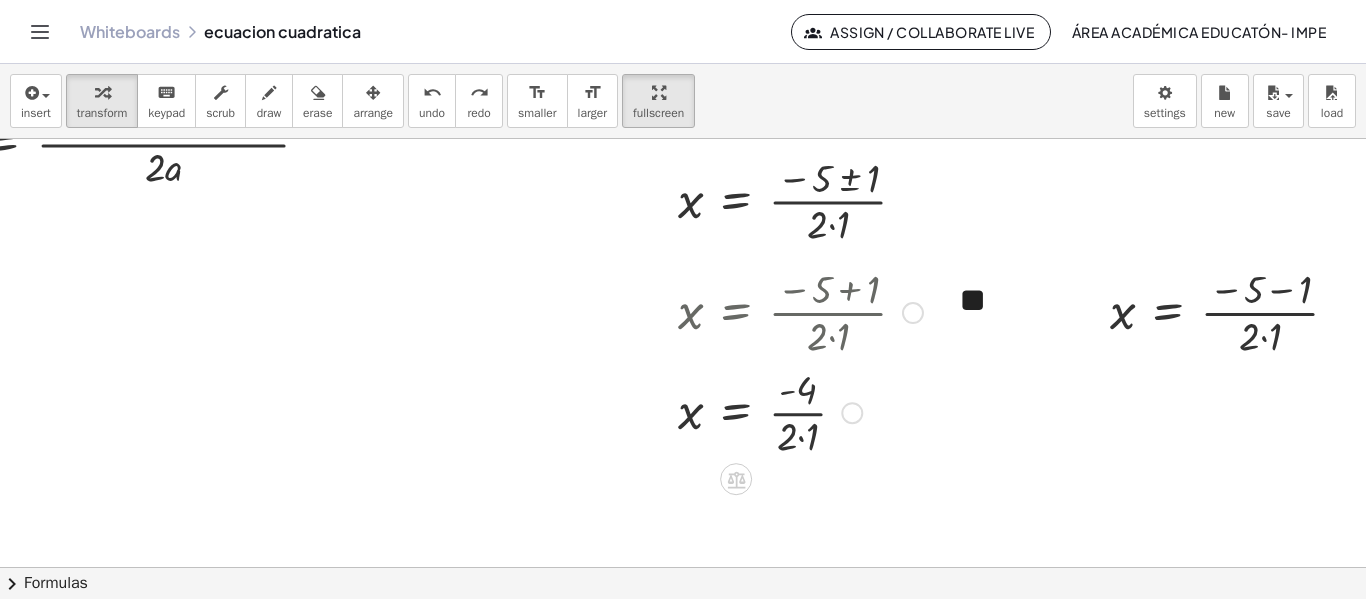 click at bounding box center (800, 411) 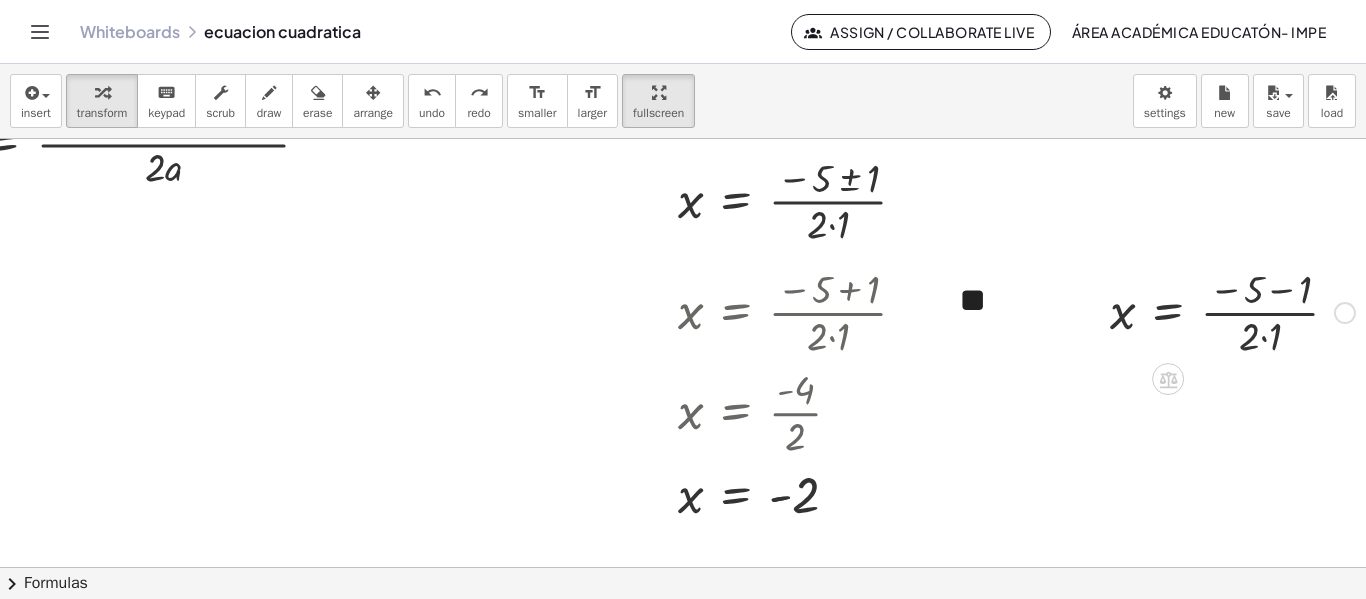 click at bounding box center [1232, 311] 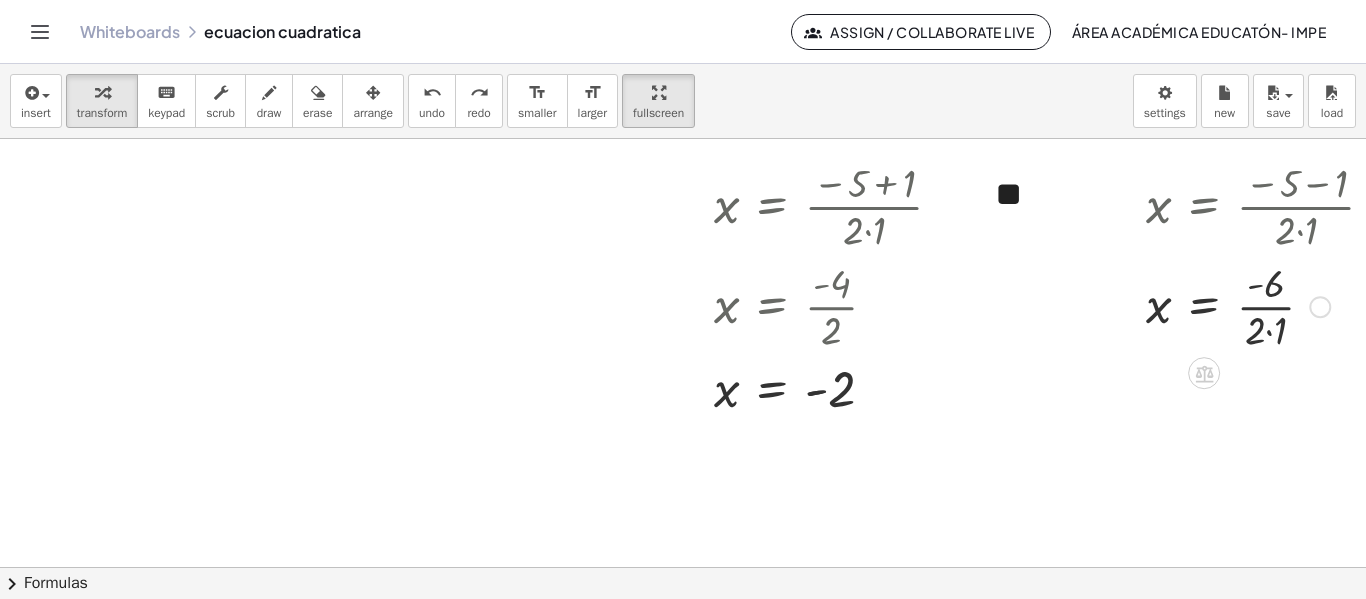 scroll, scrollTop: 371, scrollLeft: 177, axis: both 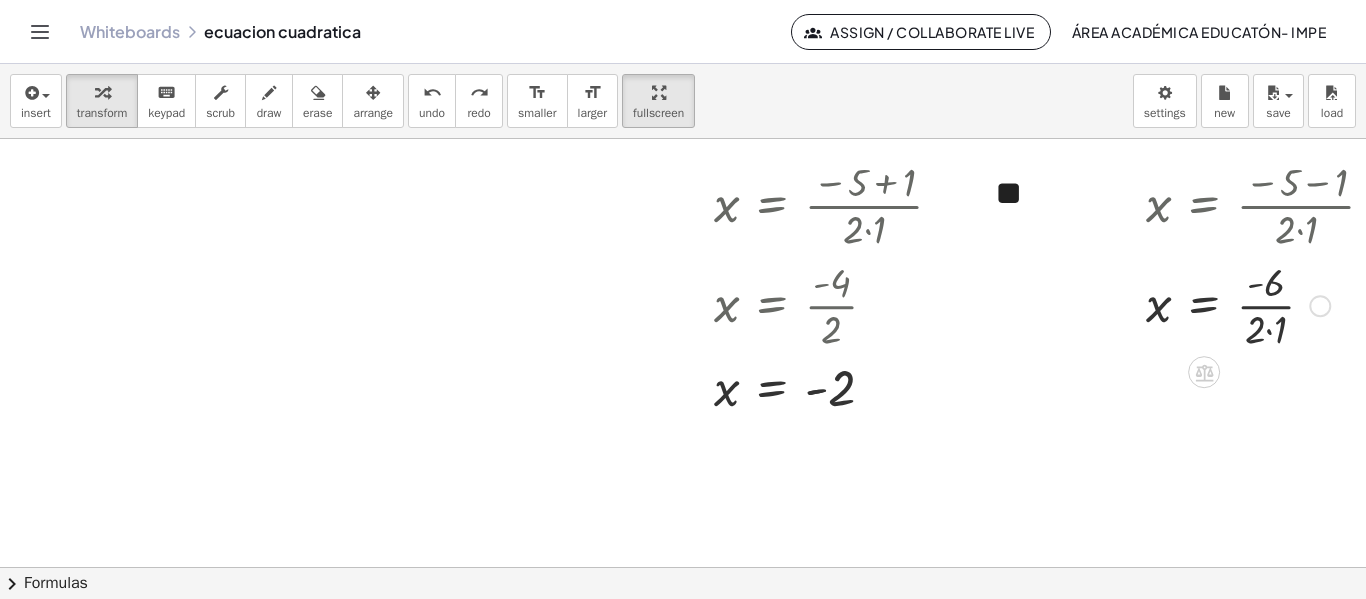 click at bounding box center (1268, 304) 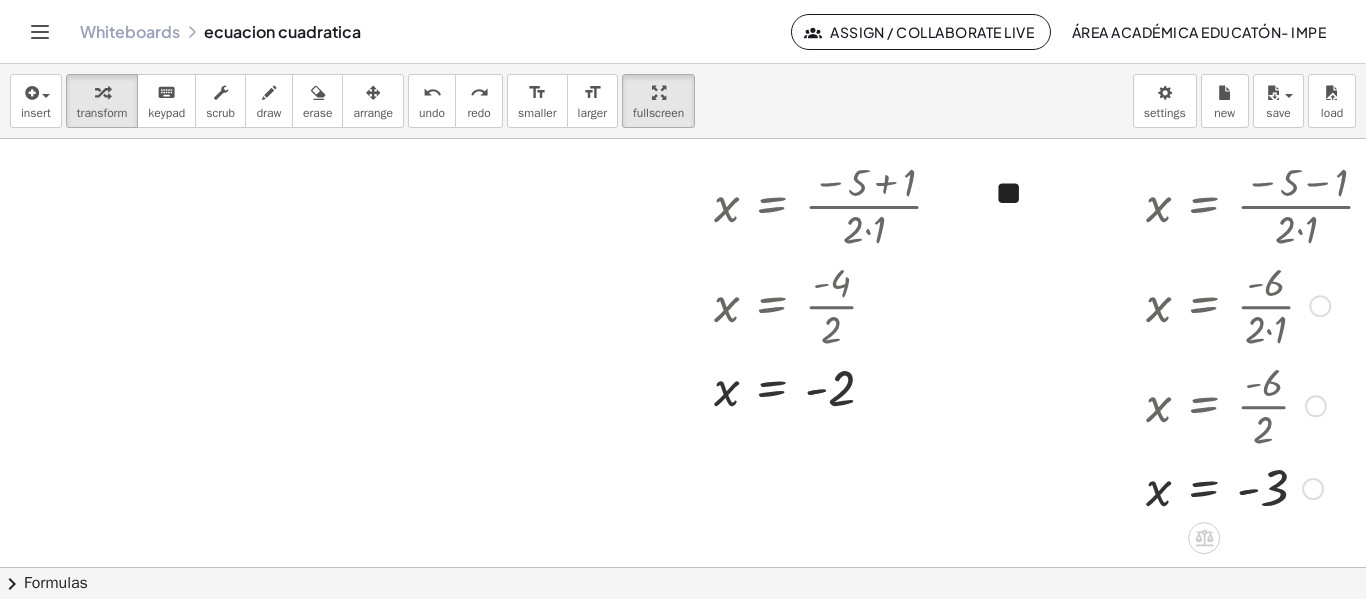 click at bounding box center [1268, 487] 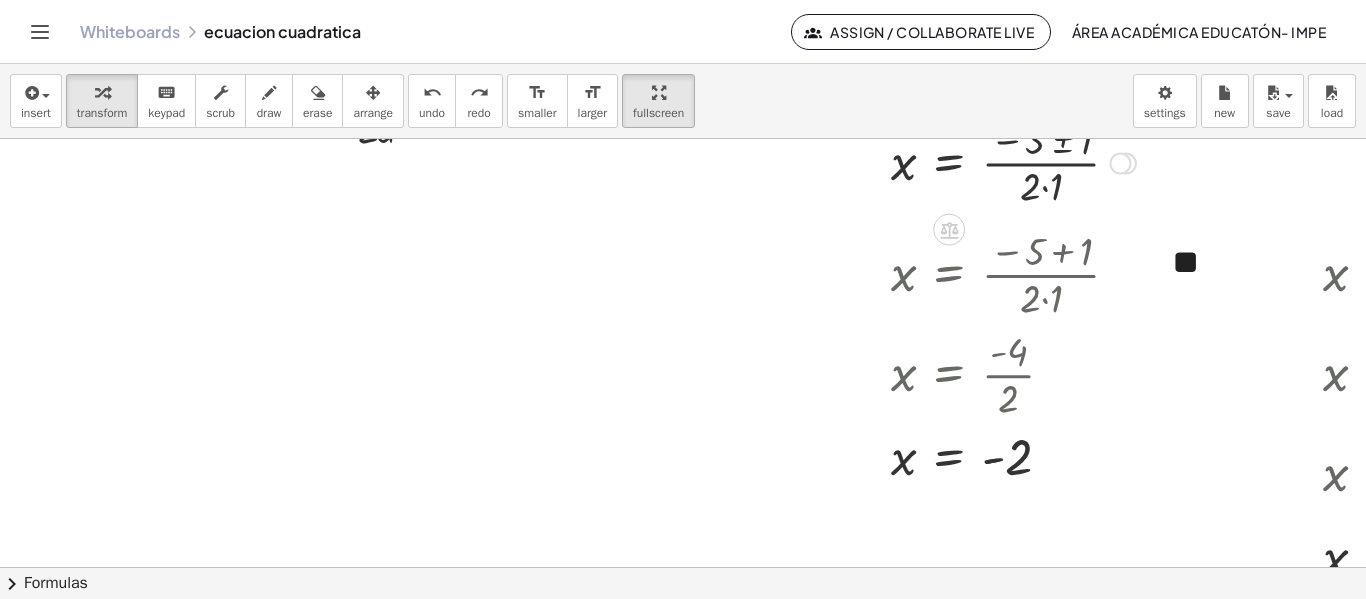 scroll, scrollTop: 310, scrollLeft: 0, axis: vertical 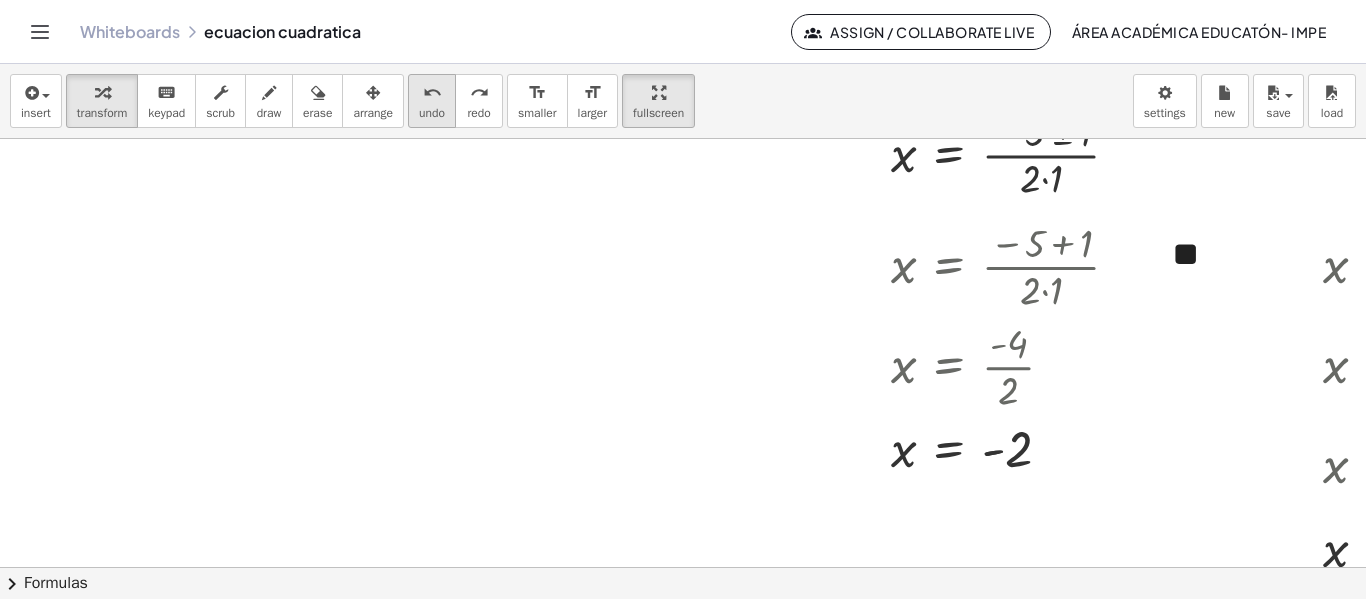 click on "undo" at bounding box center (432, 113) 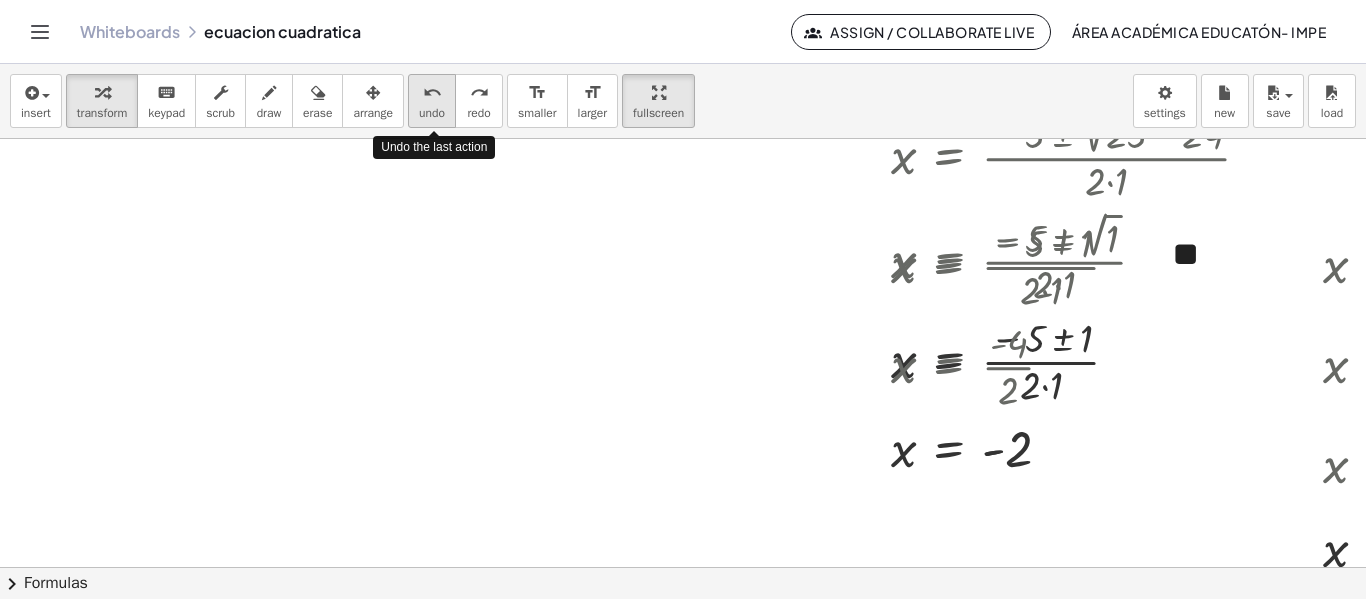 click on "undo" at bounding box center [432, 113] 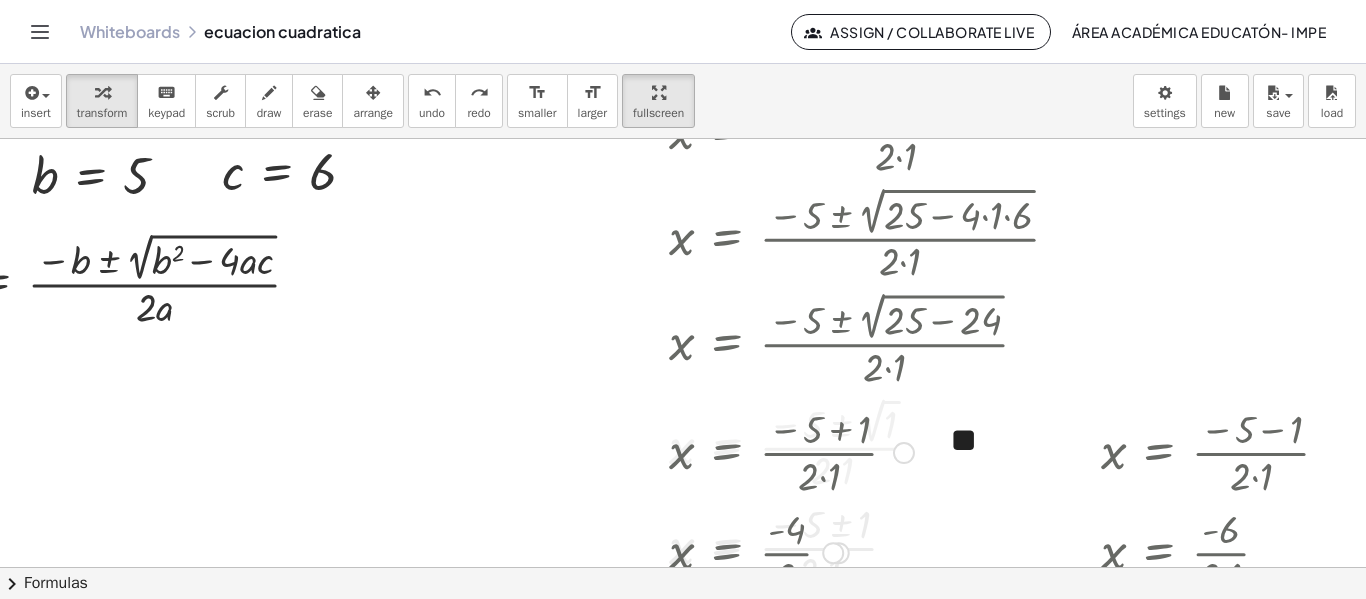 scroll, scrollTop: 0, scrollLeft: 237, axis: horizontal 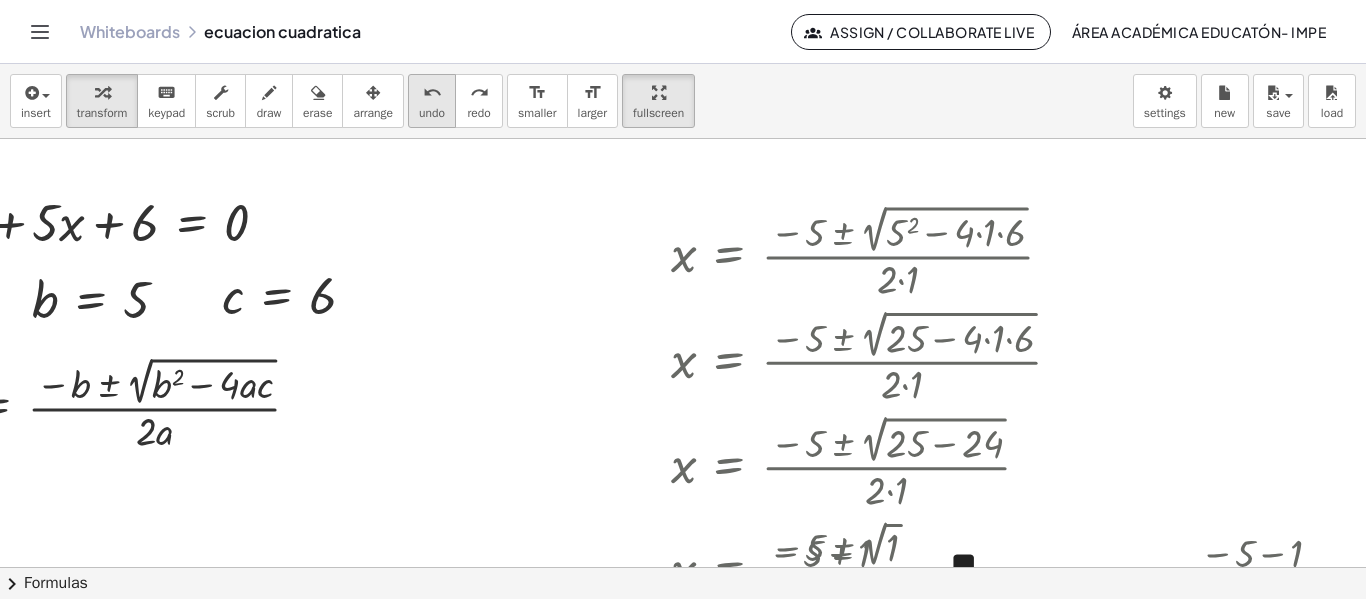 click on "undo" at bounding box center (432, 92) 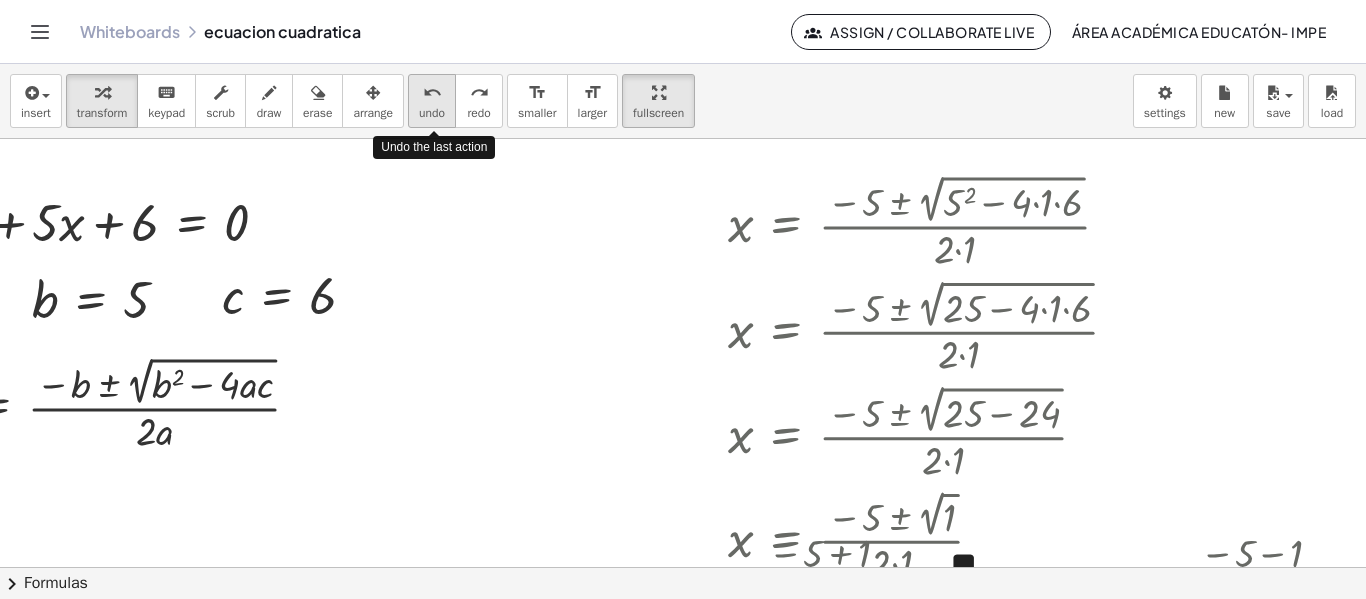 click on "undo" at bounding box center (432, 92) 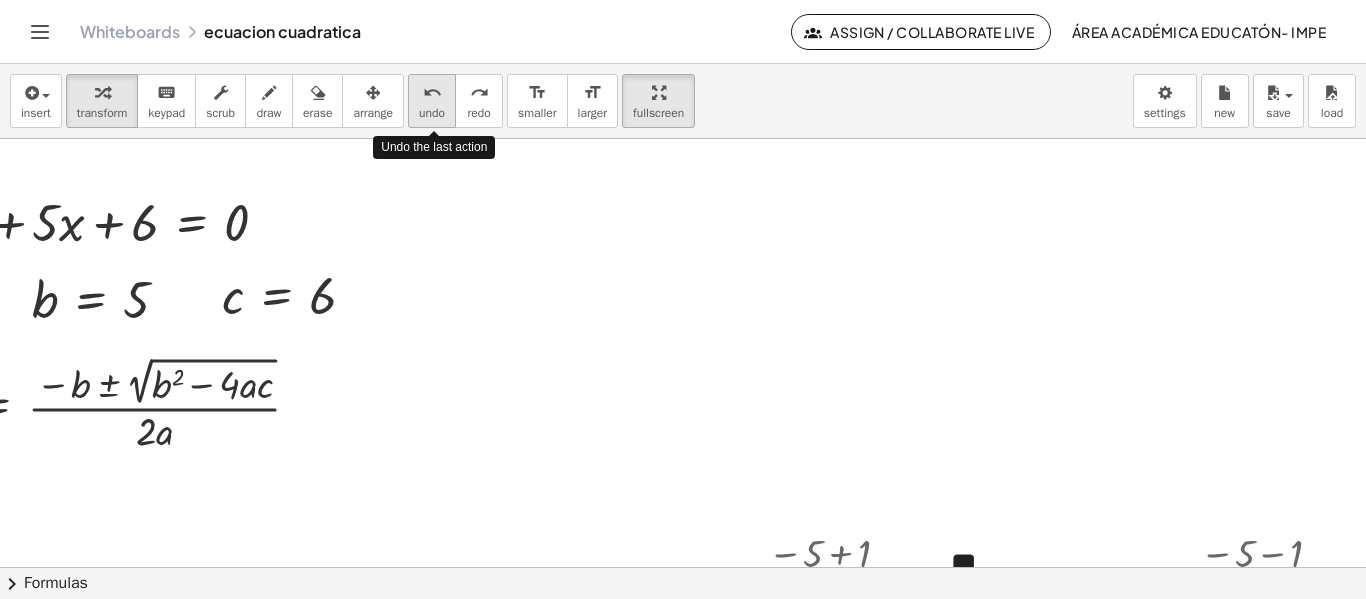 click on "undo" at bounding box center [432, 92] 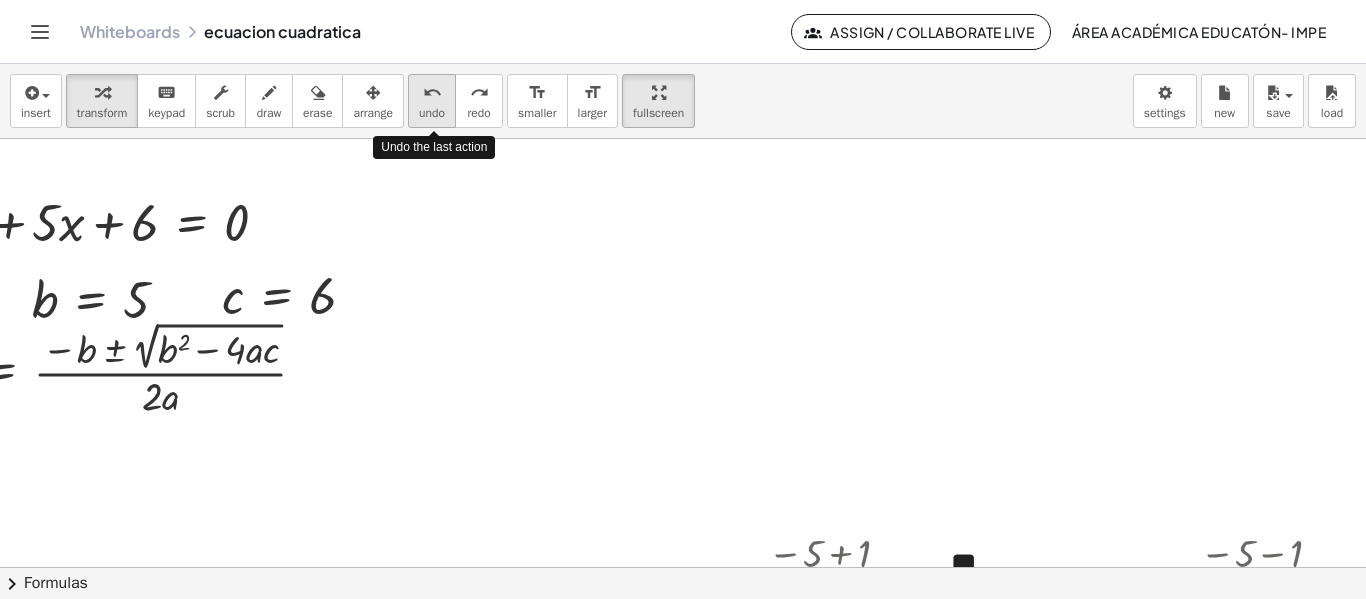 click on "undo" at bounding box center [432, 92] 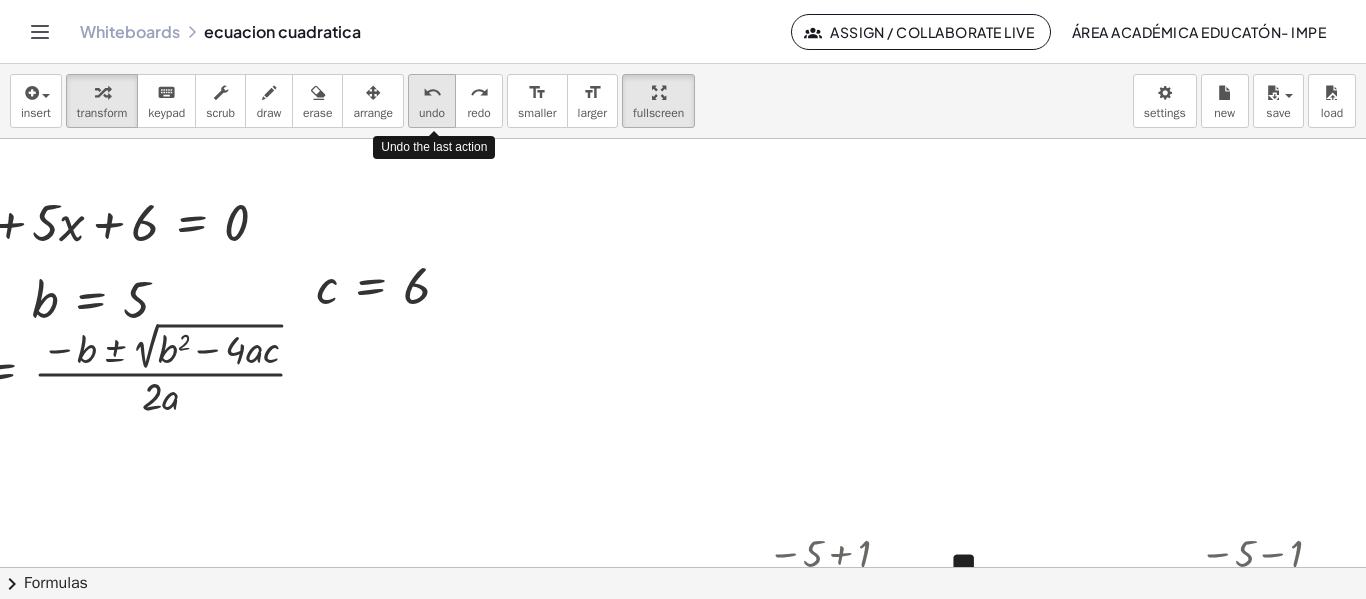 click on "undo" at bounding box center (432, 92) 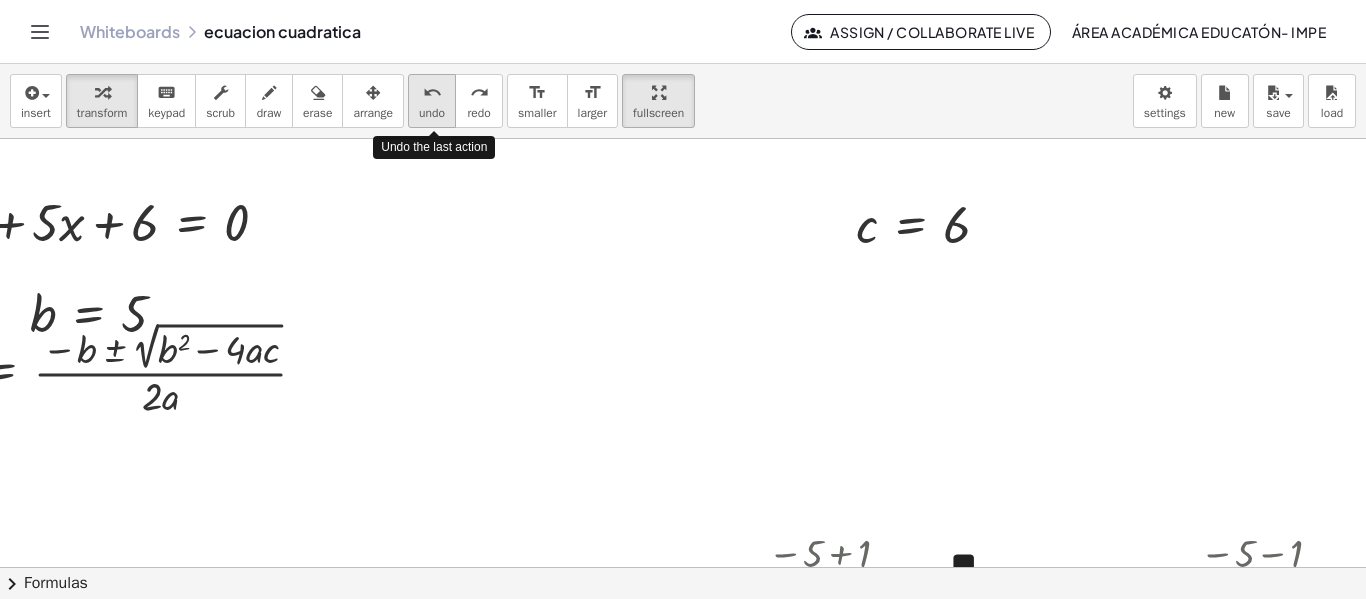 click on "undo" at bounding box center (432, 92) 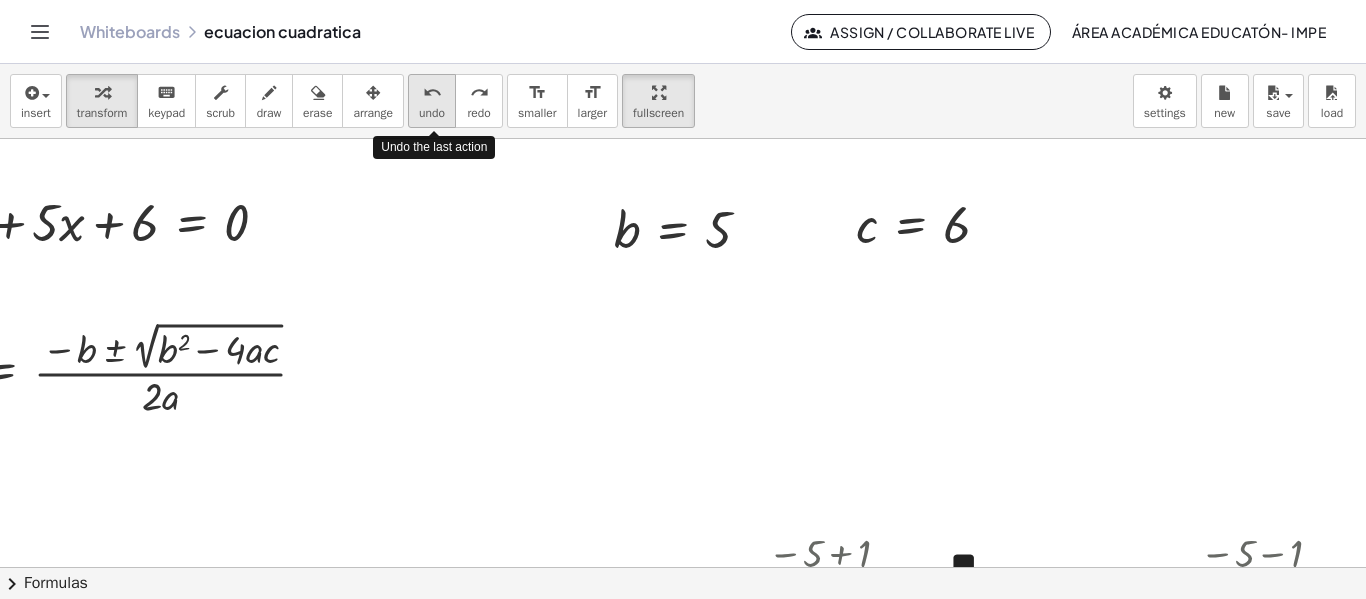 click on "undo" at bounding box center [432, 92] 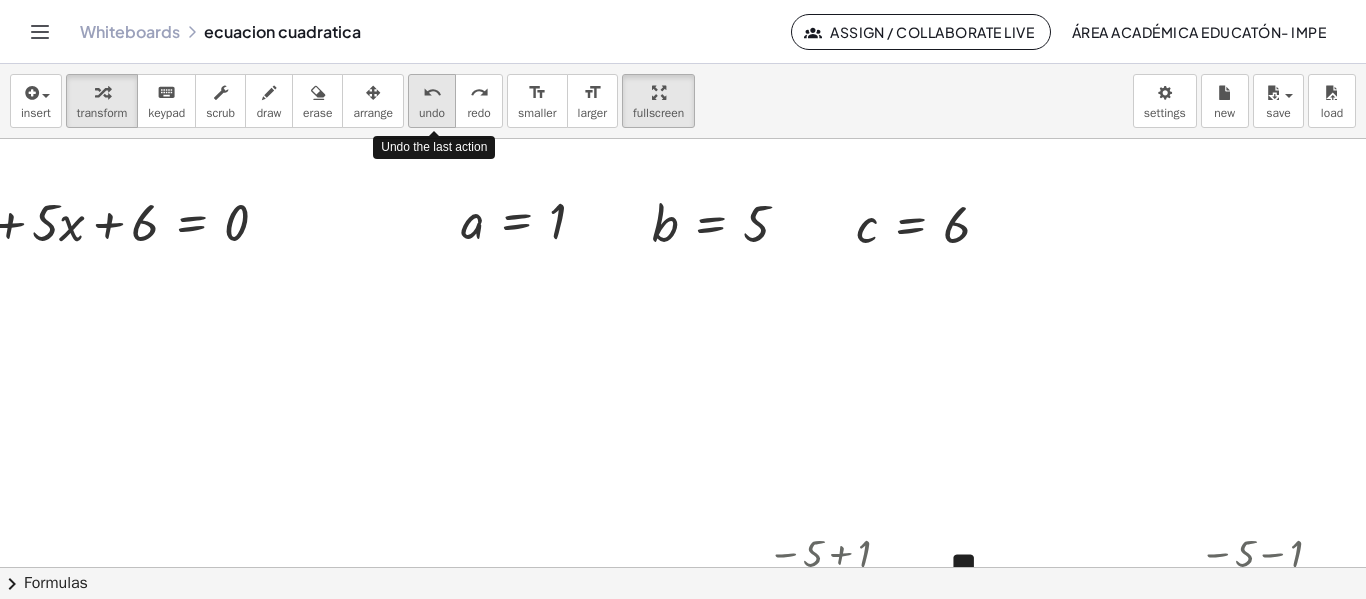 click on "undo" at bounding box center [432, 92] 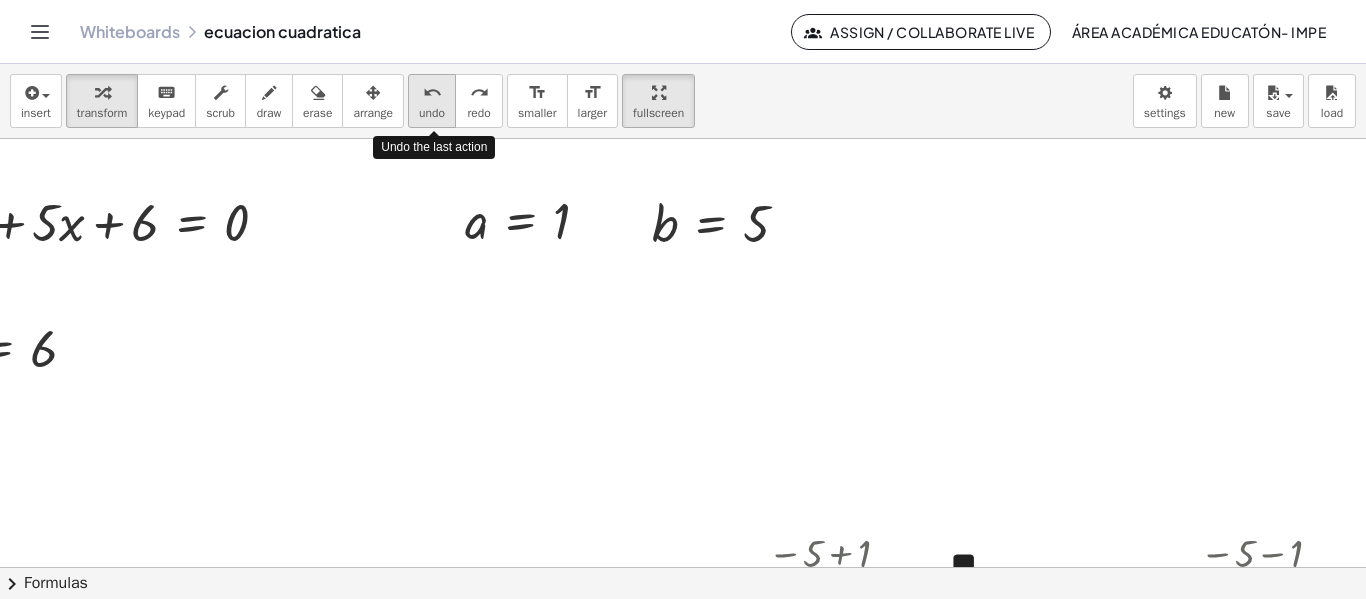 click on "undo" at bounding box center (432, 92) 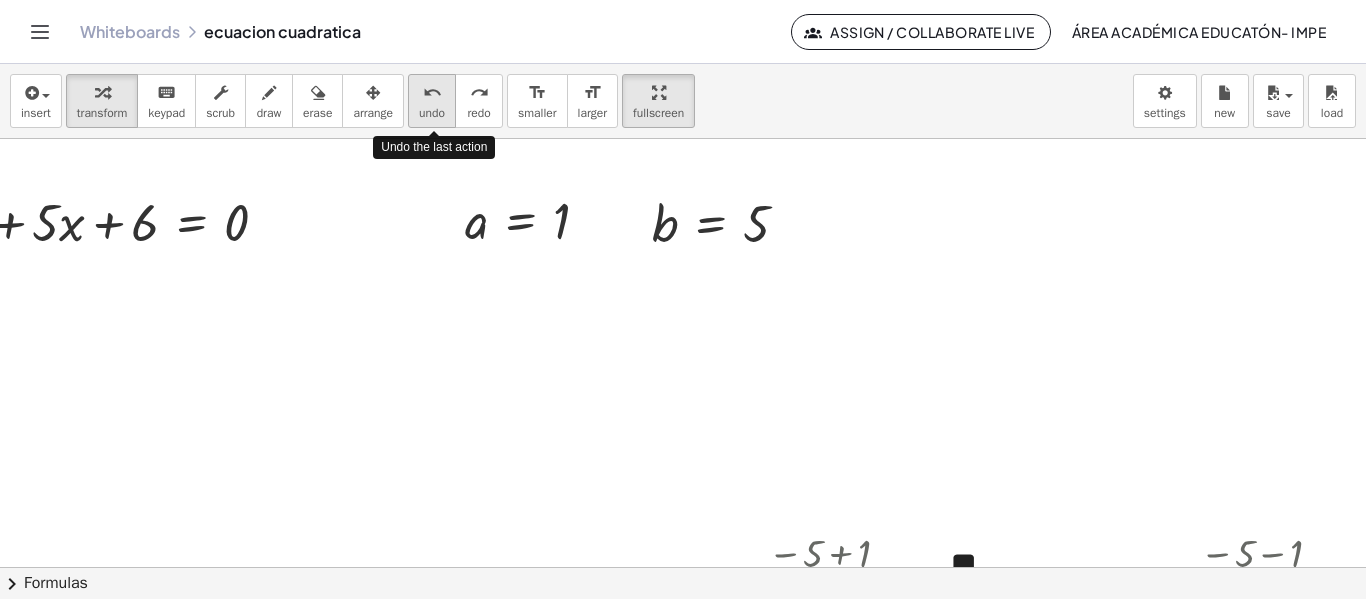 click on "undo" at bounding box center [432, 92] 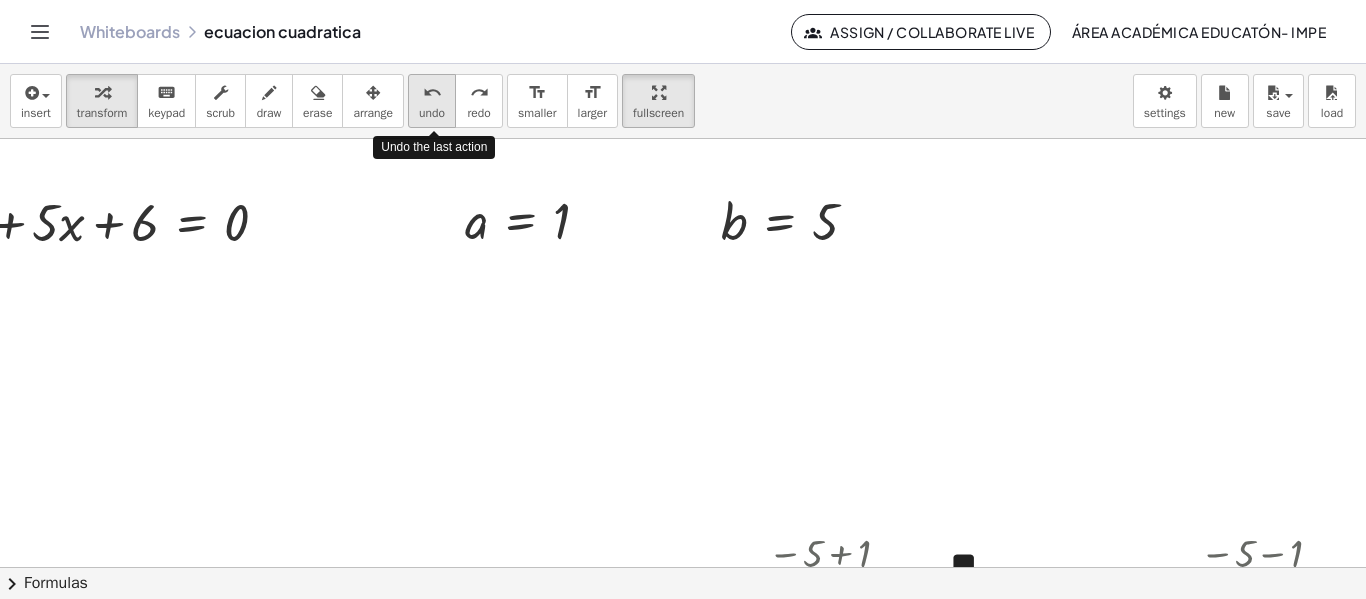 click on "undo" at bounding box center (432, 92) 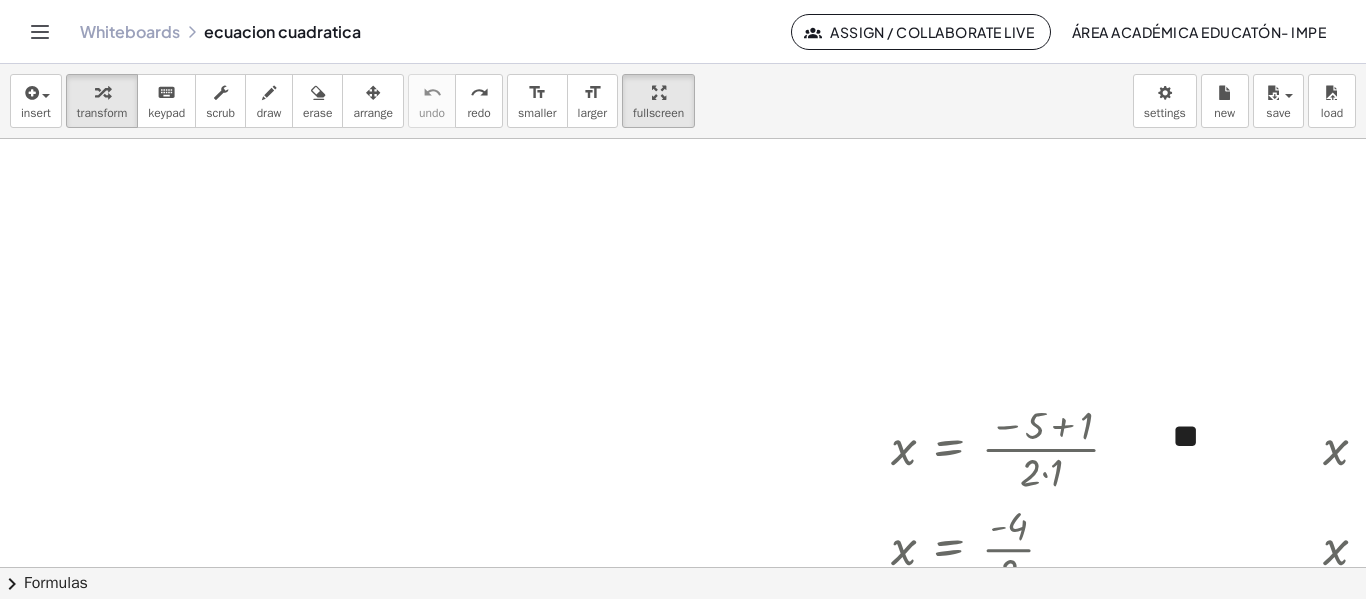 scroll, scrollTop: 134, scrollLeft: 0, axis: vertical 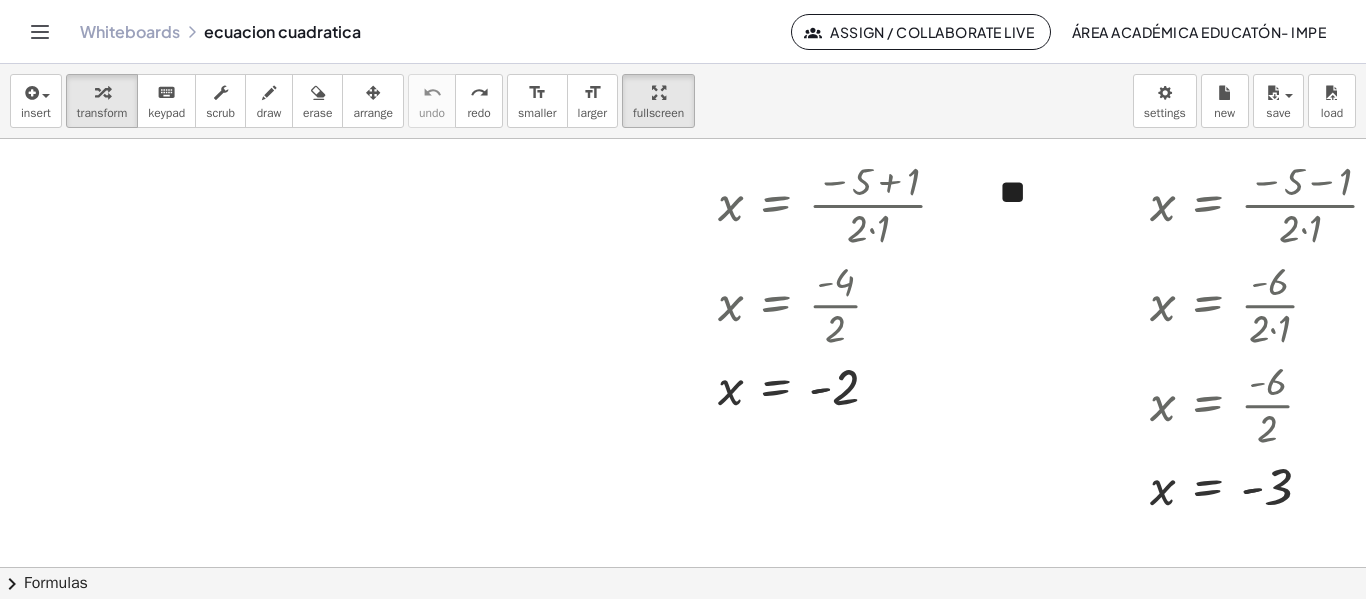 drag, startPoint x: 986, startPoint y: 487, endPoint x: 1107, endPoint y: 512, distance: 123.55566 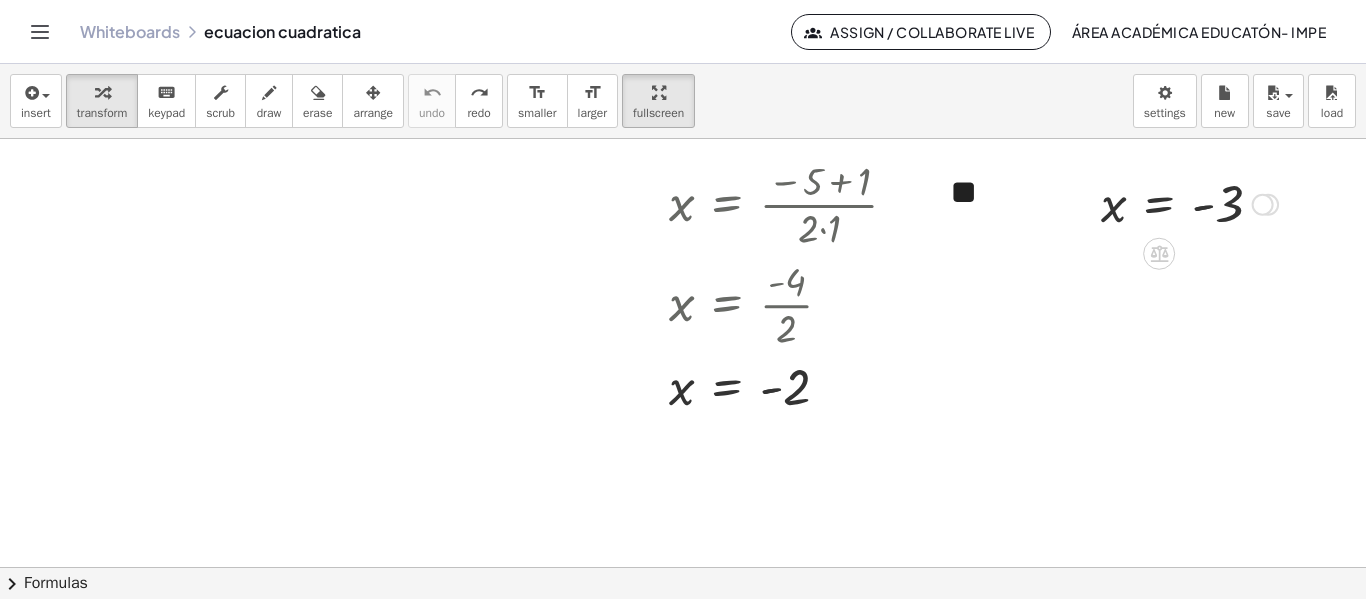 drag, startPoint x: 1251, startPoint y: 496, endPoint x: 1278, endPoint y: 158, distance: 339.0767 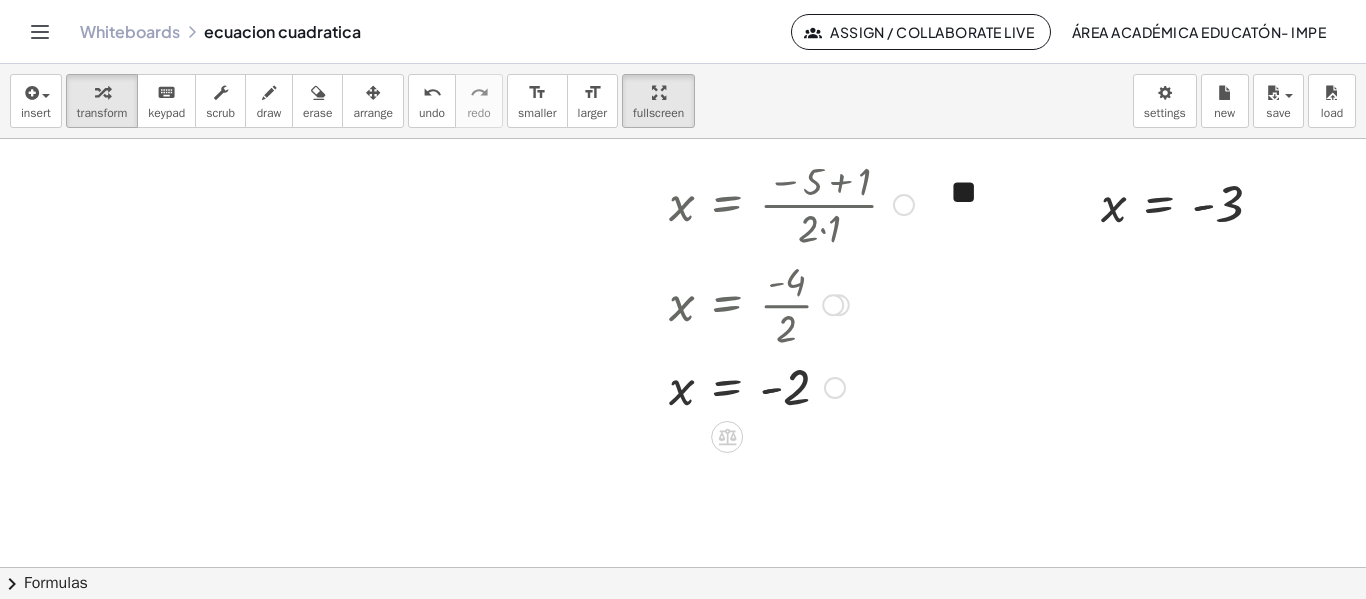 click at bounding box center (835, 388) 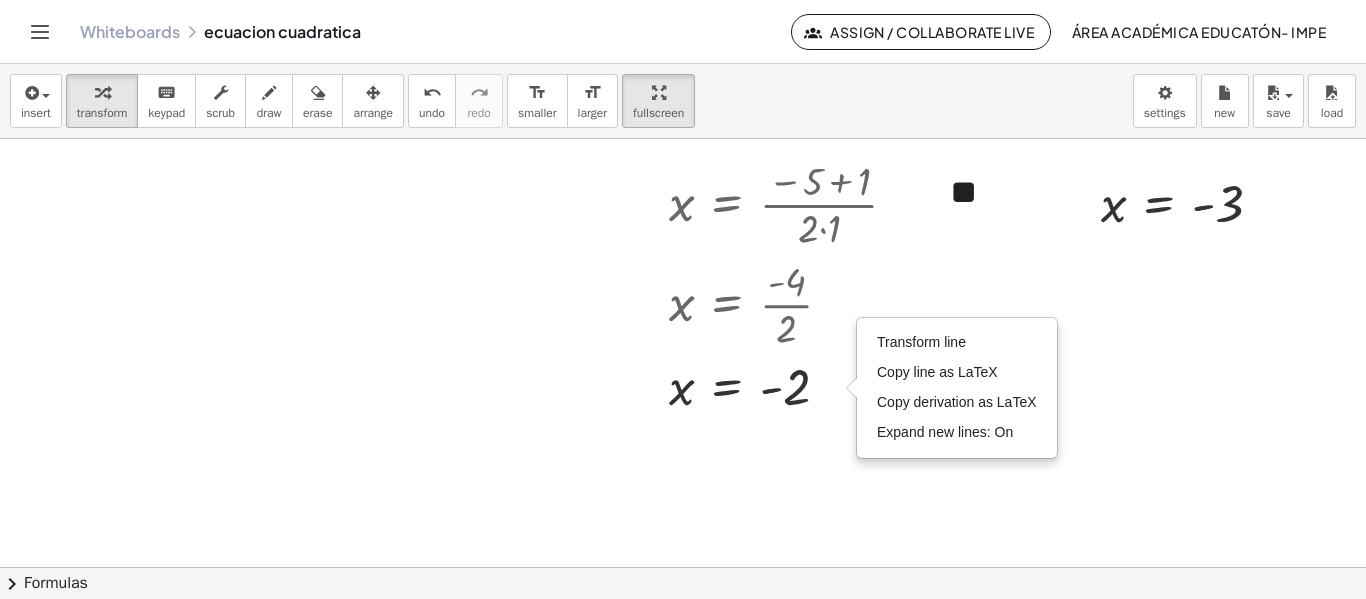 click at bounding box center (572, 195) 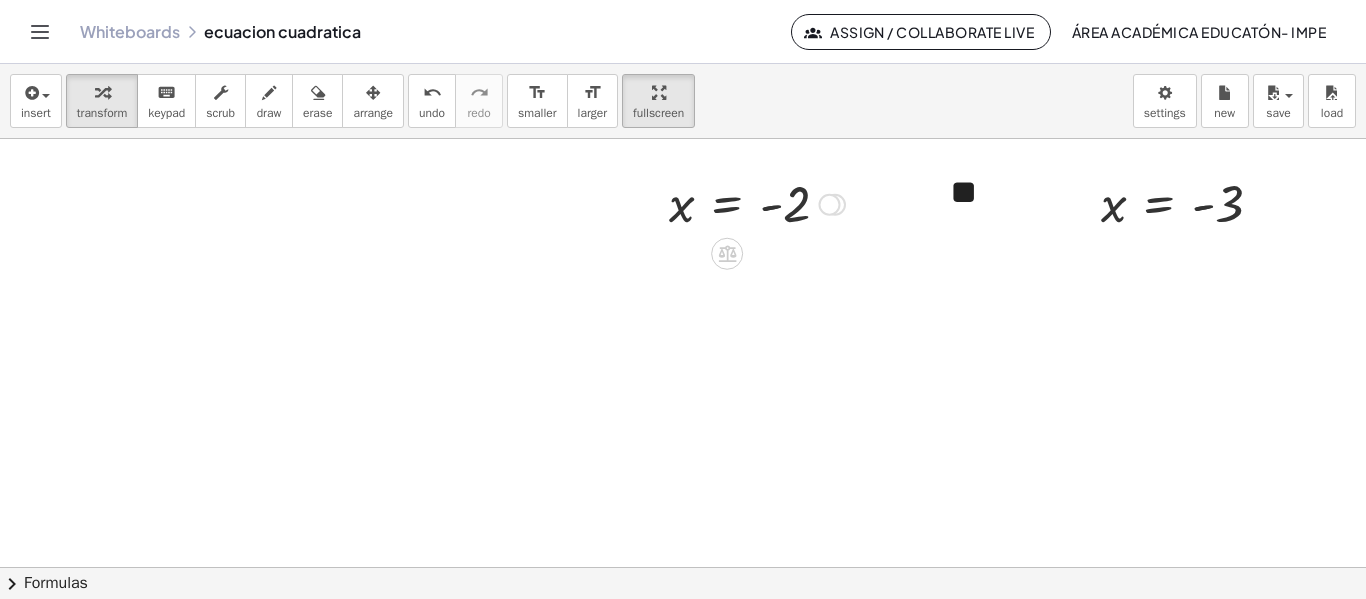 drag, startPoint x: 823, startPoint y: 385, endPoint x: 876, endPoint y: 196, distance: 196.2906 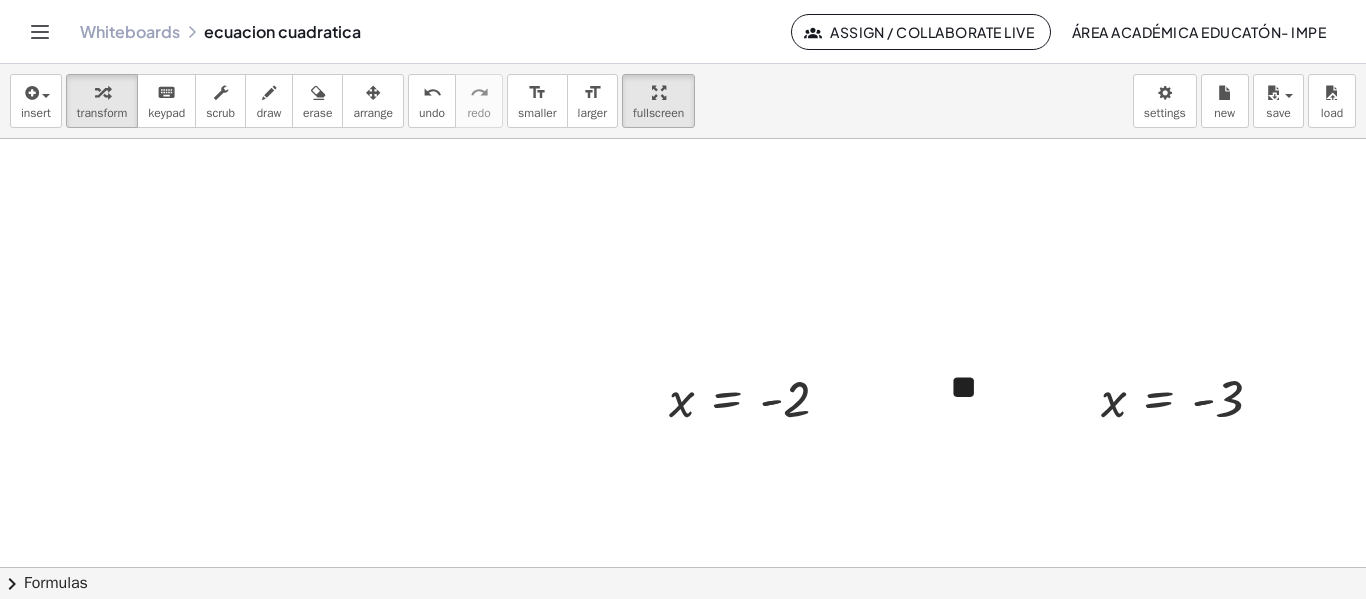 scroll, scrollTop: 179, scrollLeft: 237, axis: both 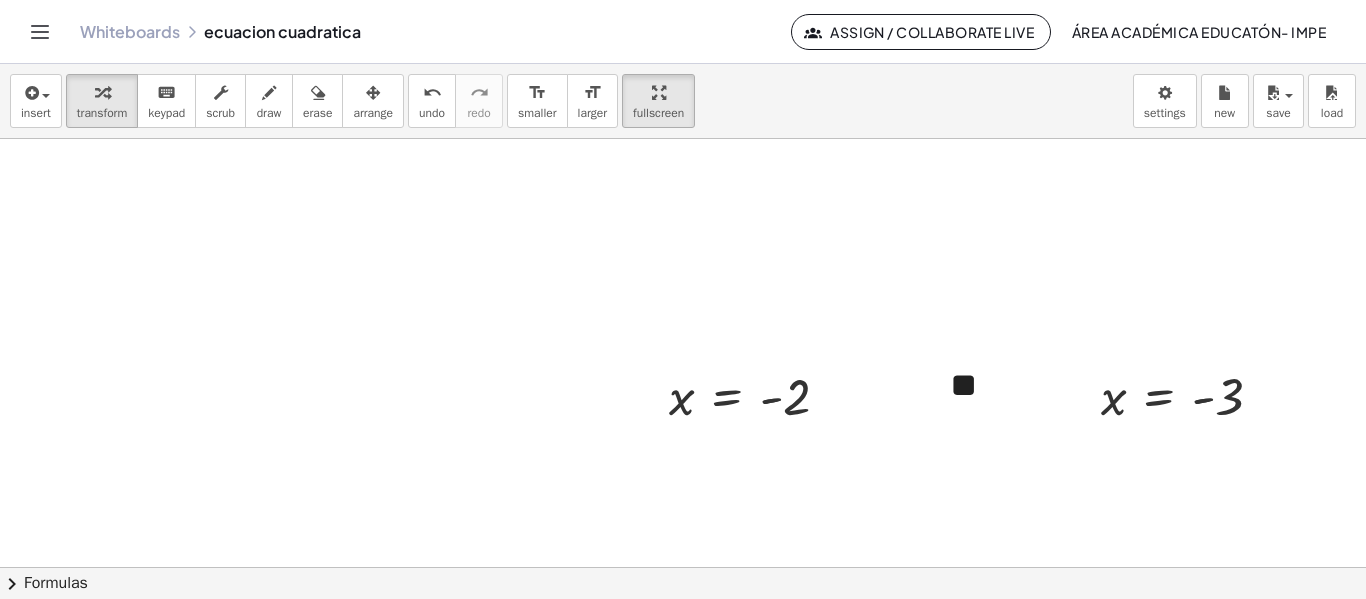click at bounding box center [572, 388] 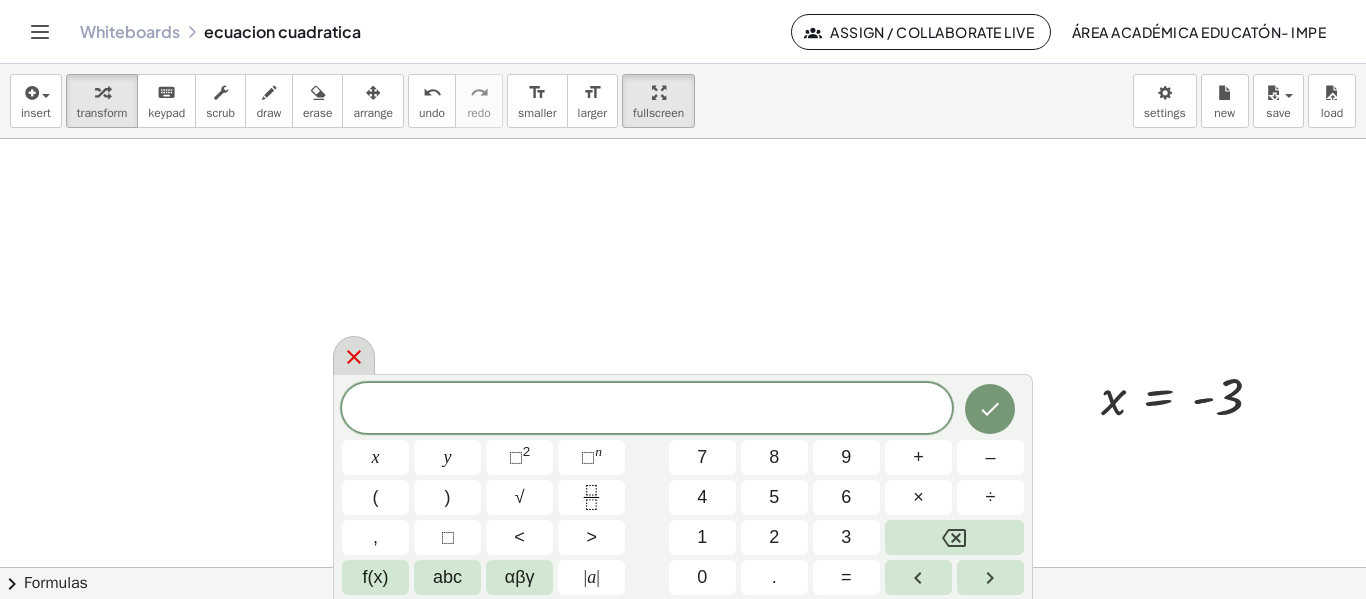 click 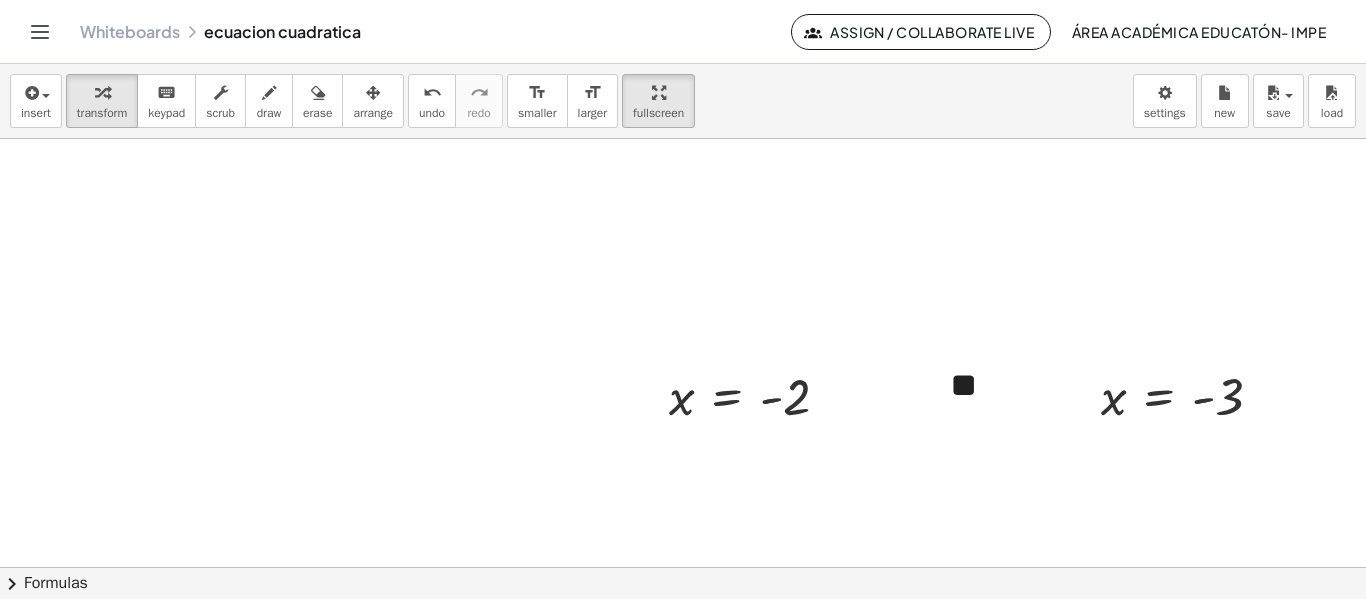click at bounding box center [572, 388] 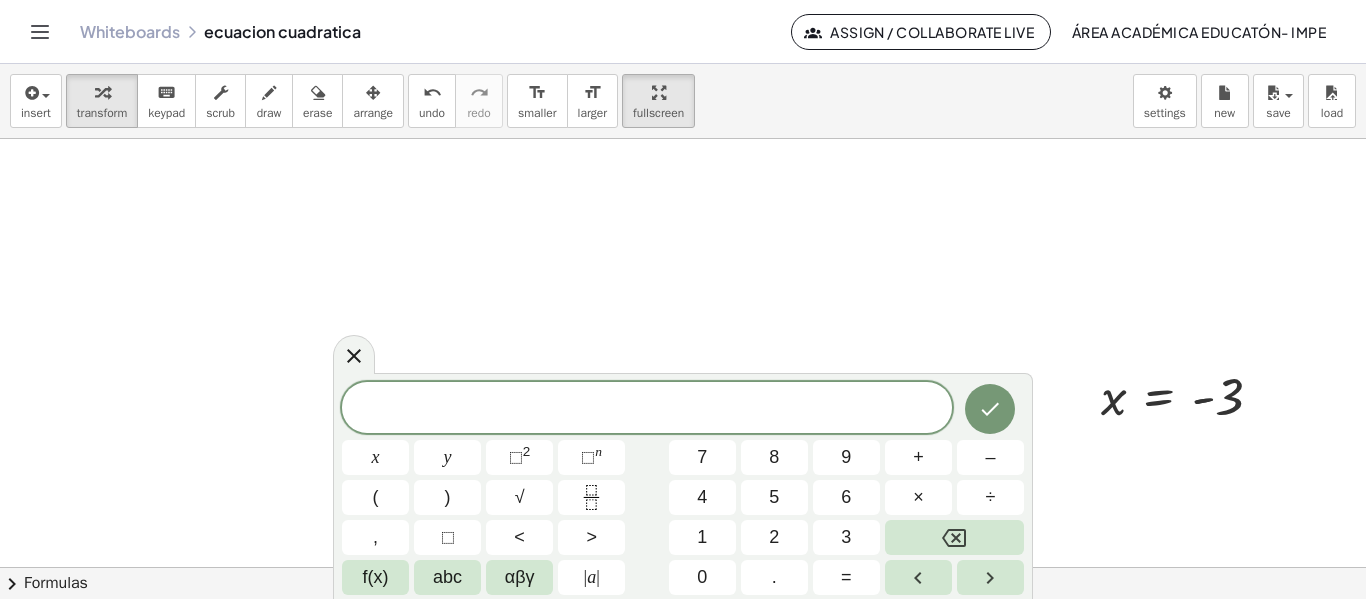 drag, startPoint x: 477, startPoint y: 239, endPoint x: 355, endPoint y: 225, distance: 122.80065 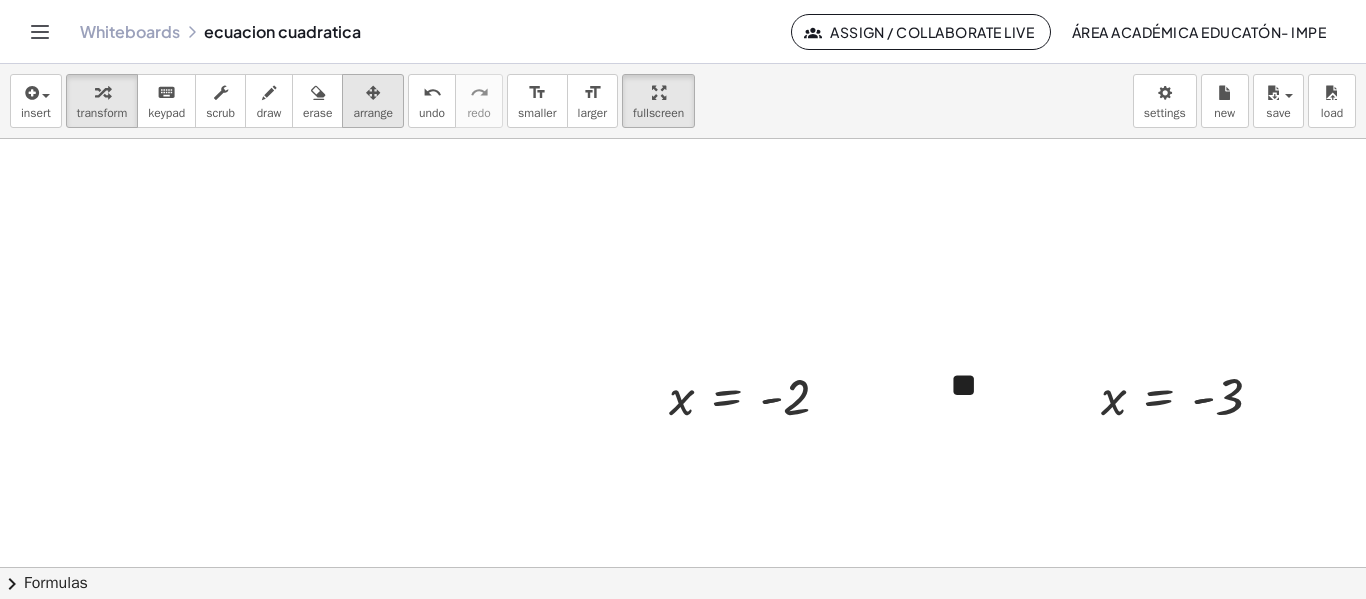 click on "arrange" at bounding box center (373, 113) 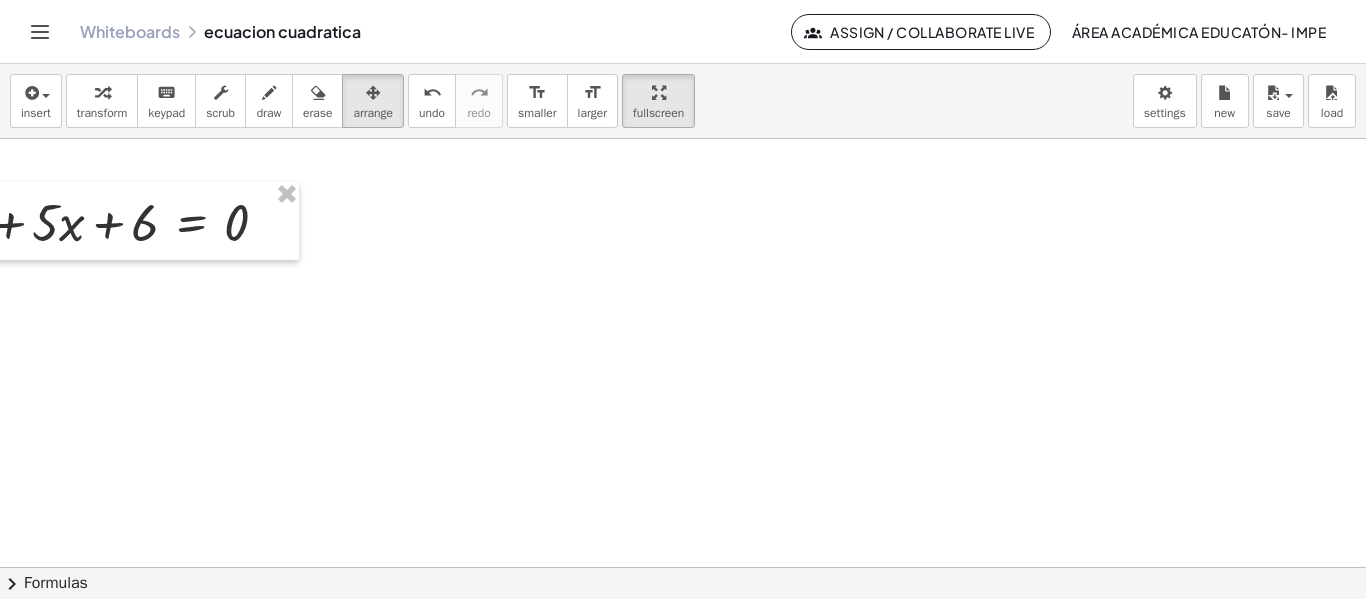scroll, scrollTop: 0, scrollLeft: 0, axis: both 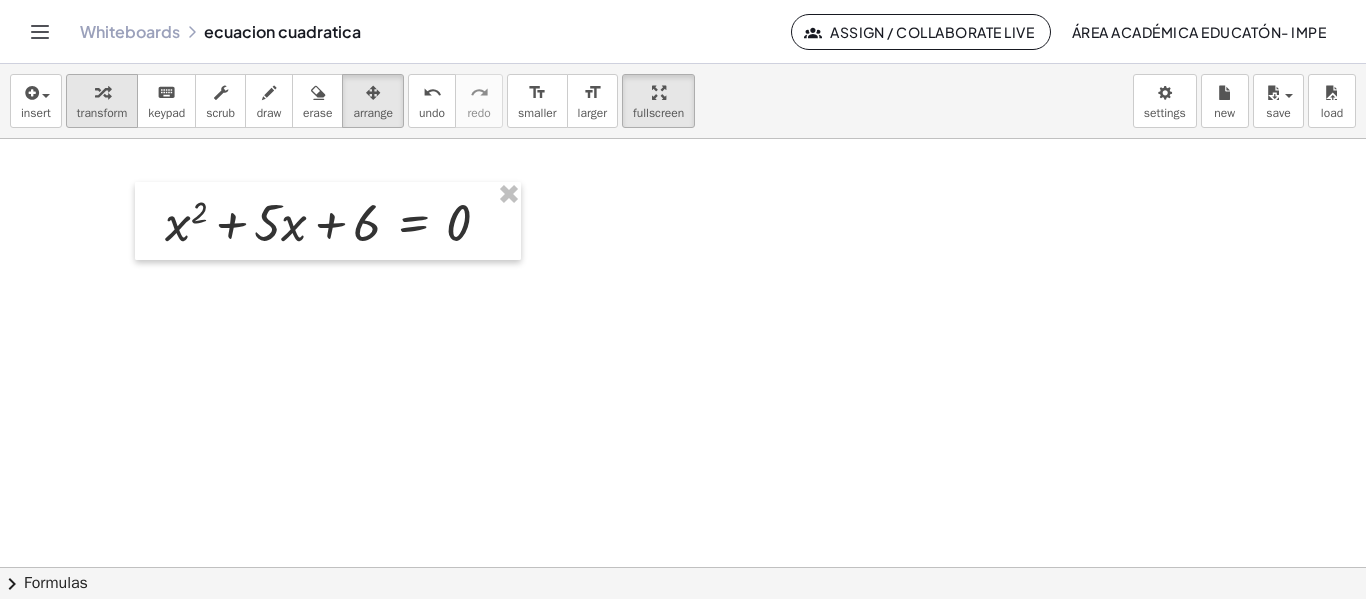 click on "transform" at bounding box center [102, 113] 